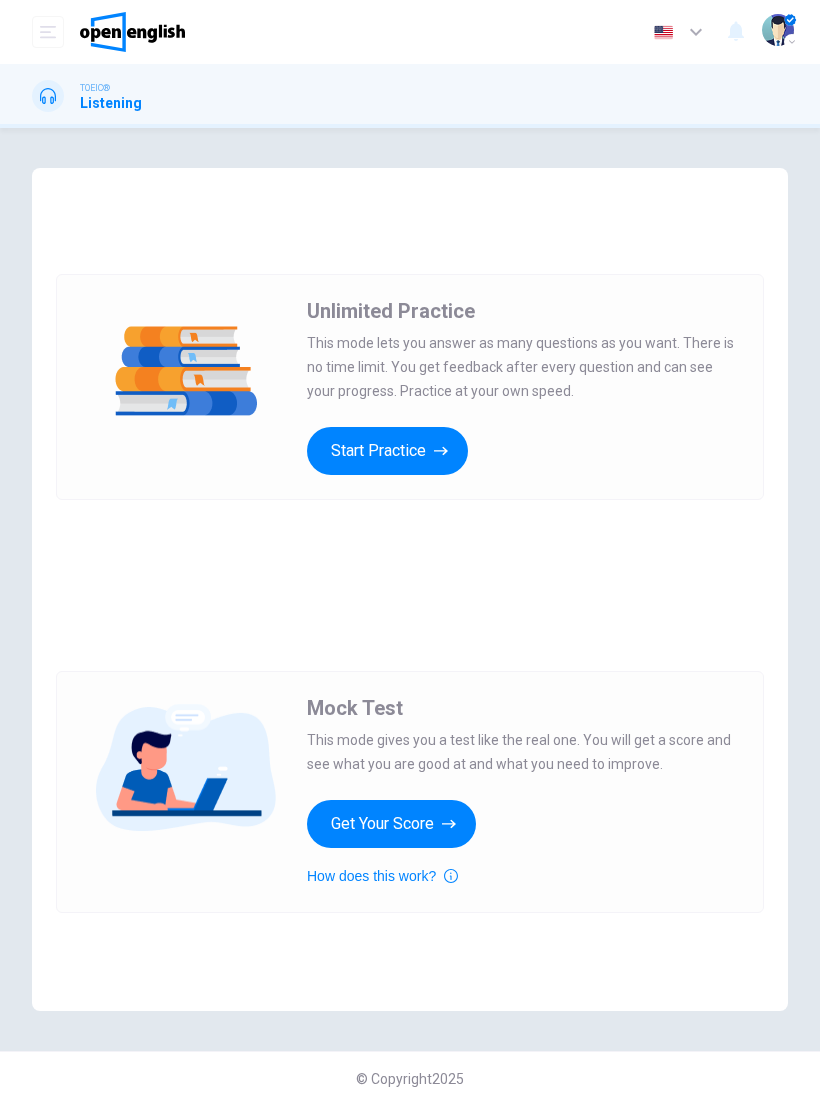 scroll, scrollTop: 0, scrollLeft: 0, axis: both 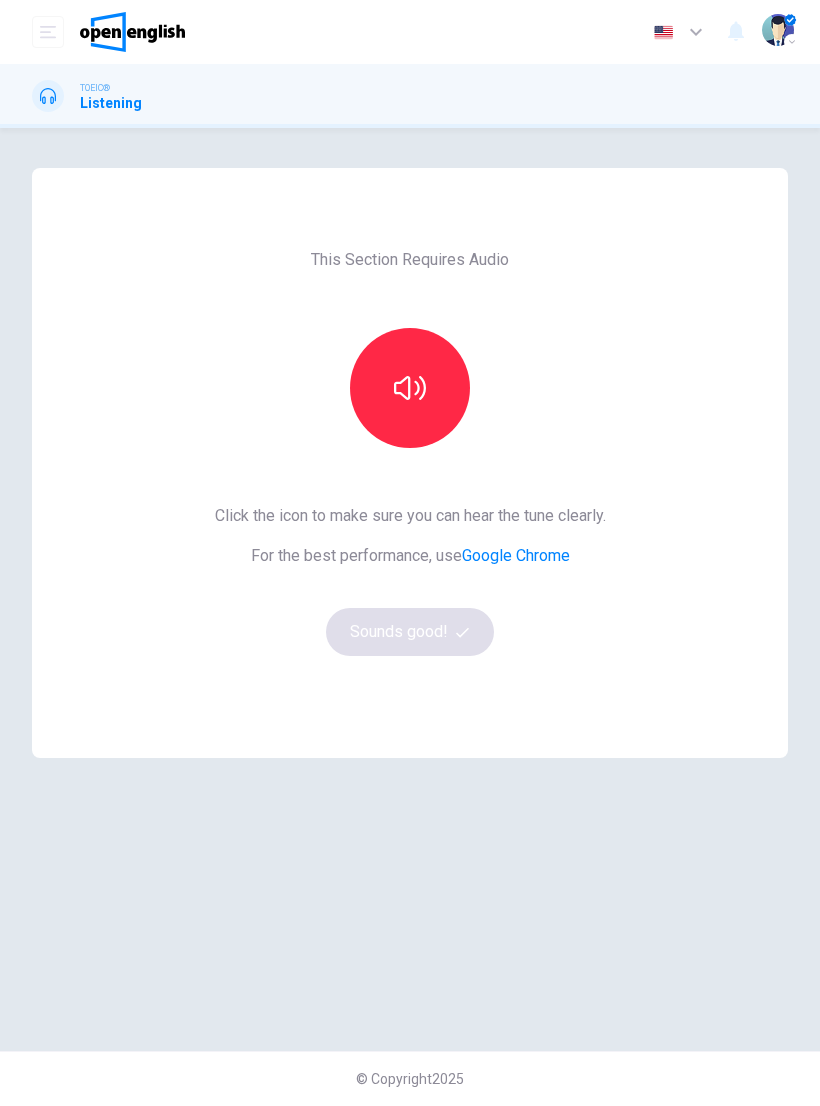 click at bounding box center [410, 388] 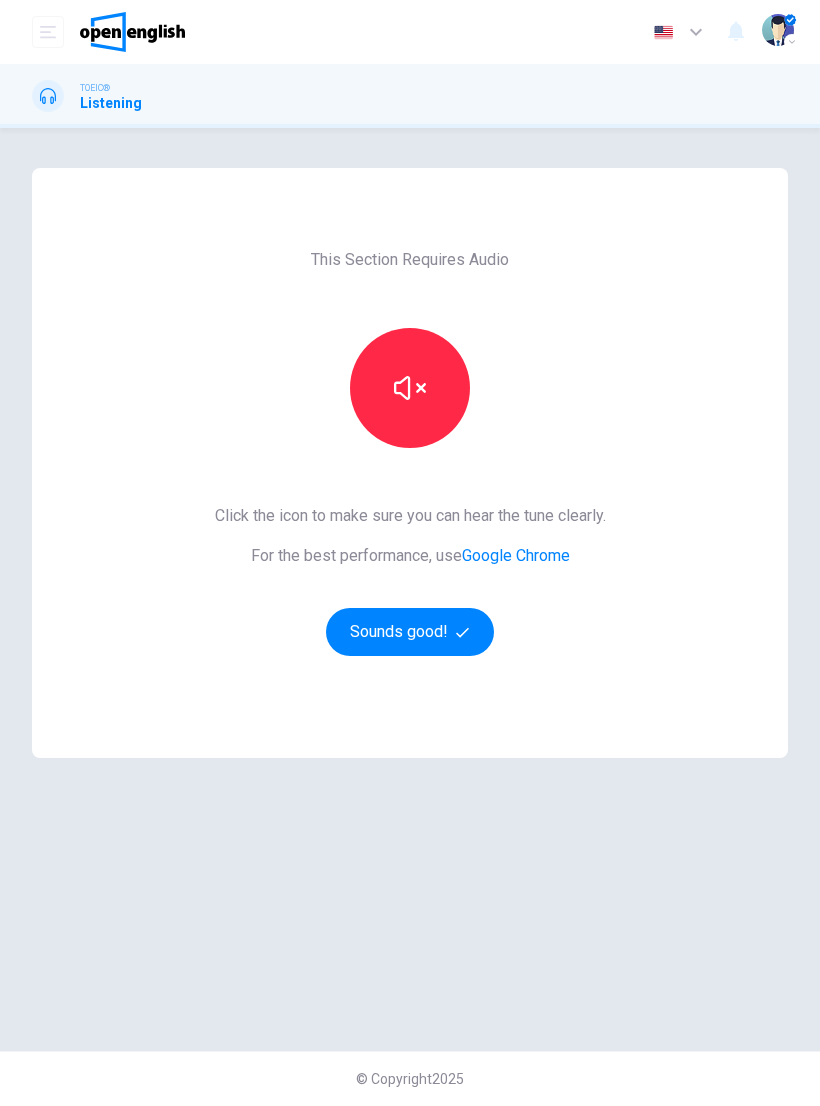 click at bounding box center (410, 388) 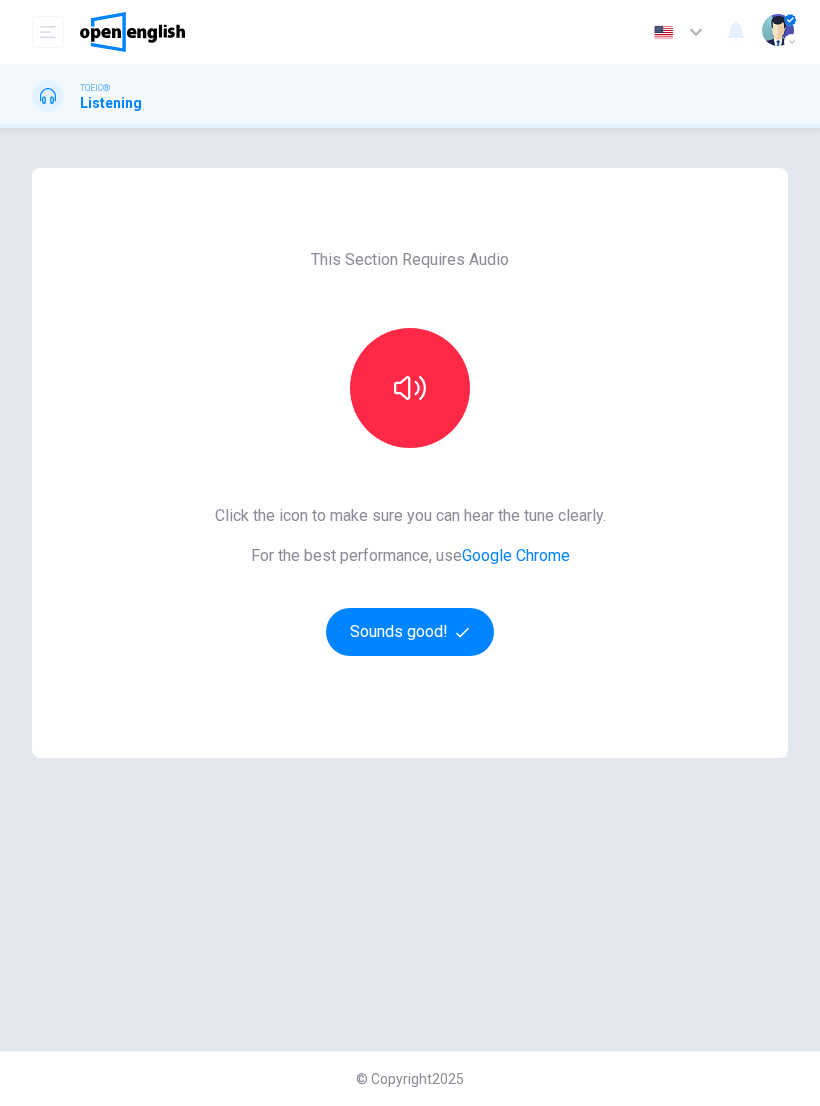 click at bounding box center (410, 388) 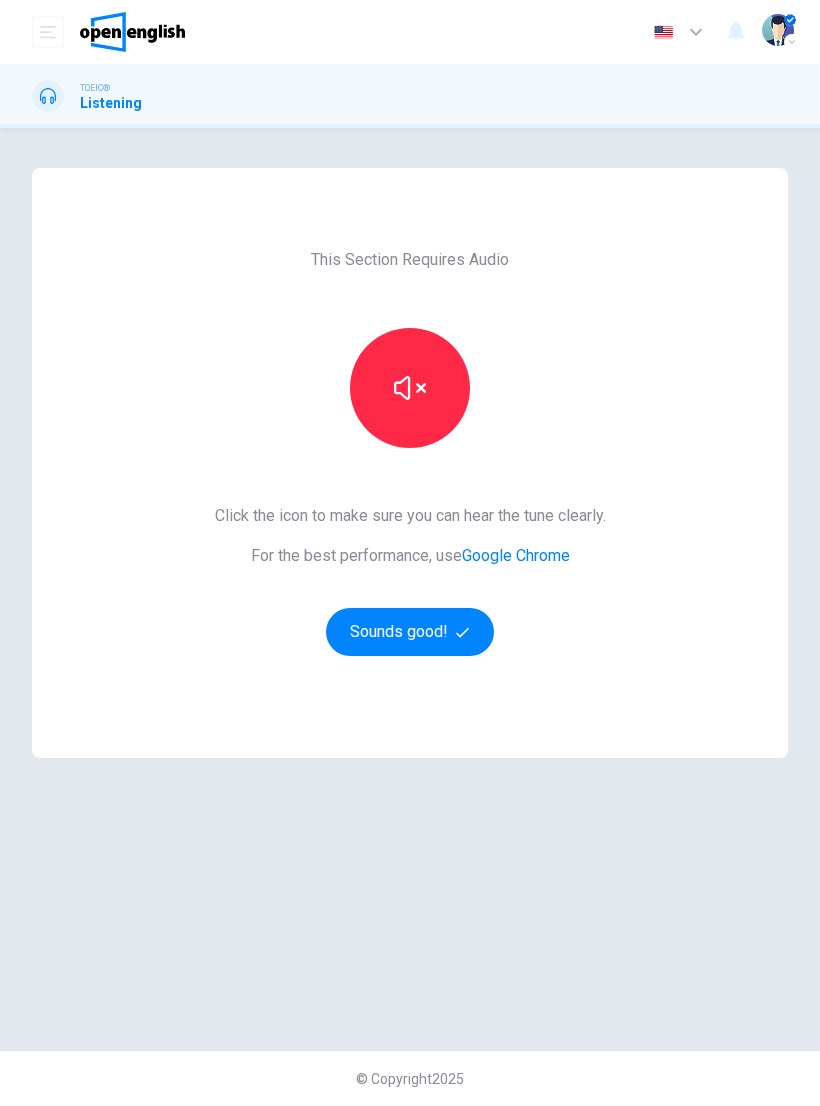 click at bounding box center (410, 388) 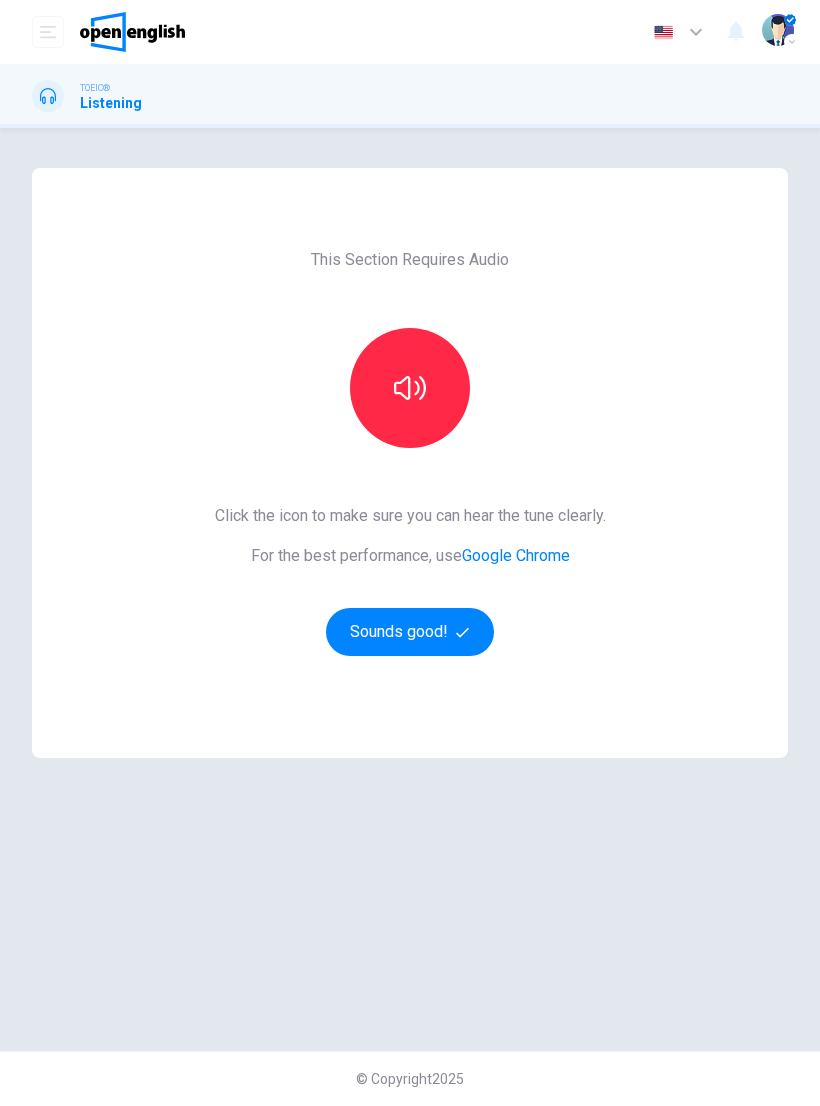 click at bounding box center (410, 388) 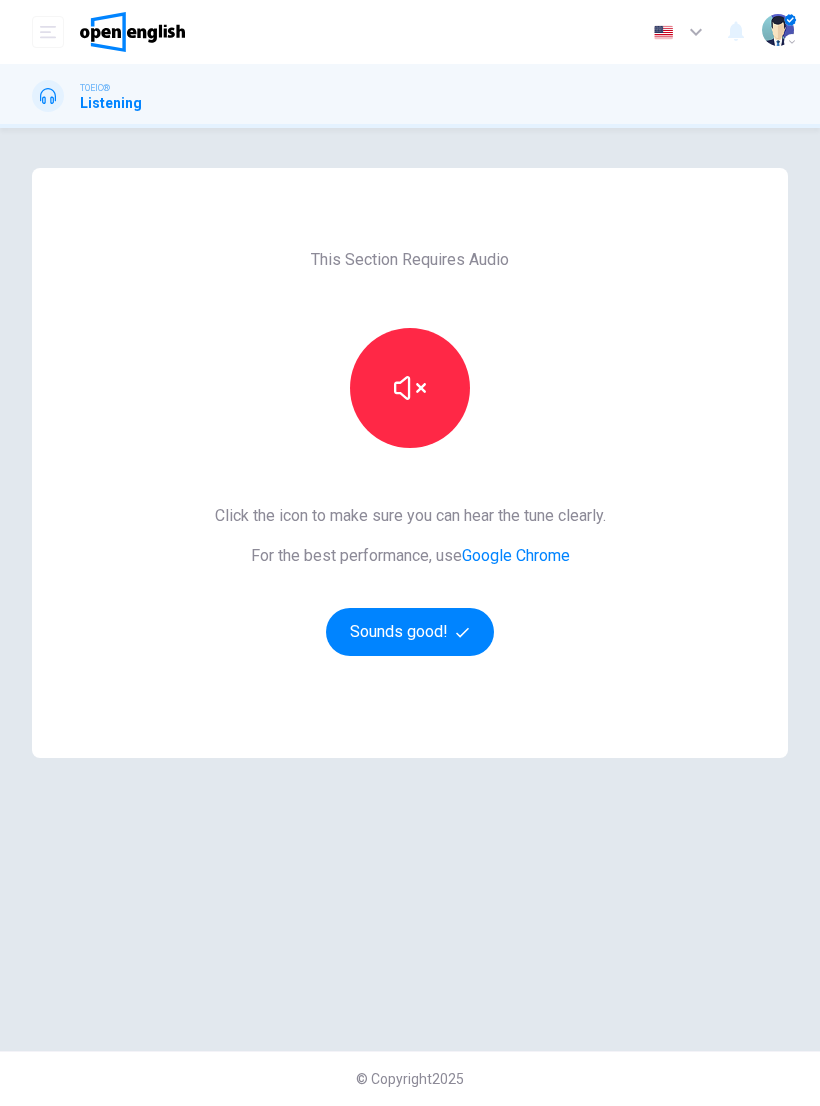 click on "Sounds good!" at bounding box center (410, 632) 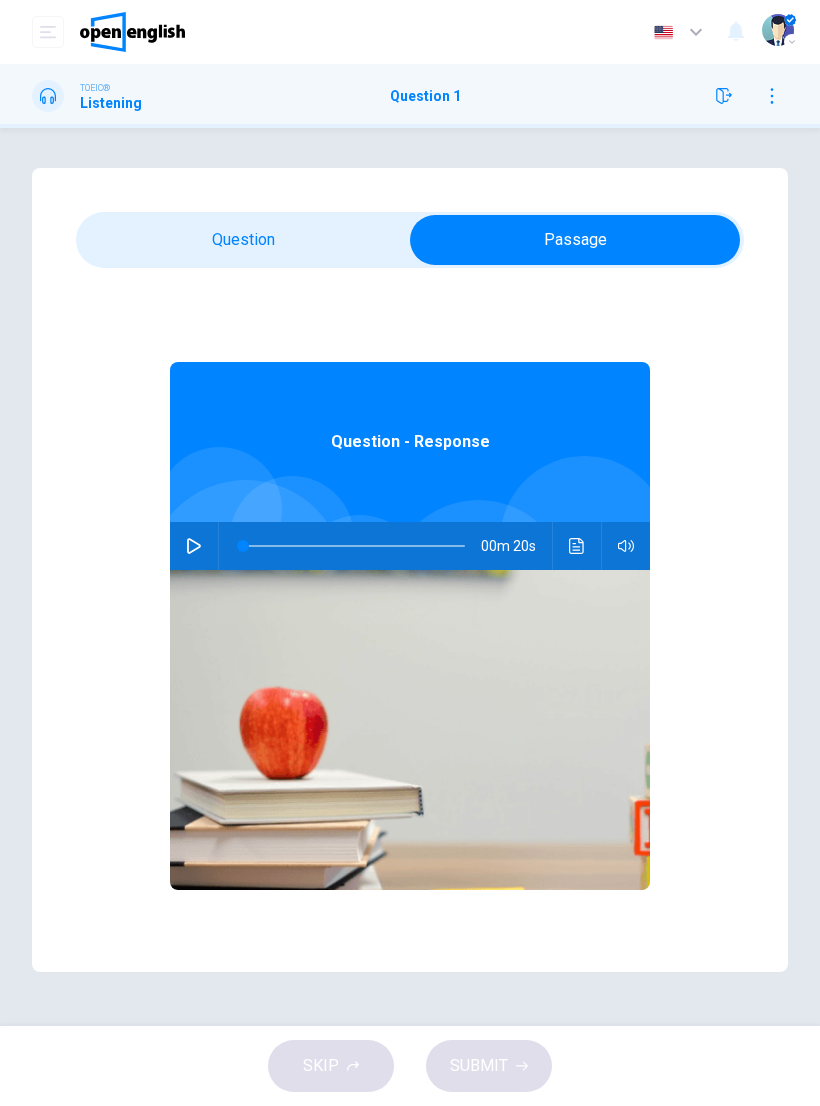 click at bounding box center [194, 546] 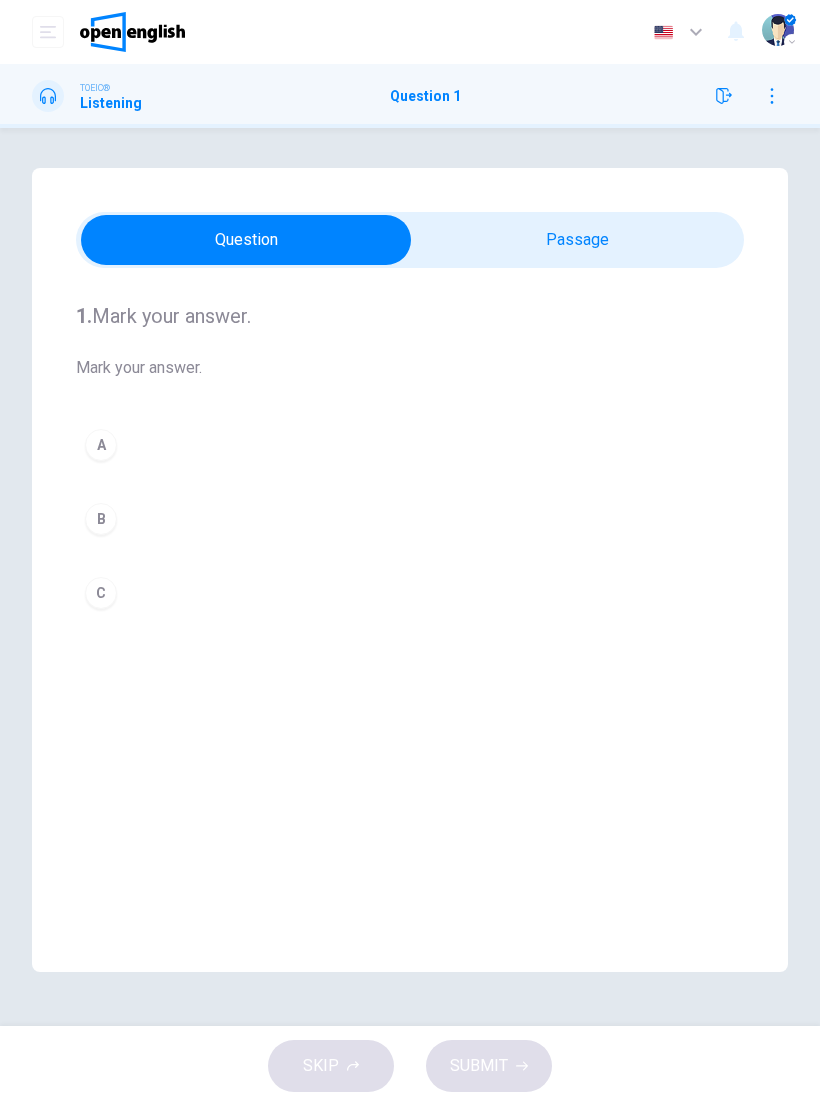 click on "A" at bounding box center (101, 445) 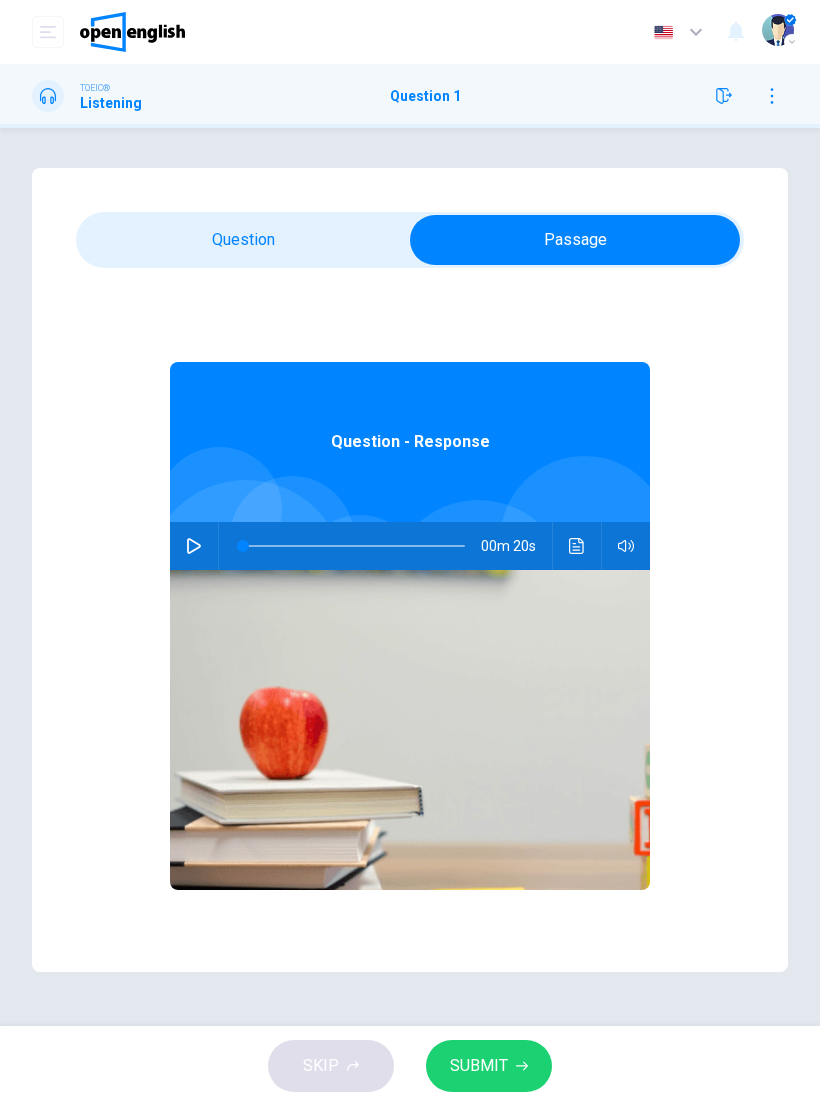 click at bounding box center [194, 546] 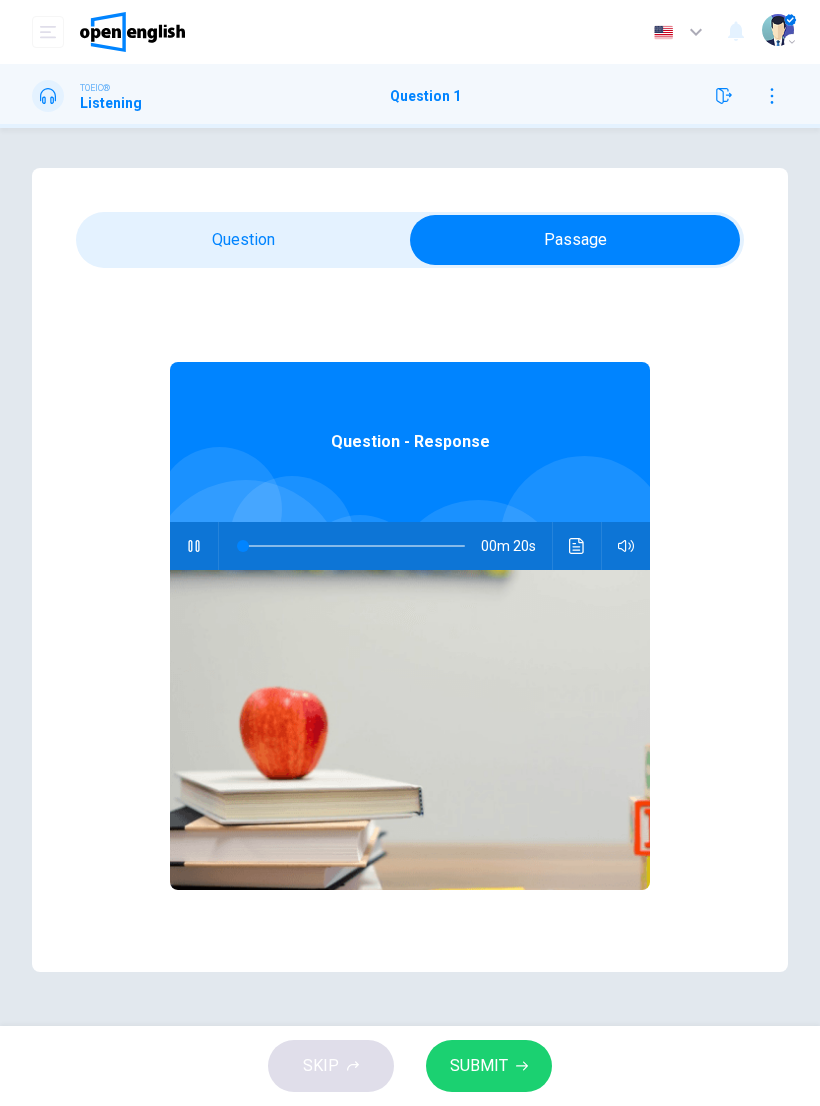 type on "*" 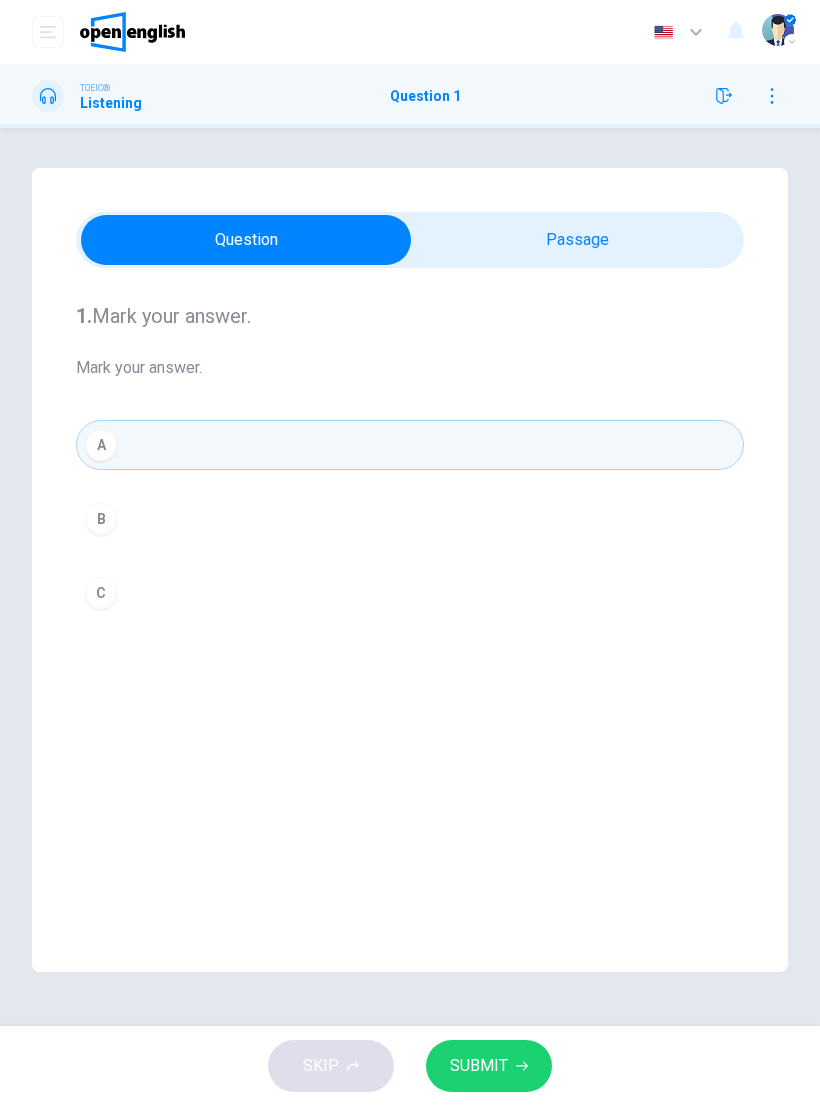 click on "SUBMIT" at bounding box center [479, 1066] 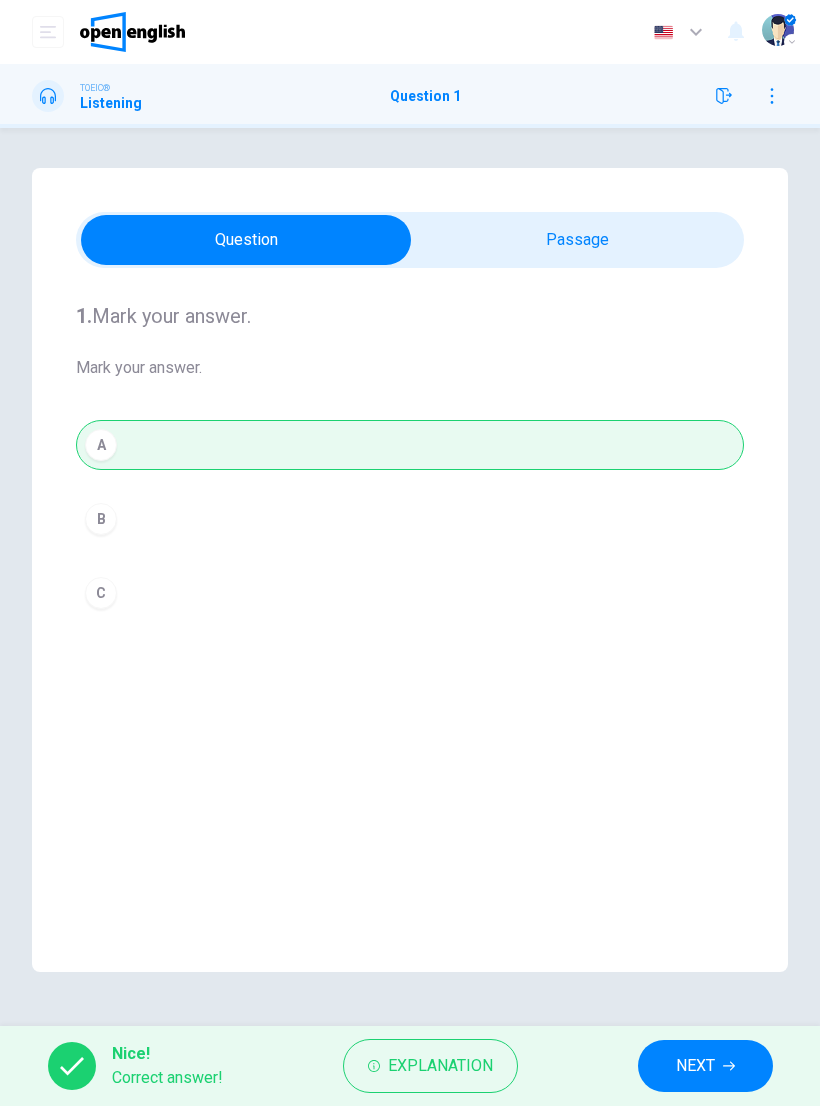 click on "NEXT" at bounding box center [705, 1066] 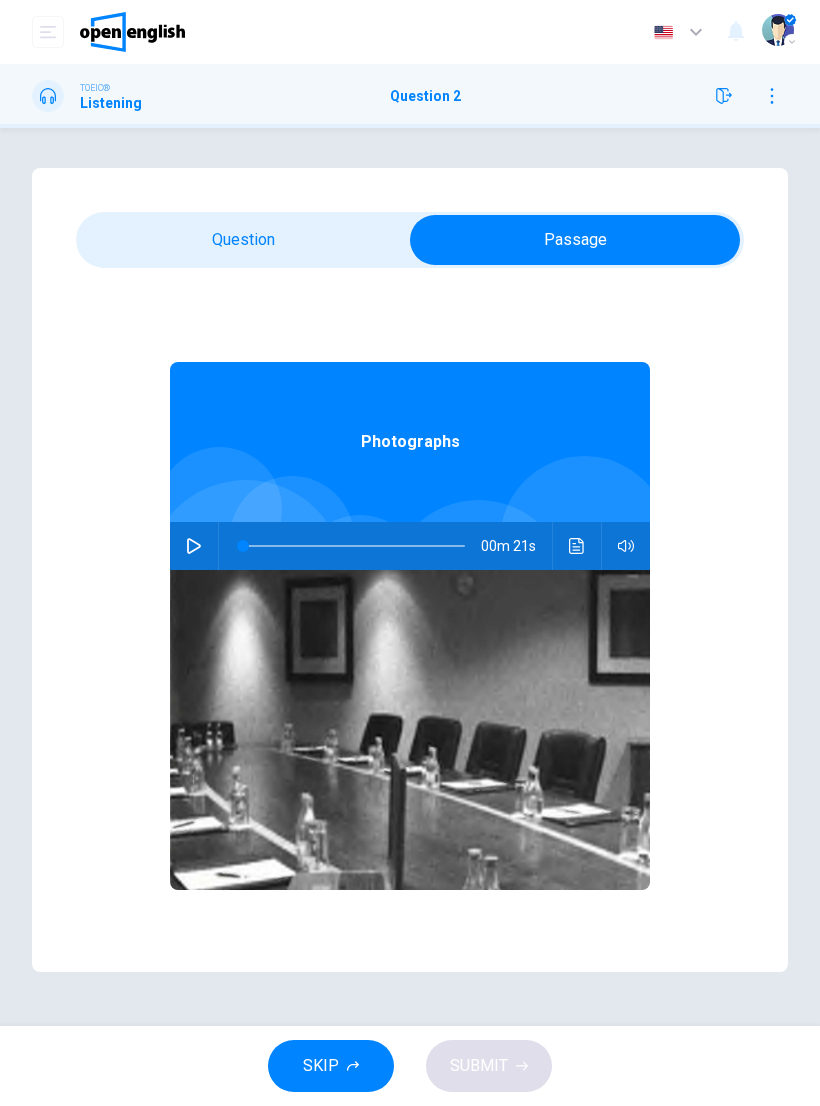 click at bounding box center (194, 546) 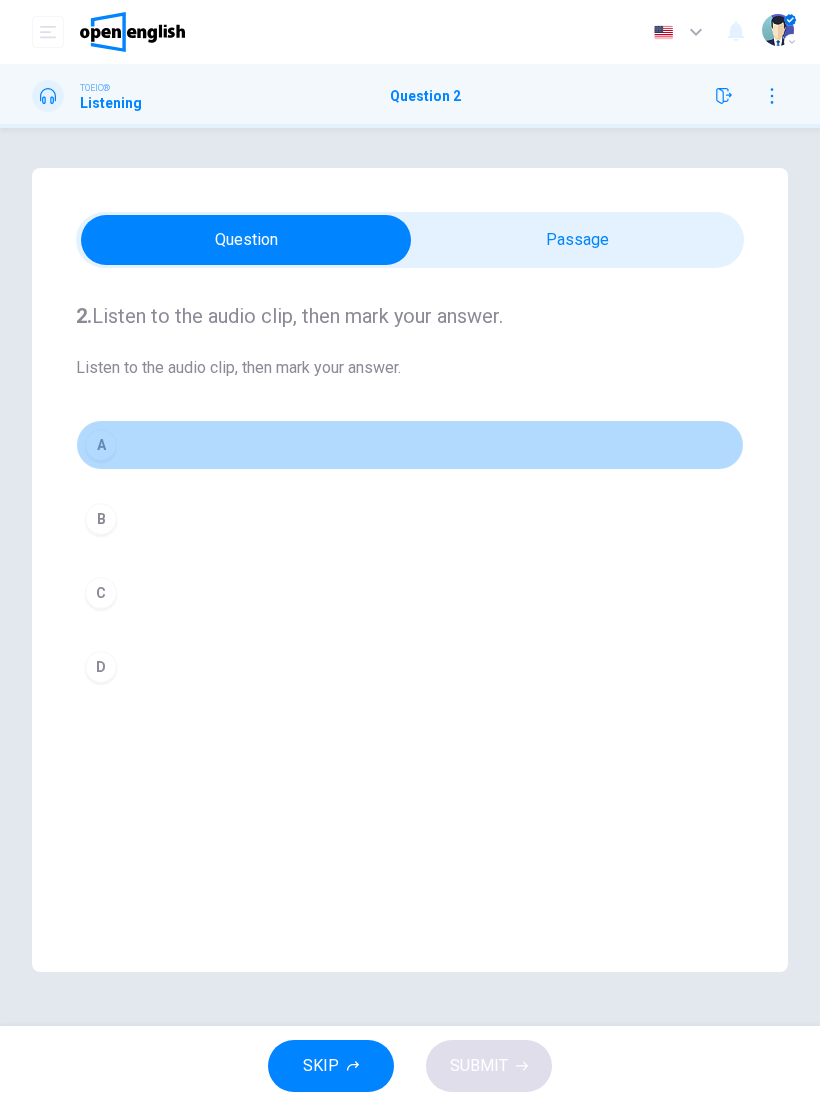 click on "A" at bounding box center (410, 445) 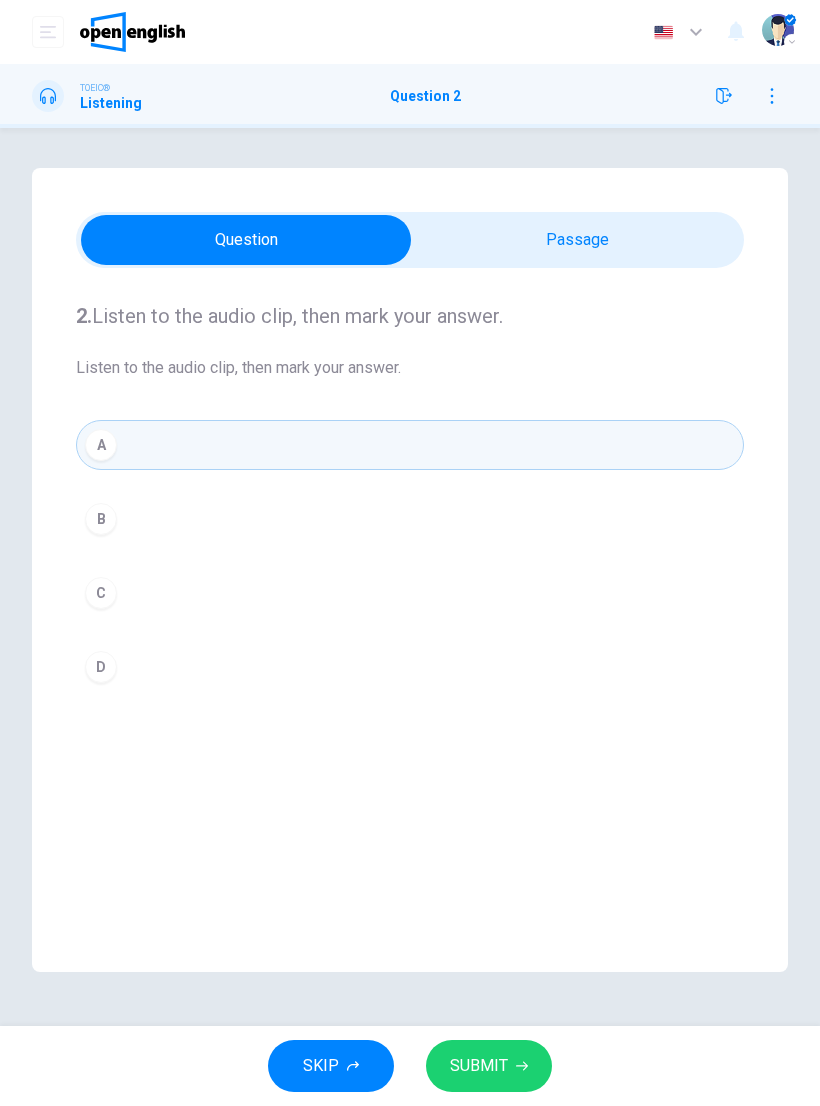 click on "SUBMIT" at bounding box center (489, 1066) 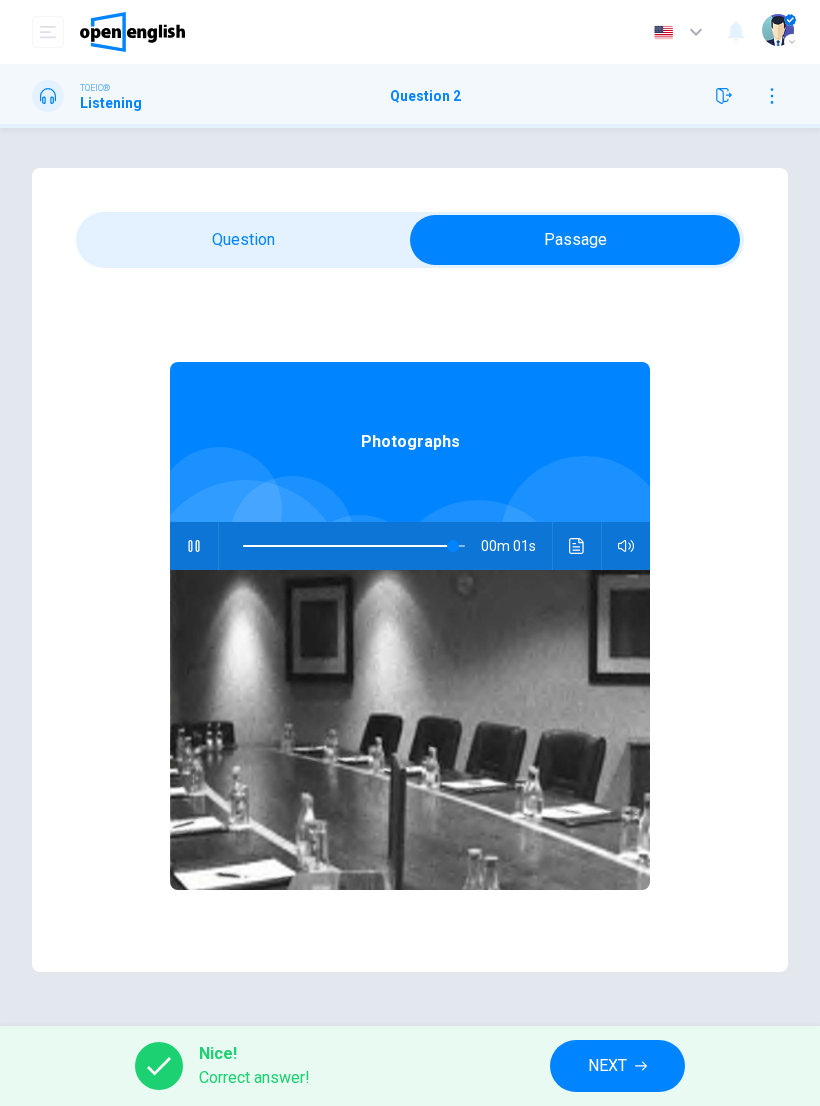 type on "*" 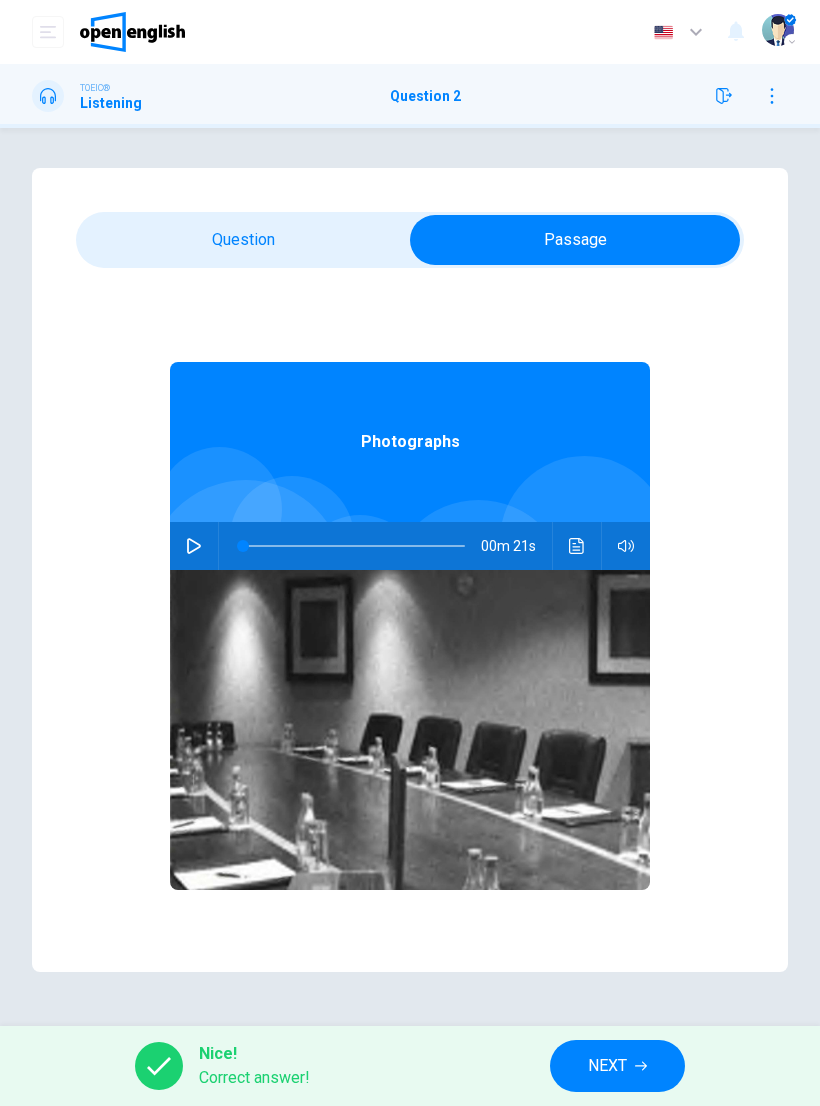 click on "NEXT" at bounding box center [617, 1066] 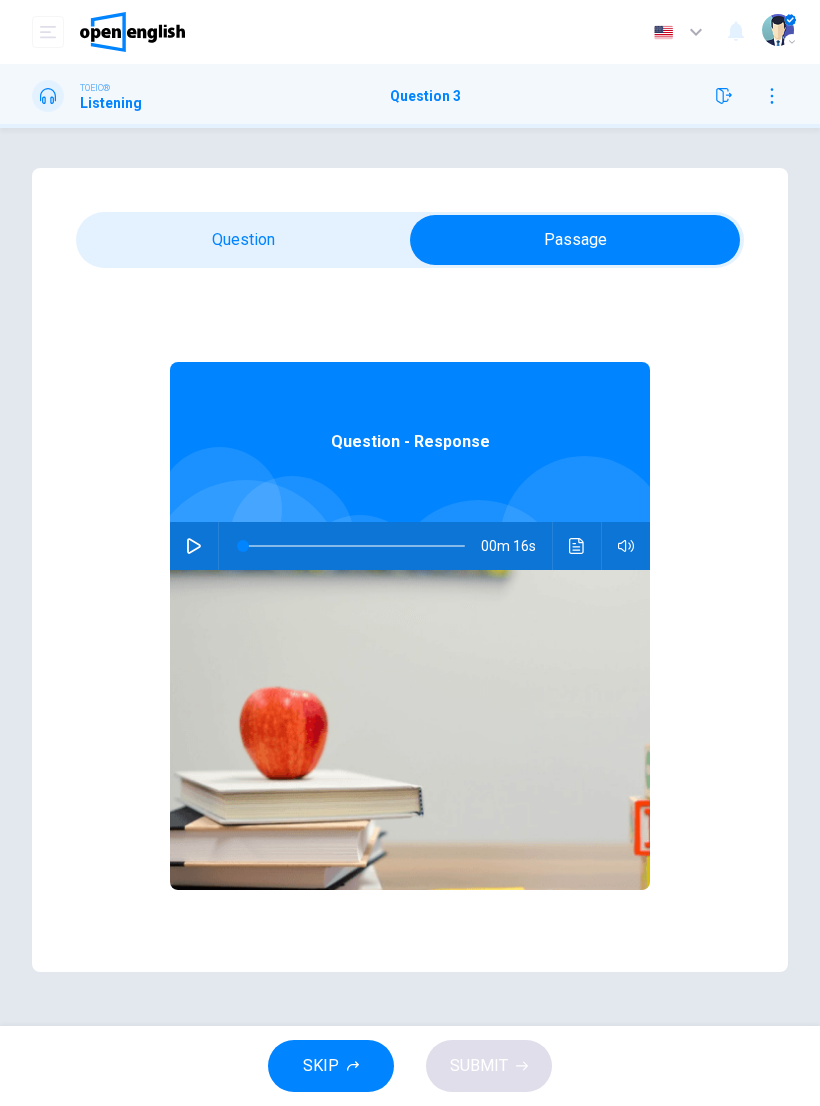 click 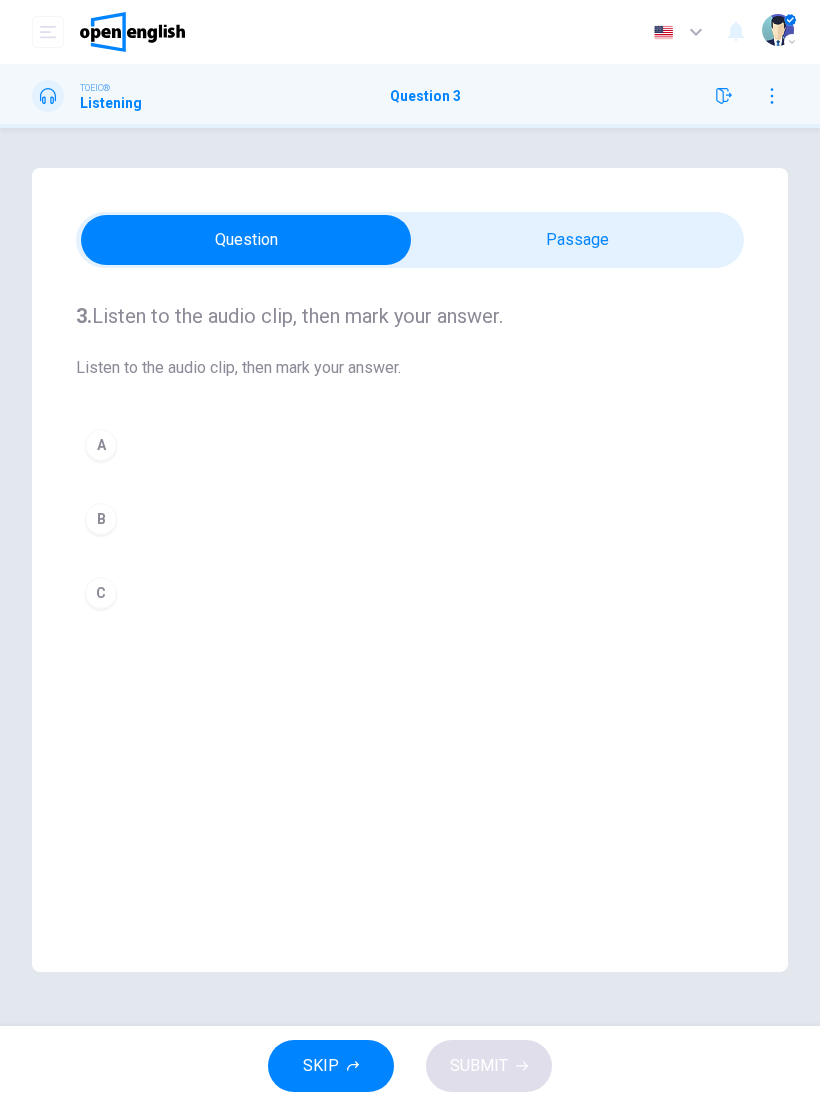 click on "A" at bounding box center (410, 445) 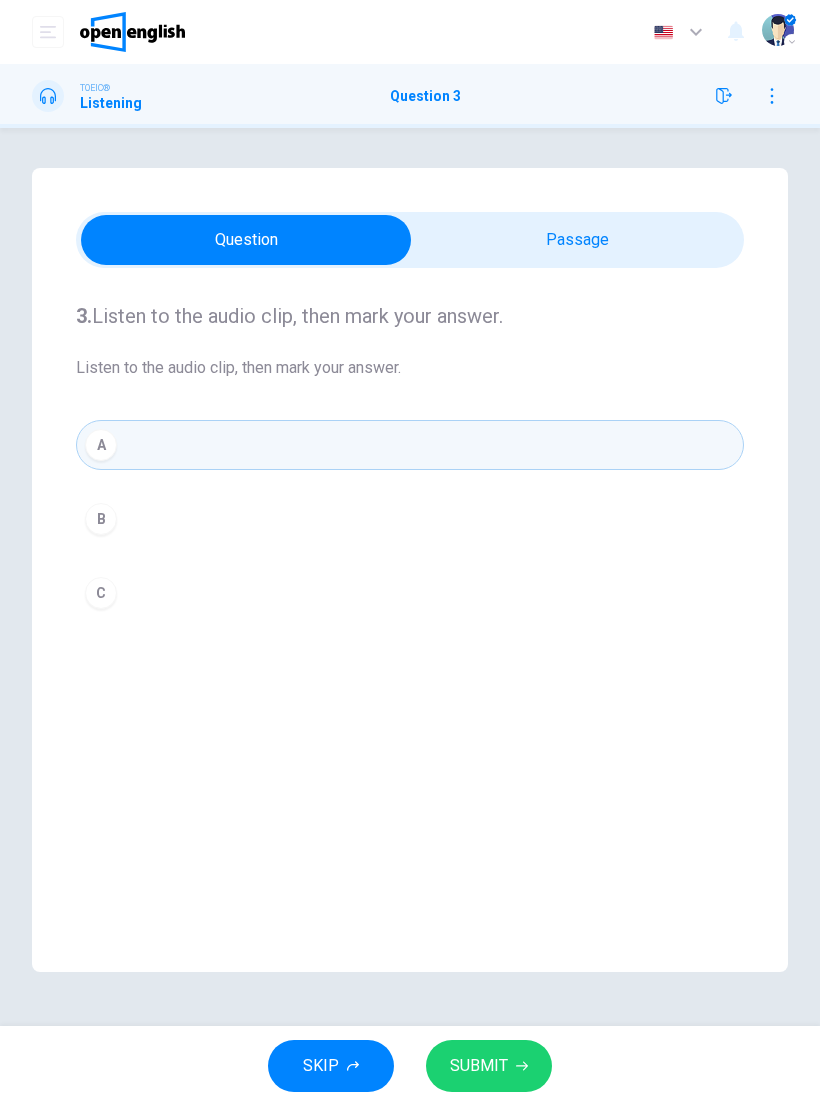 click on "SUBMIT" at bounding box center [489, 1066] 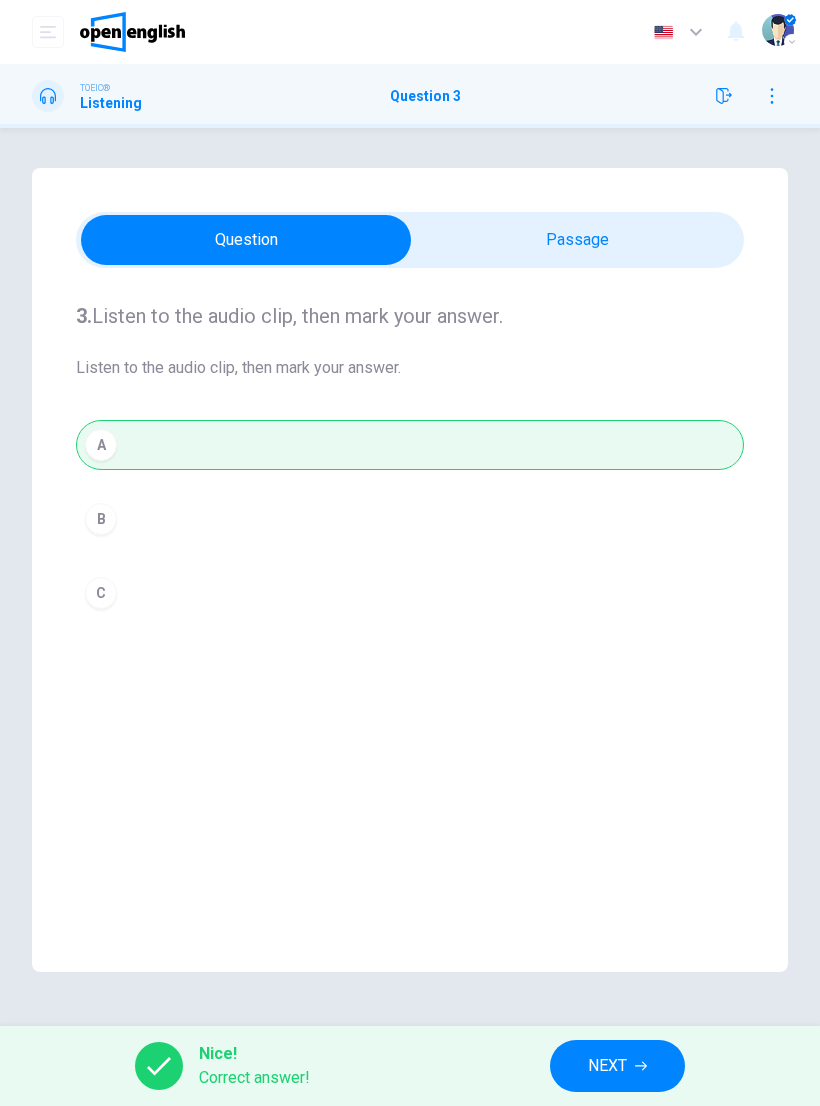 click on "NEXT" at bounding box center [607, 1066] 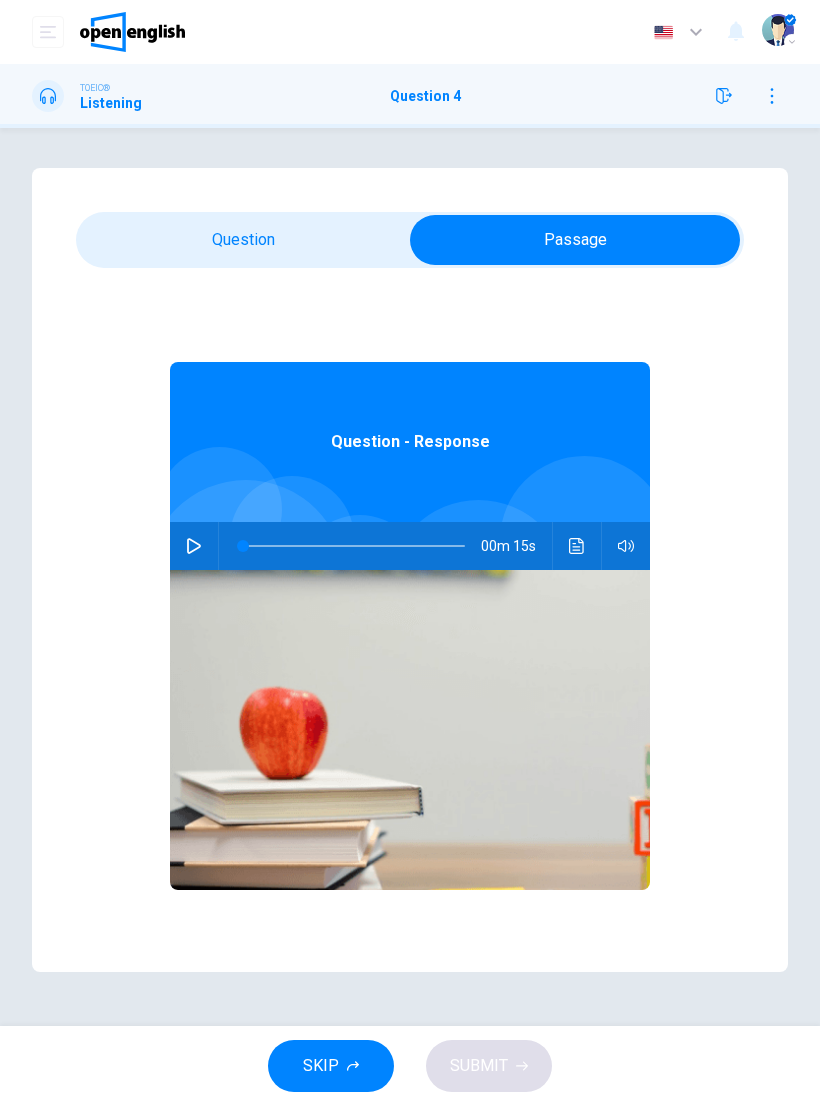 click 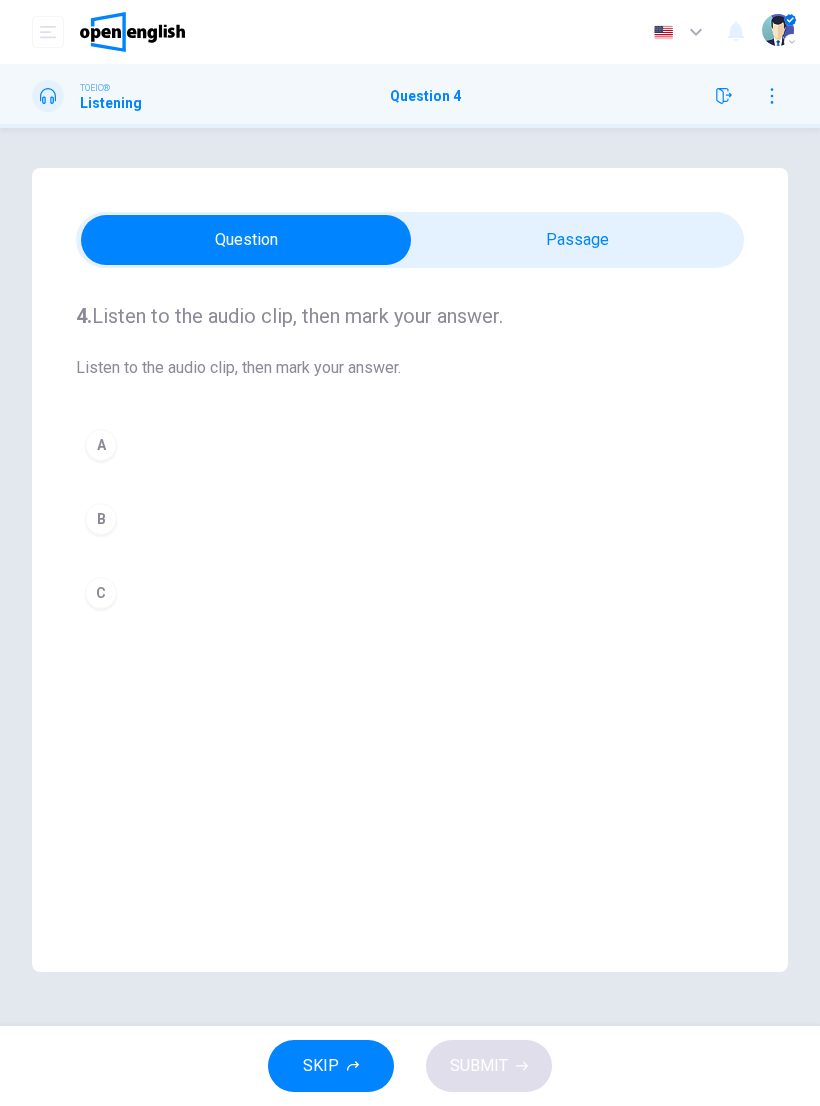 click on "C" at bounding box center (101, 593) 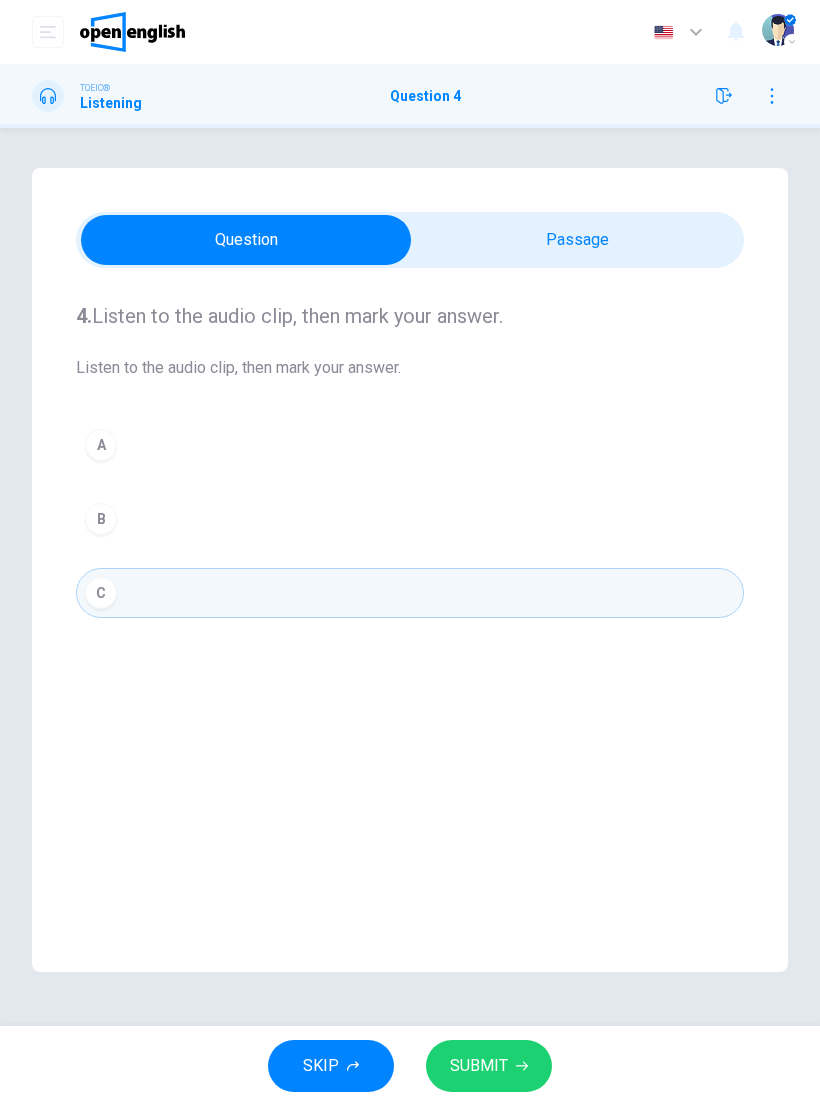 click on "SUBMIT" at bounding box center (489, 1066) 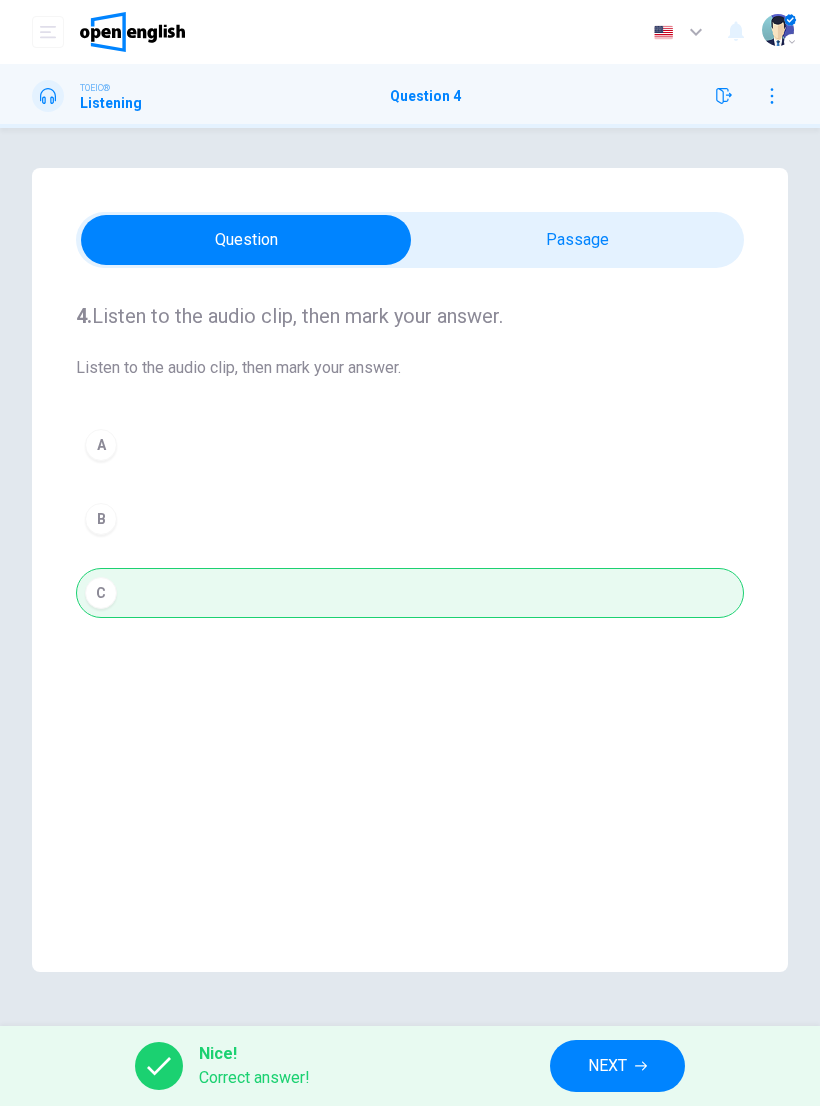 click on "NEXT" at bounding box center (607, 1066) 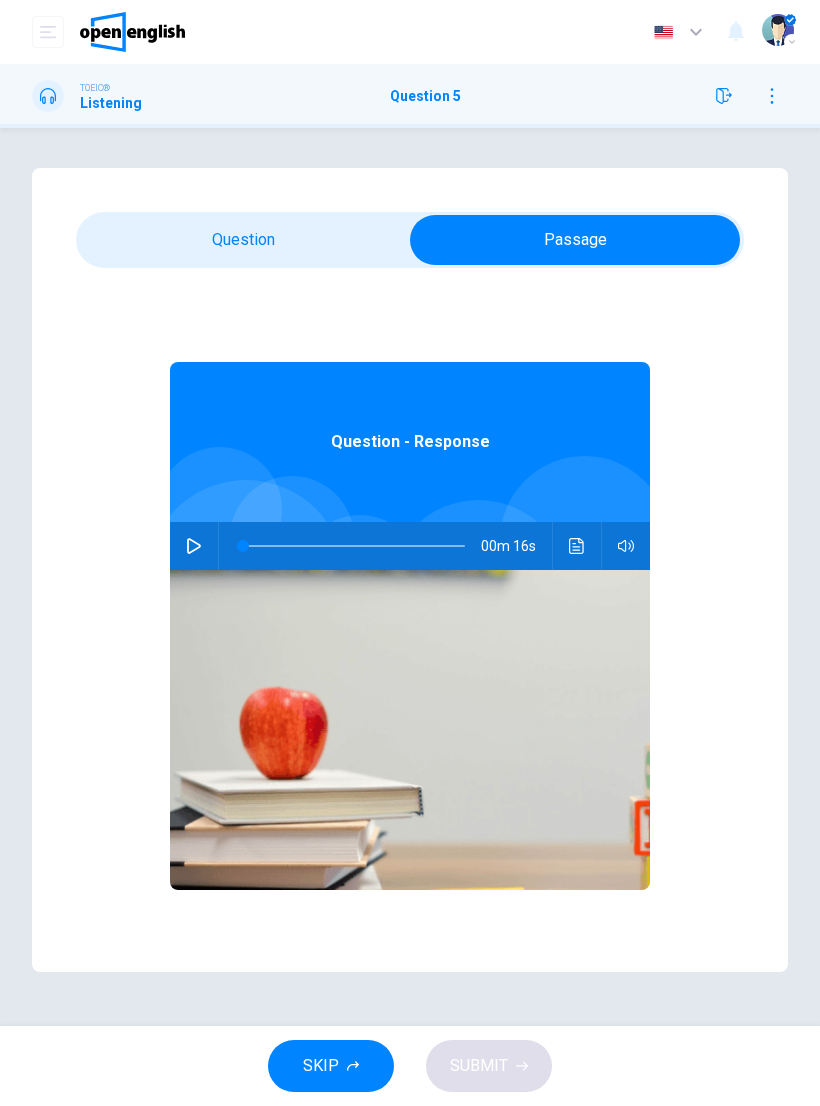 click at bounding box center [194, 546] 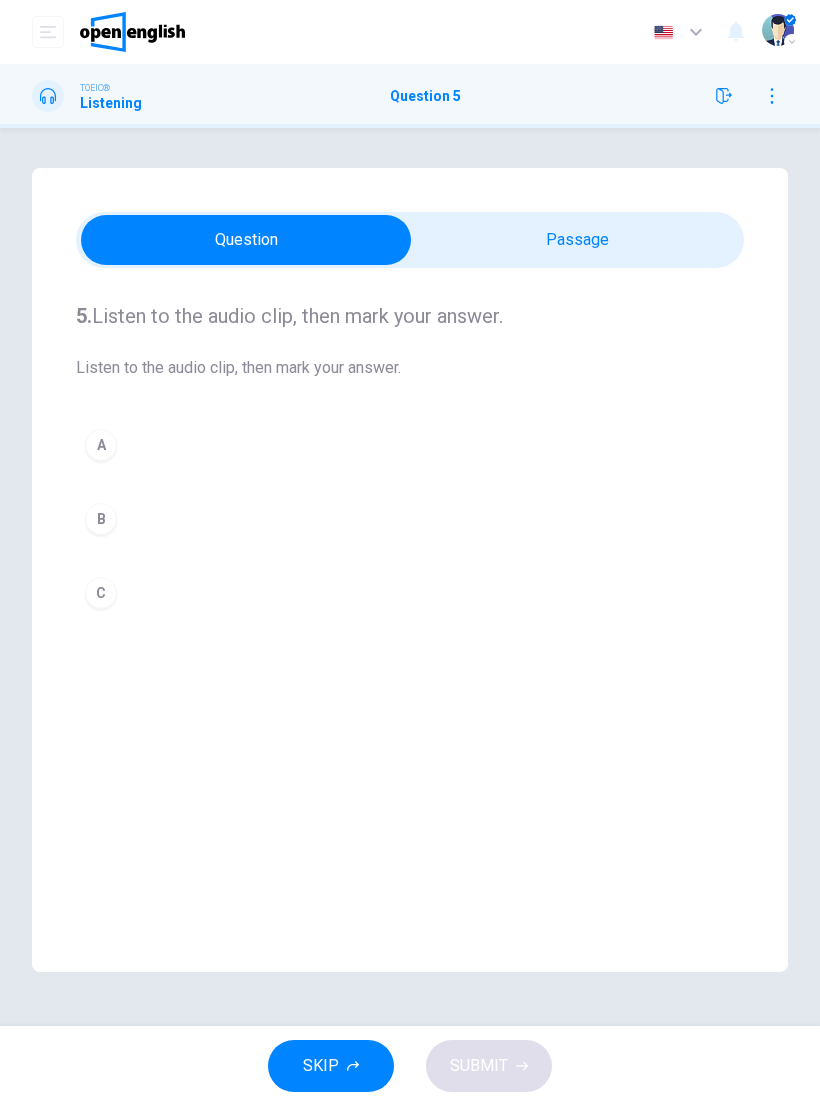 click on "C" at bounding box center [410, 593] 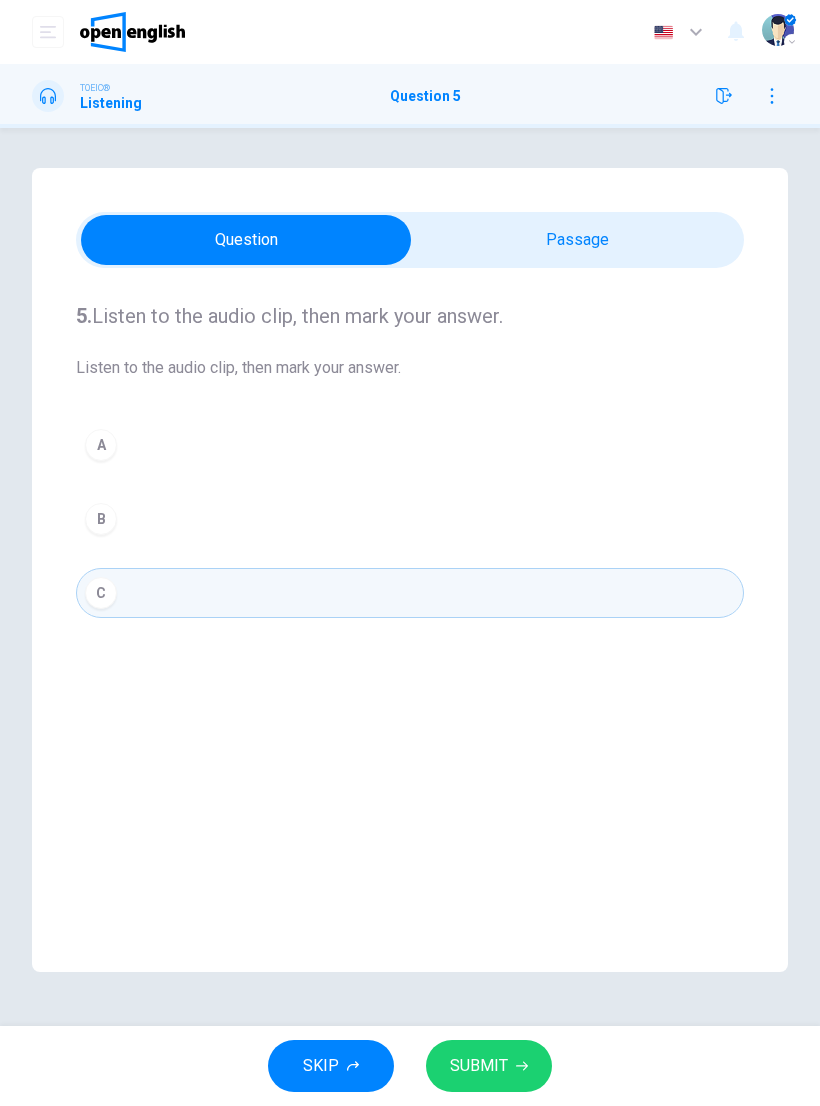 click on "SUBMIT" at bounding box center [479, 1066] 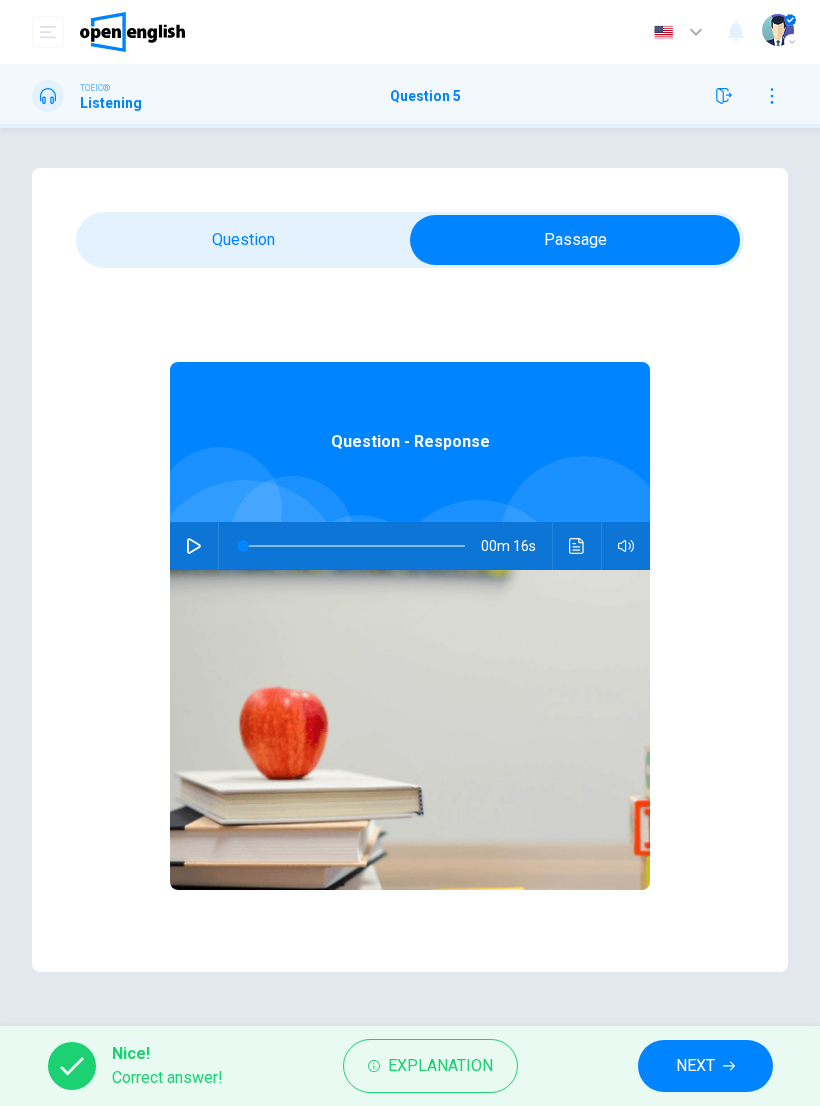 click at bounding box center (194, 546) 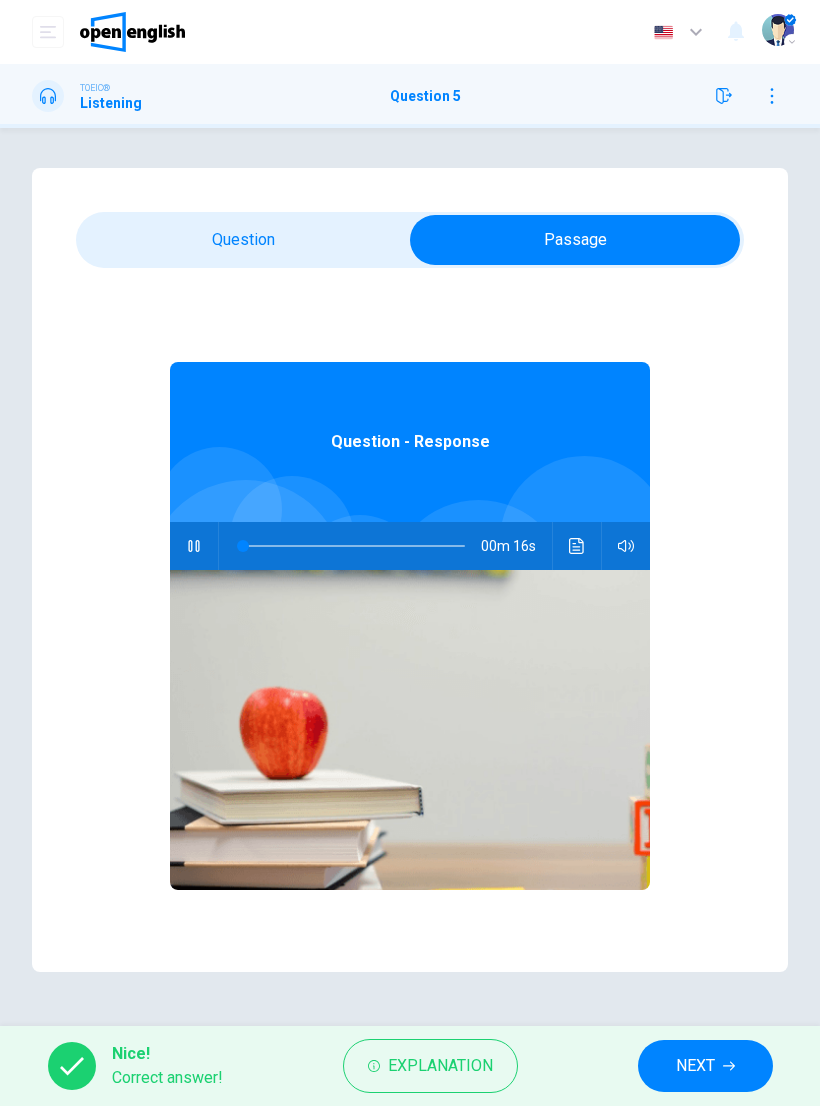 type on "*" 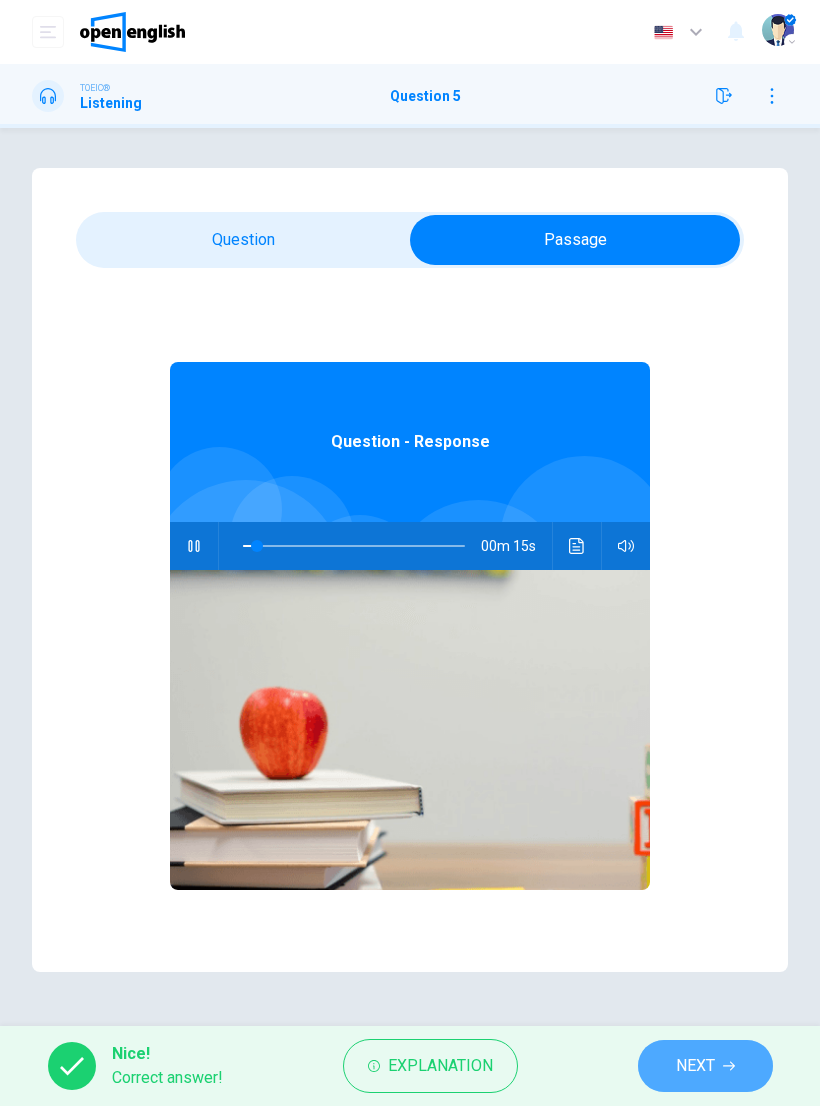 click on "NEXT" at bounding box center (695, 1066) 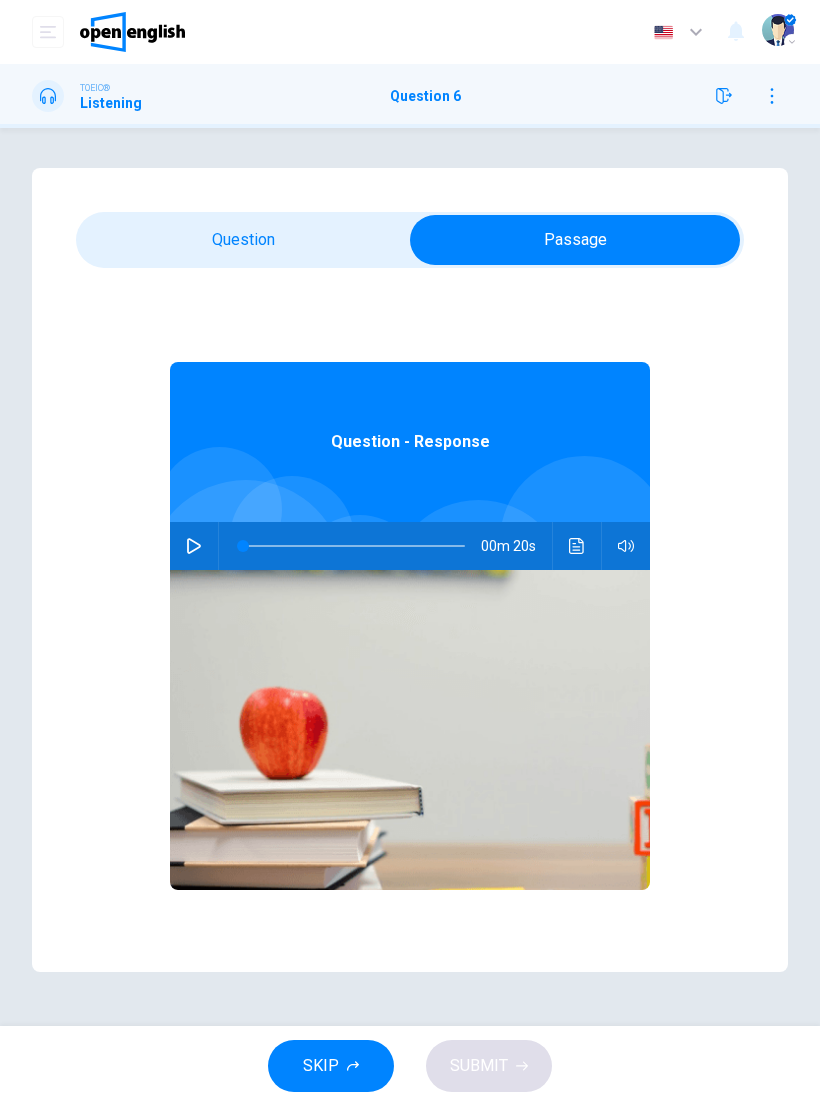 click at bounding box center [410, 730] 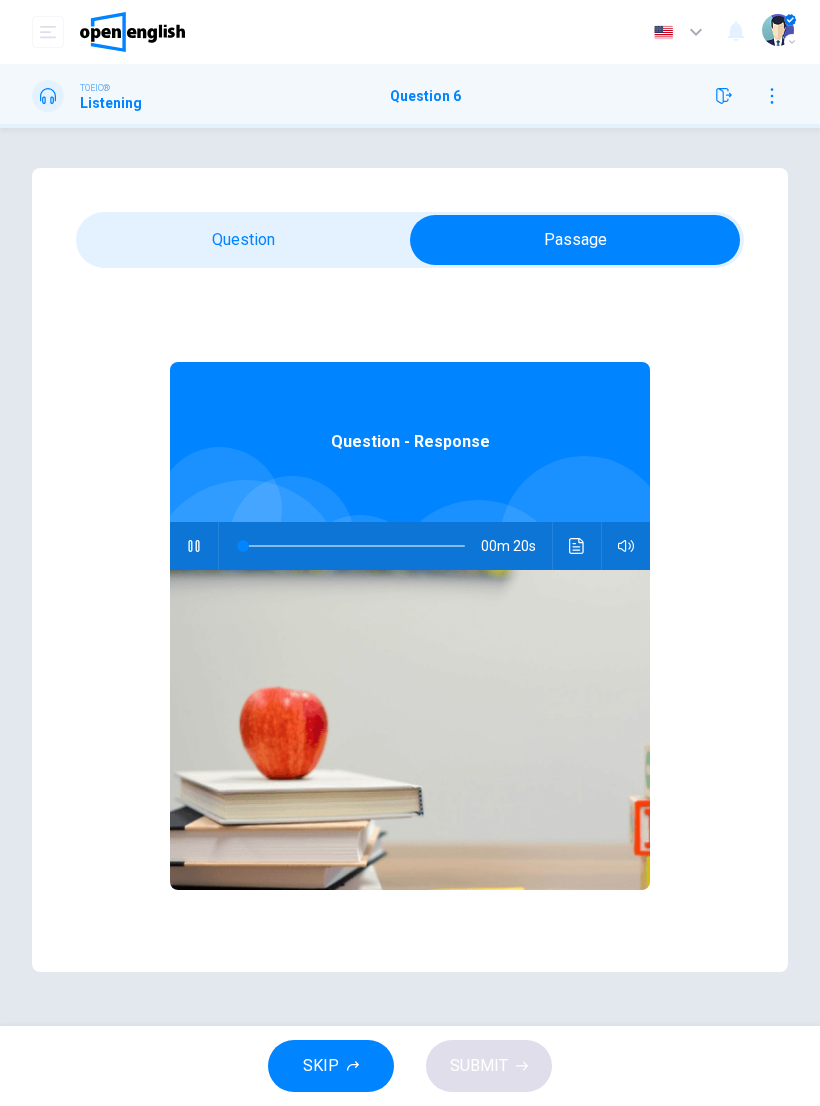 type on "*" 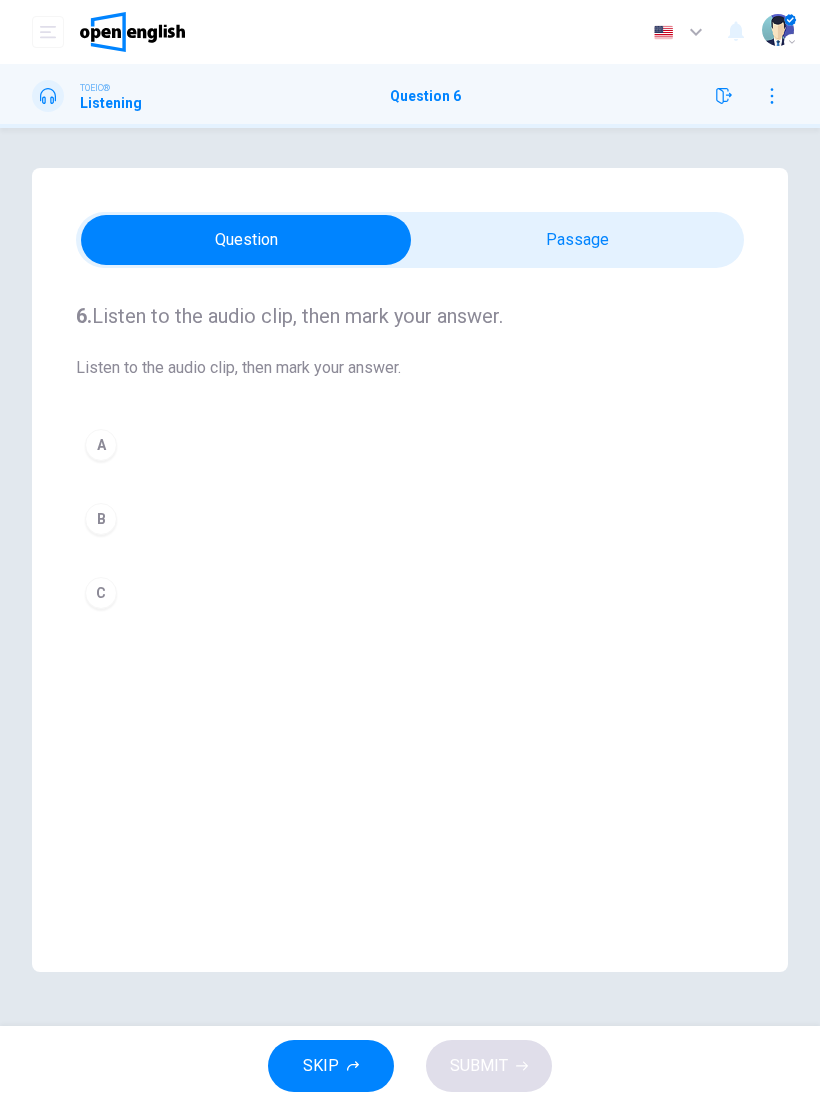 click on "B" at bounding box center (410, 519) 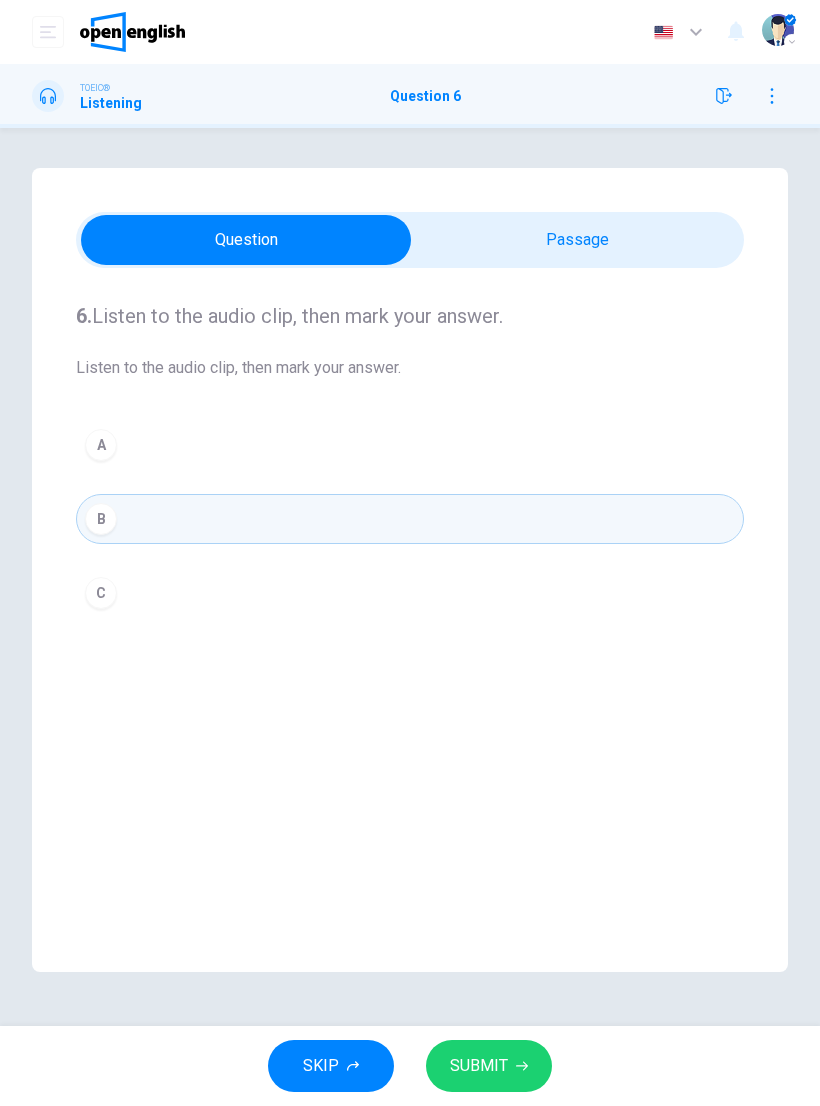 click on "SUBMIT" at bounding box center [479, 1066] 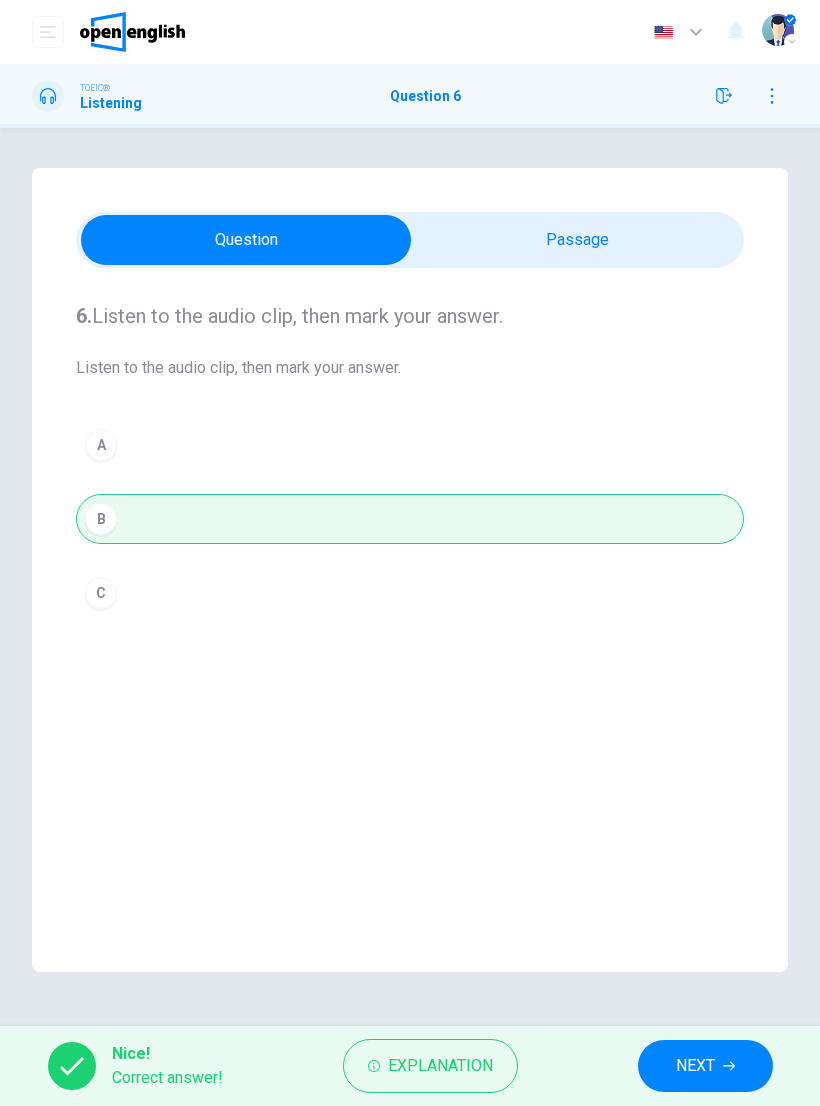 click on "NEXT" at bounding box center [695, 1066] 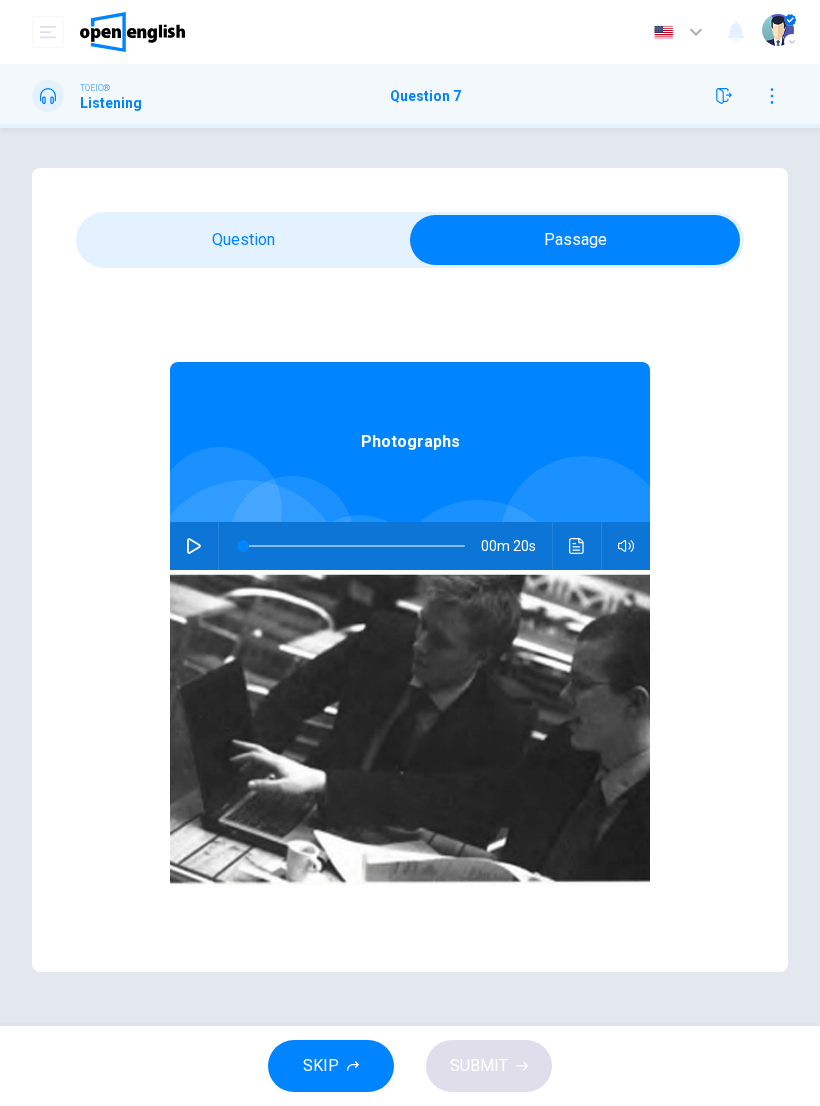 click 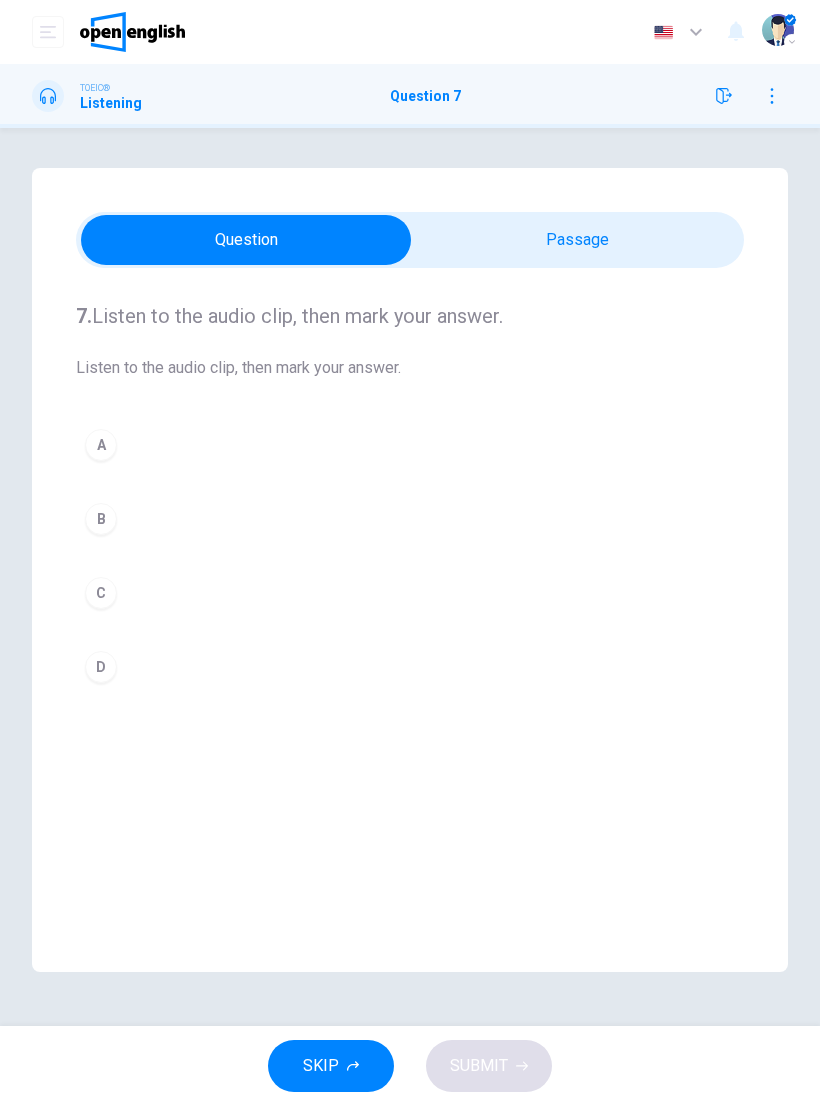 click on "A" at bounding box center [101, 445] 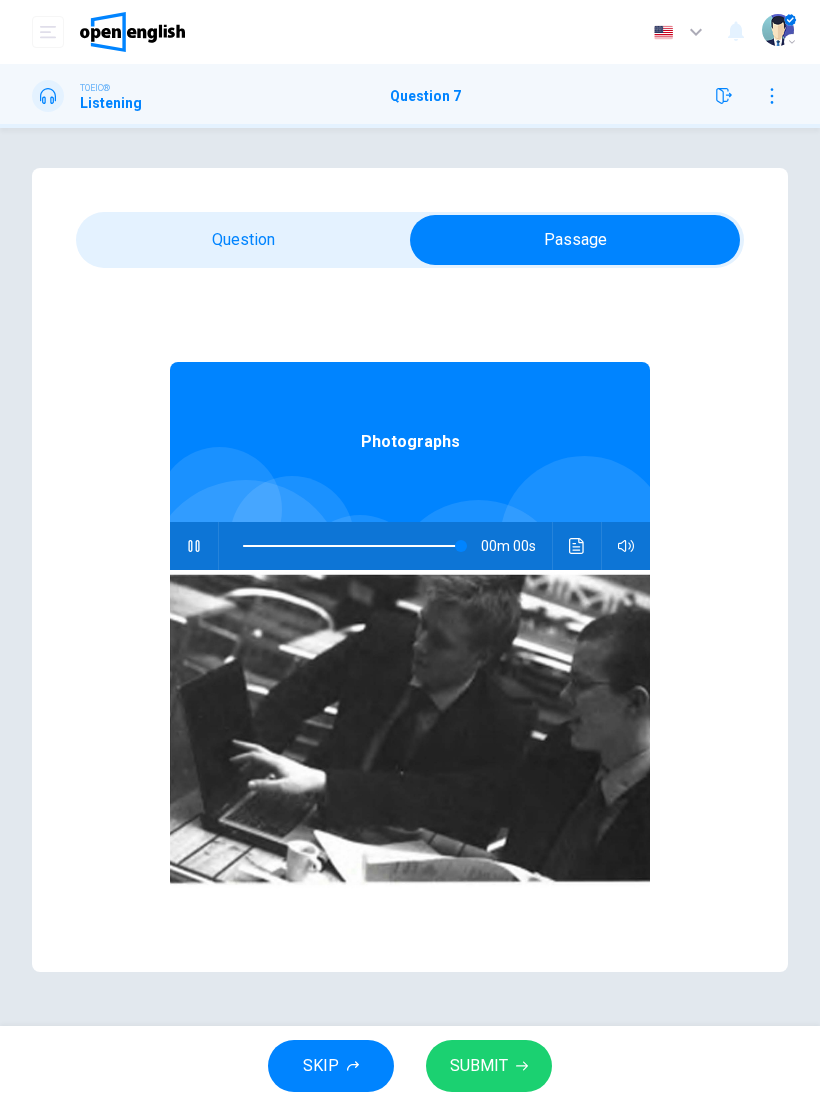 type on "*" 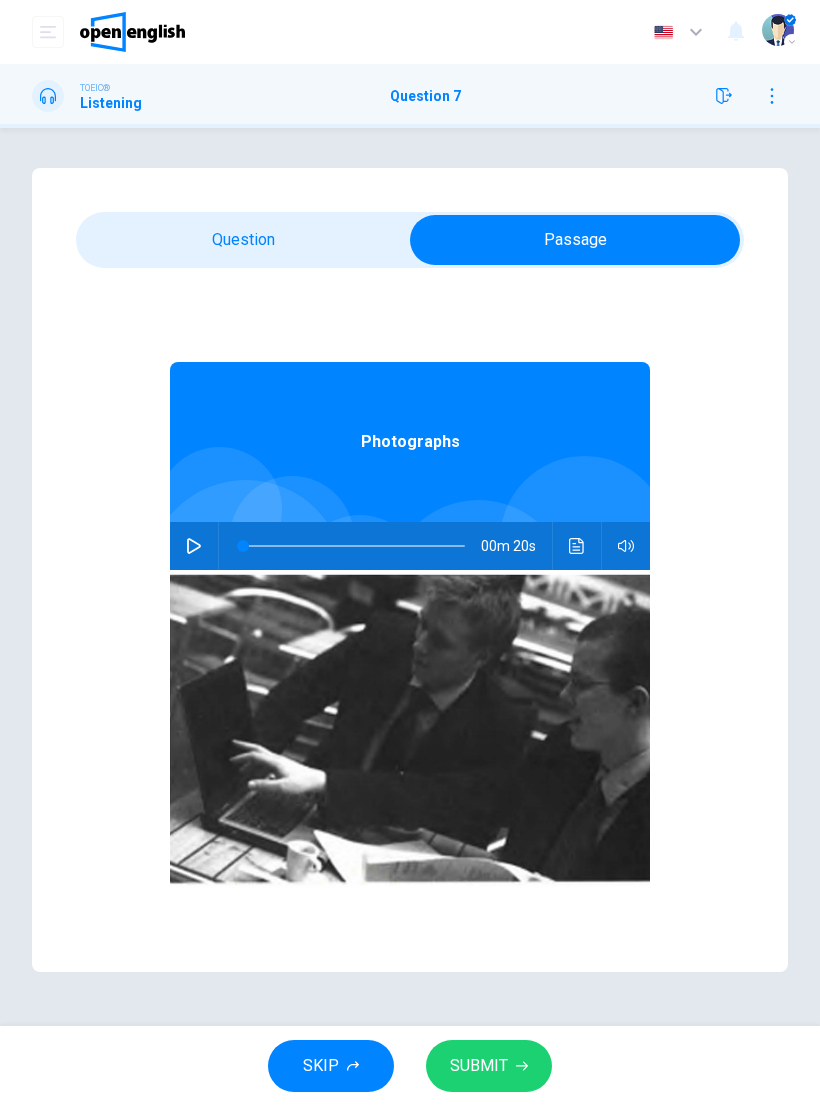 click on "SUBMIT" at bounding box center [489, 1066] 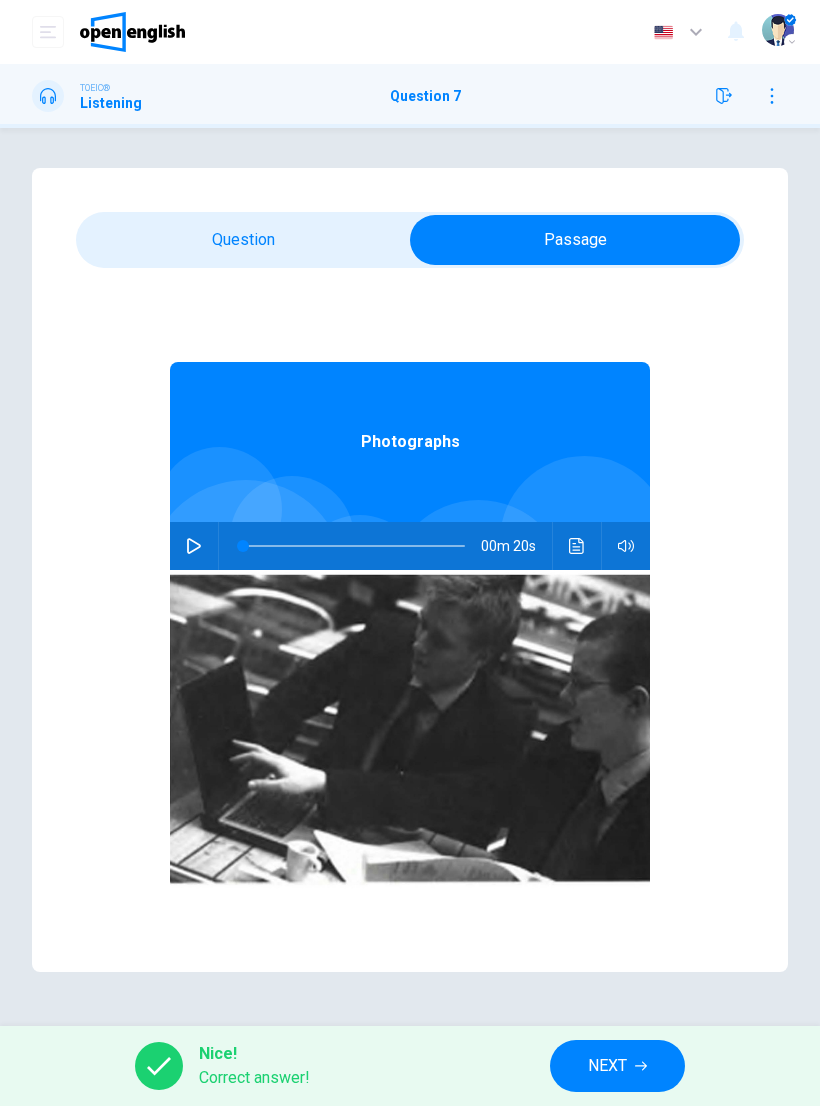 click on "NEXT" at bounding box center [607, 1066] 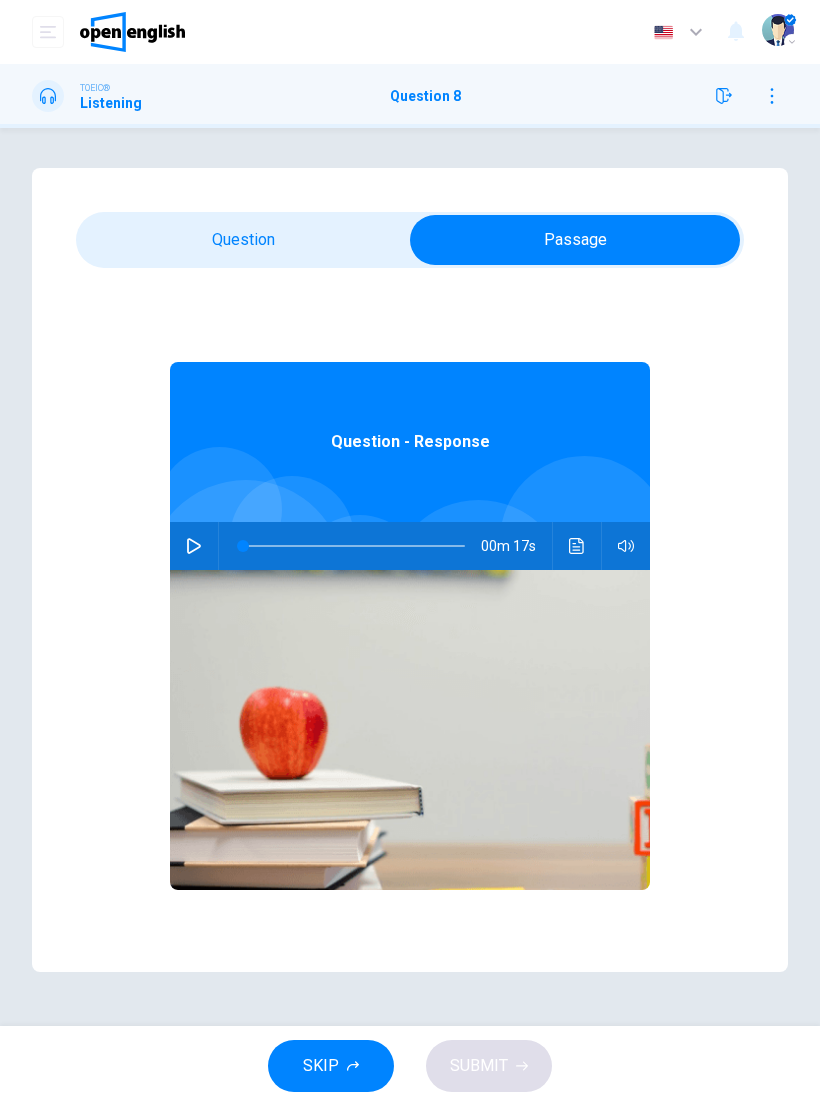 click at bounding box center (194, 546) 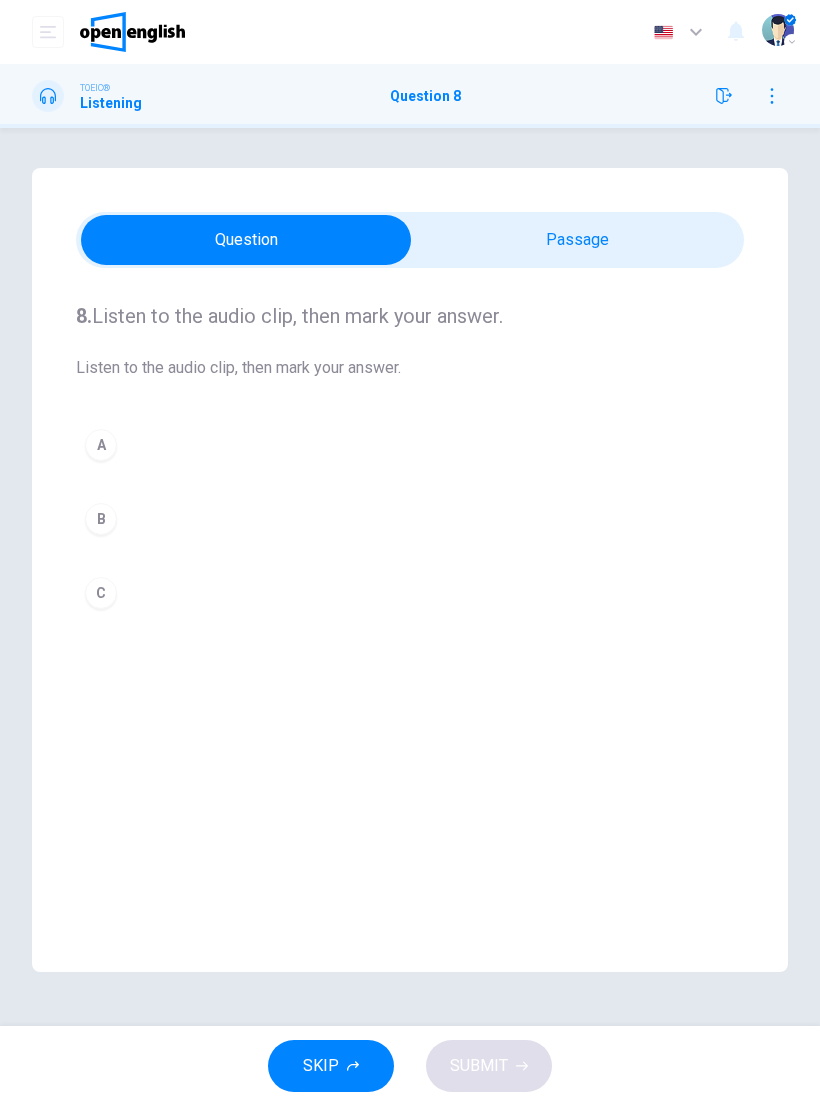 click on "B" at bounding box center (410, 519) 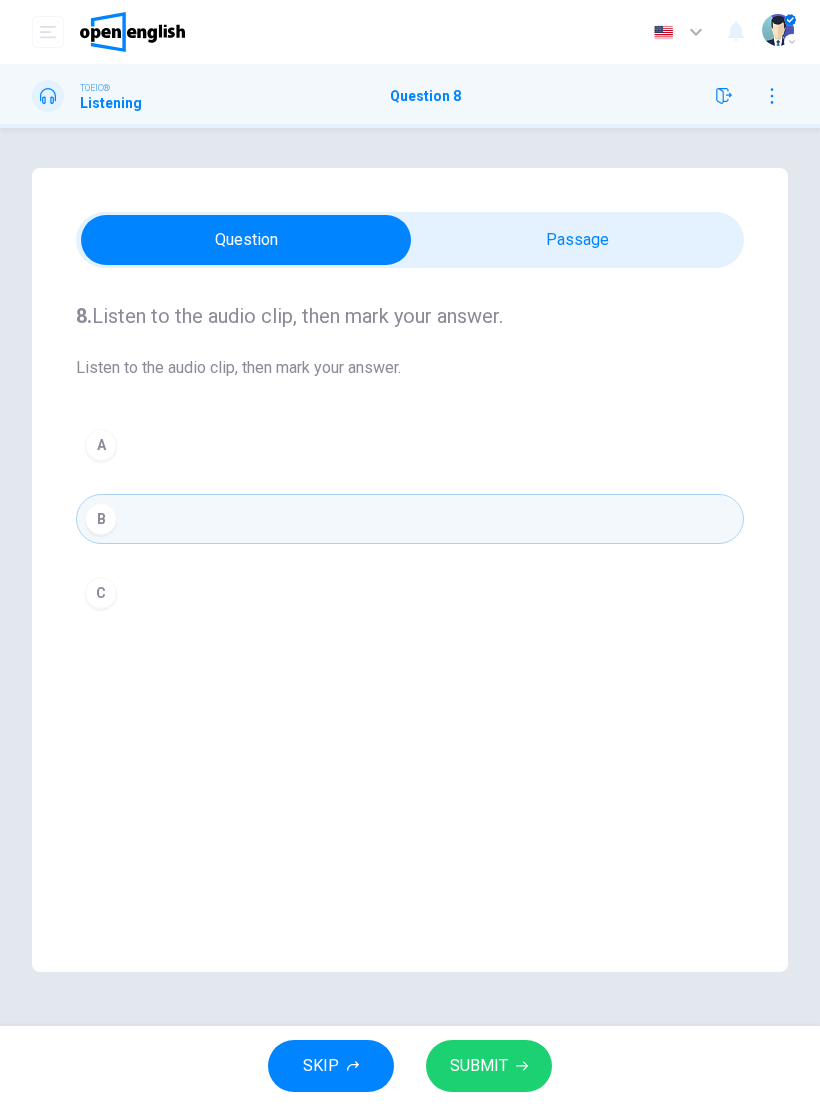 click on "B" at bounding box center [410, 519] 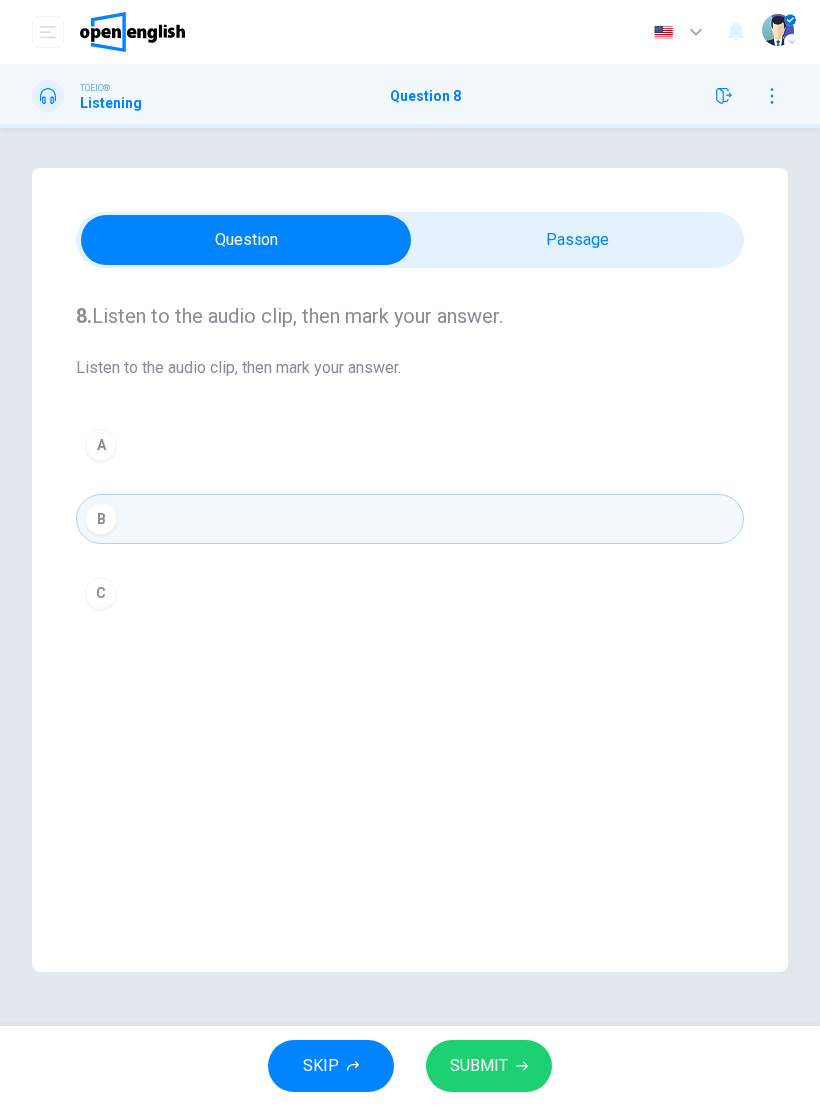 click on "B" at bounding box center [410, 519] 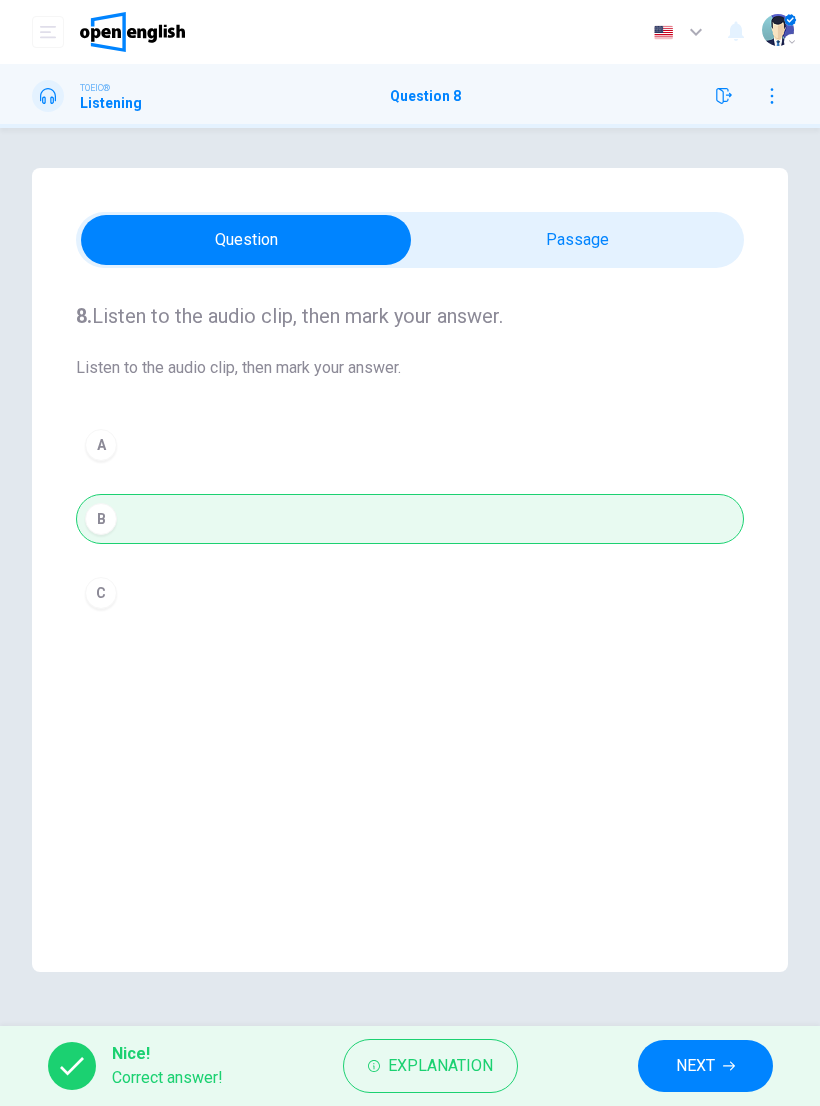 click on "NEXT" at bounding box center [695, 1066] 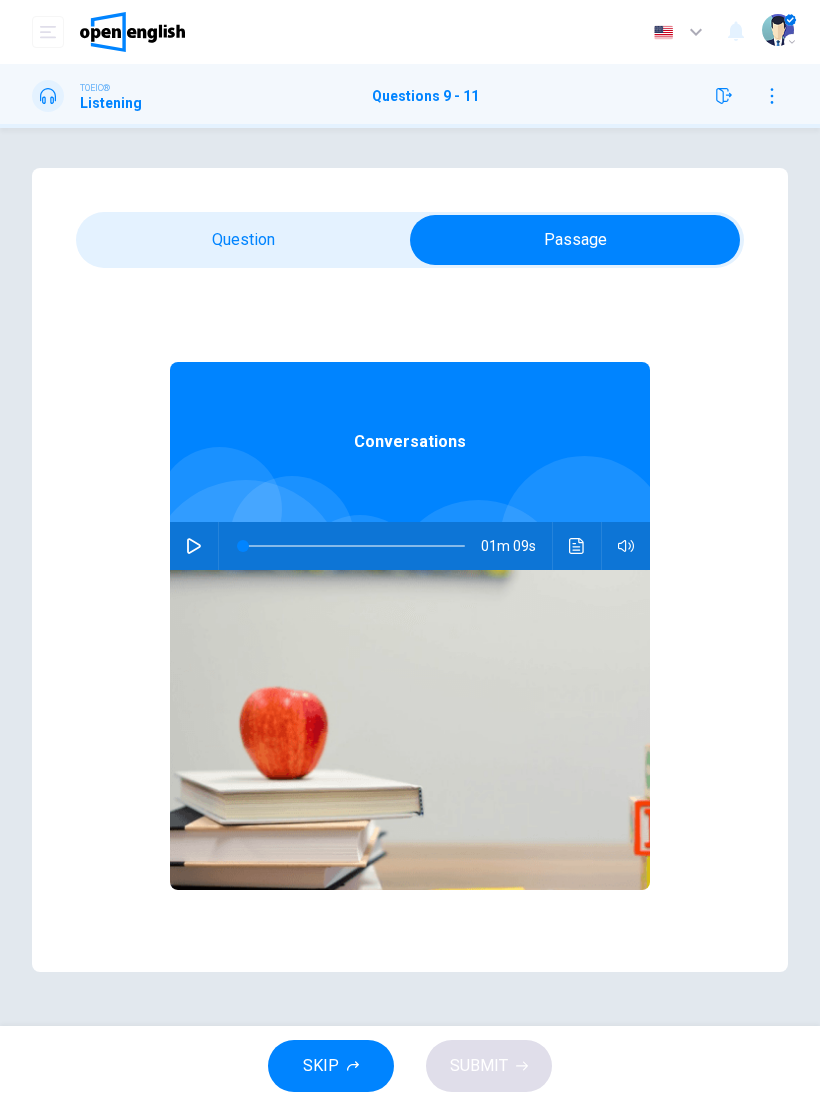 click at bounding box center (194, 546) 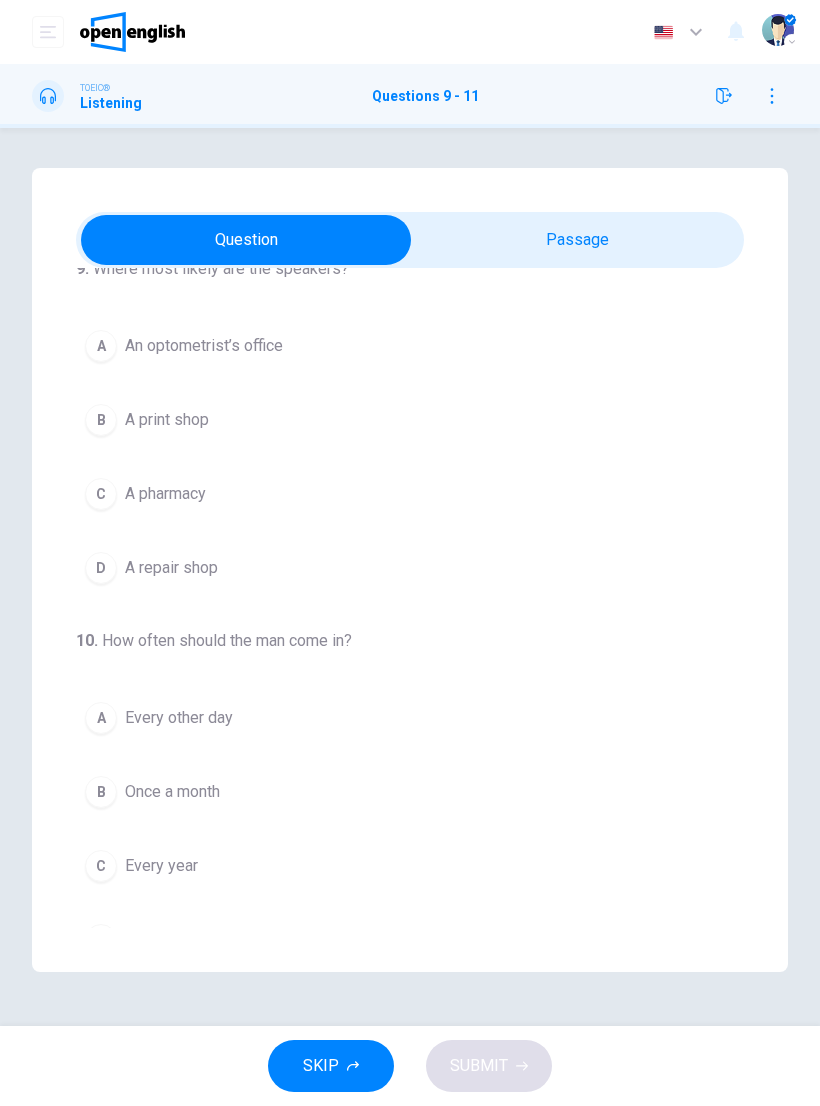 scroll, scrollTop: 46, scrollLeft: 0, axis: vertical 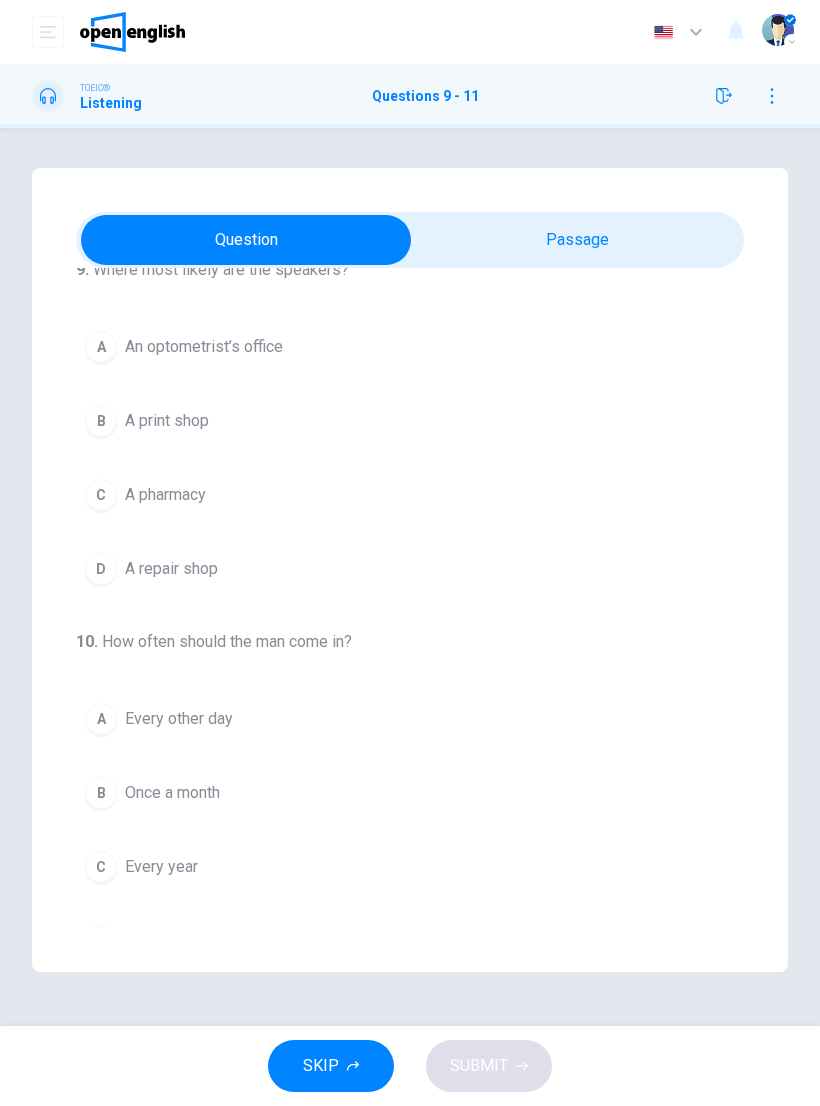 click on "An optometrist’s office" at bounding box center (204, 347) 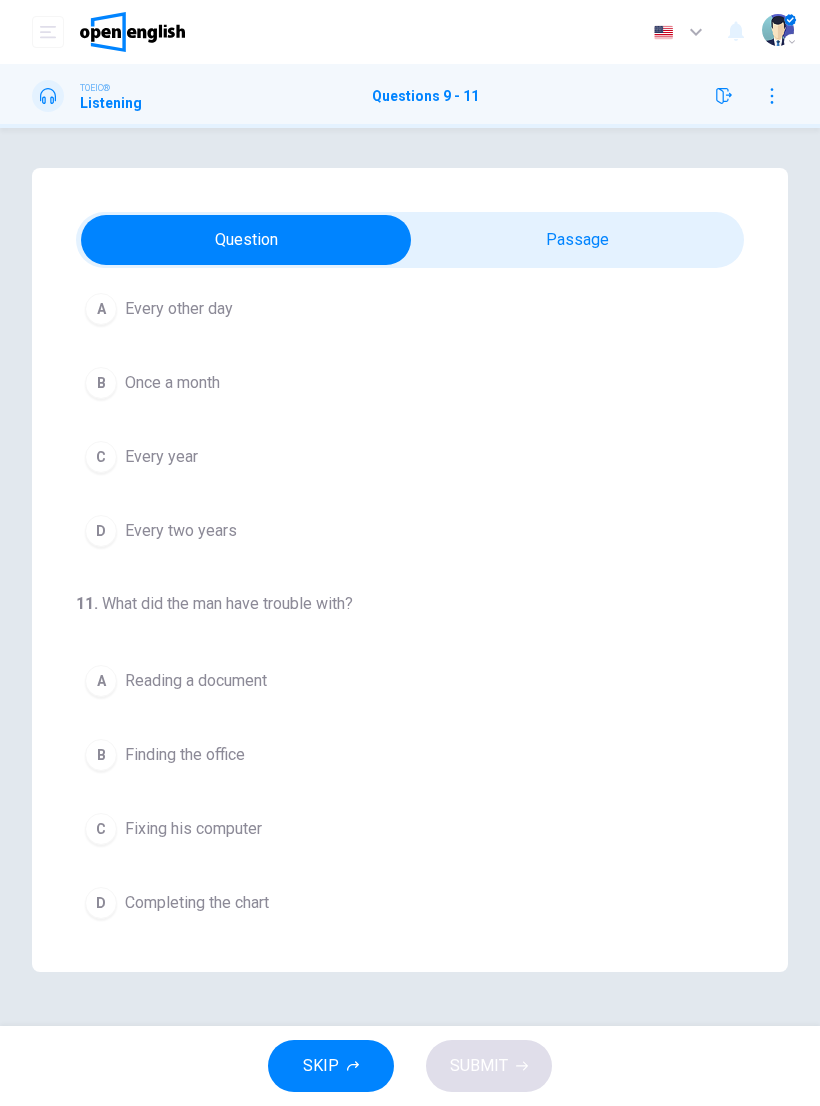scroll, scrollTop: 456, scrollLeft: 0, axis: vertical 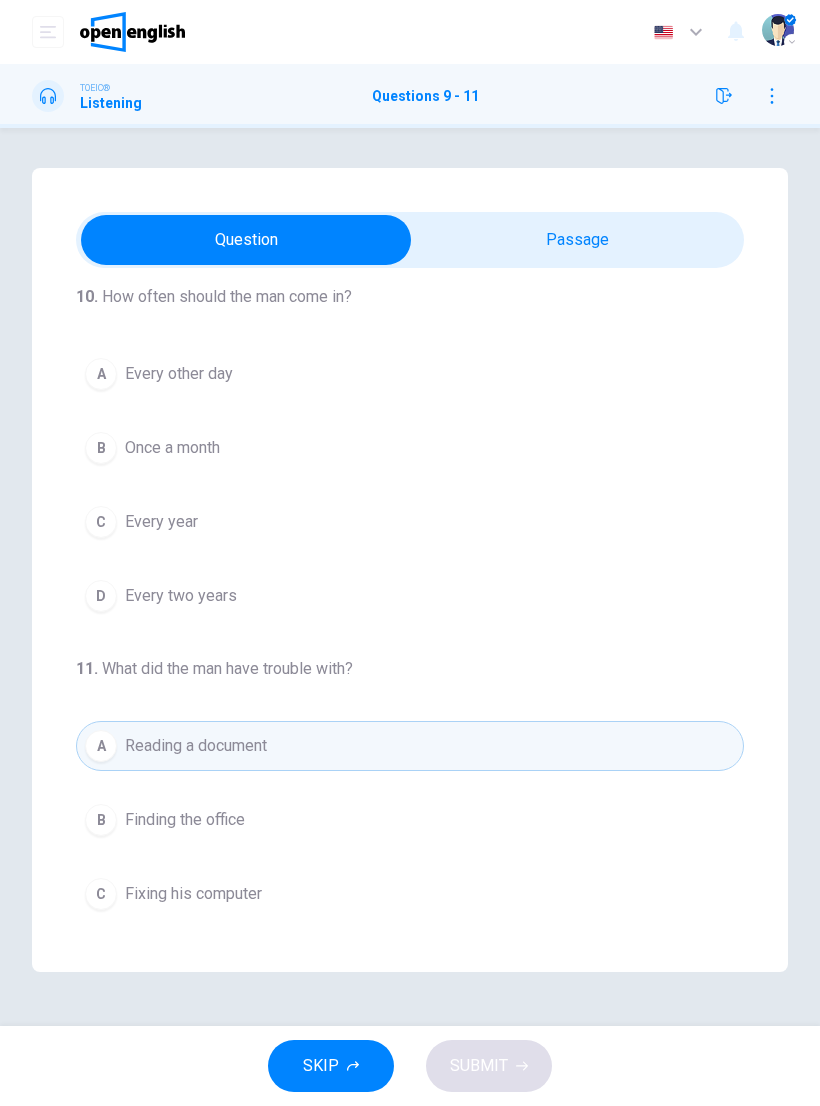 click on "Every year" at bounding box center [161, 522] 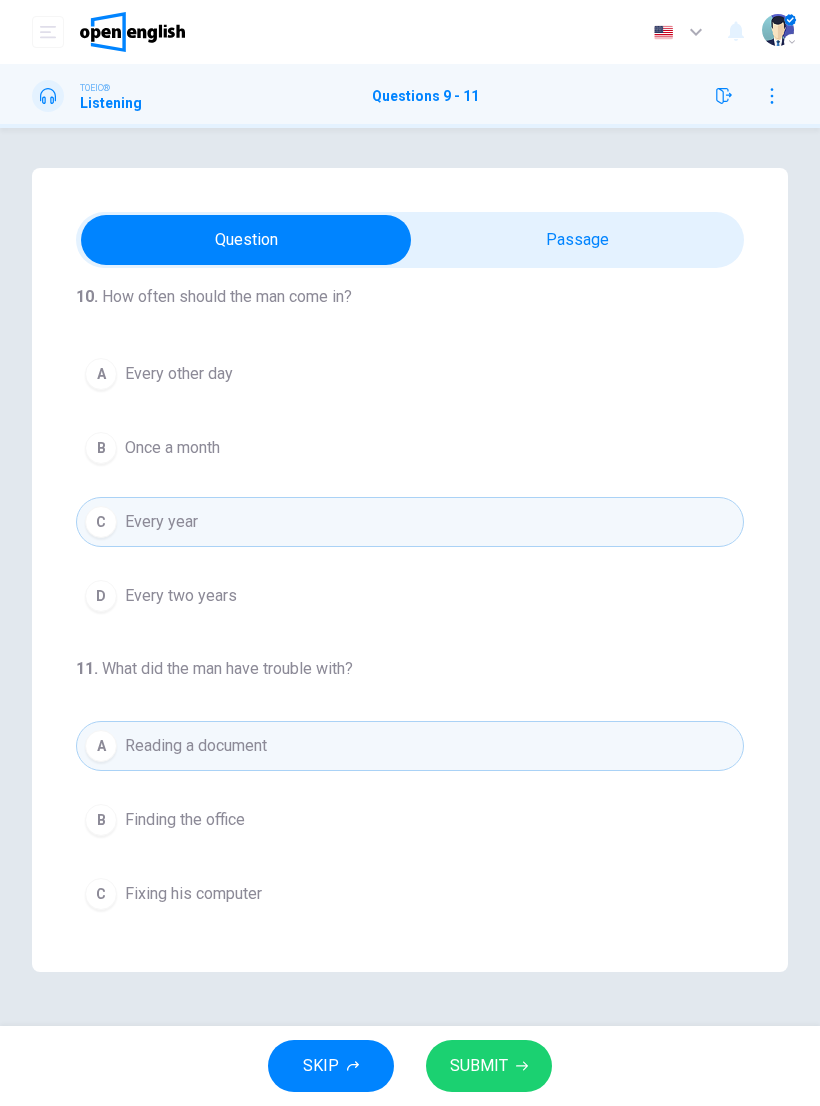 click on "SUBMIT" at bounding box center (479, 1066) 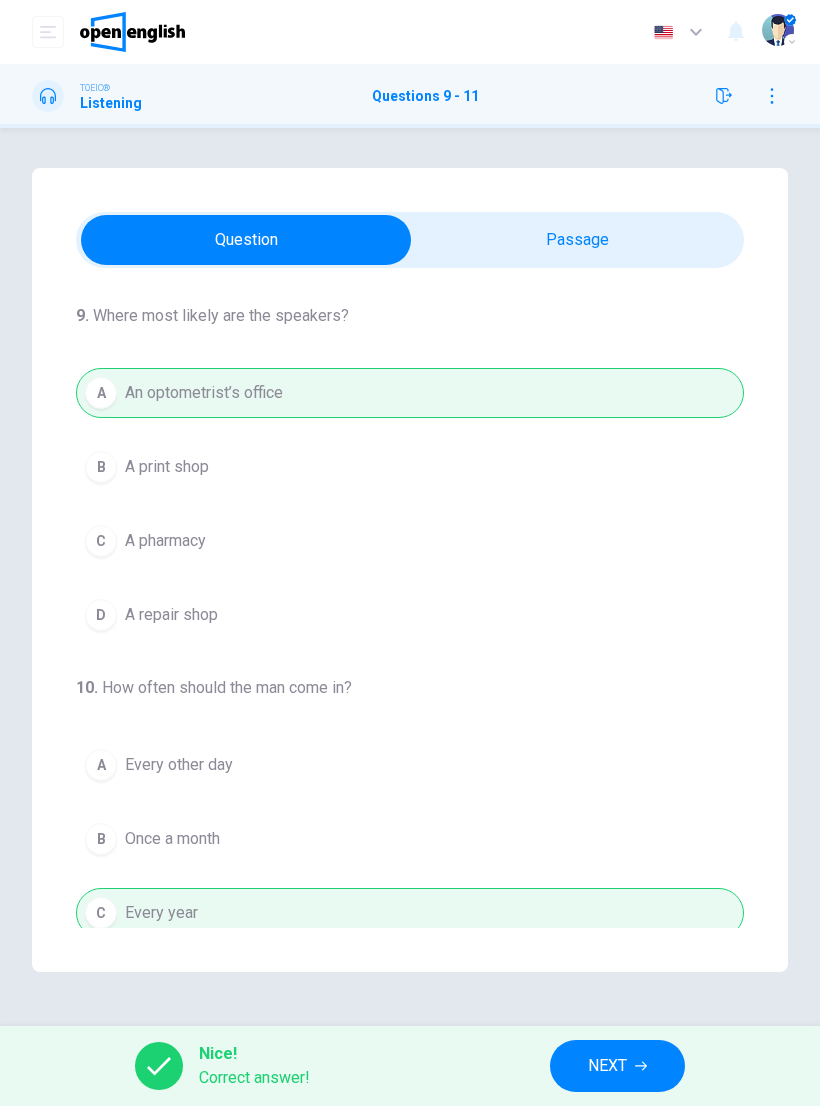 scroll, scrollTop: 0, scrollLeft: 0, axis: both 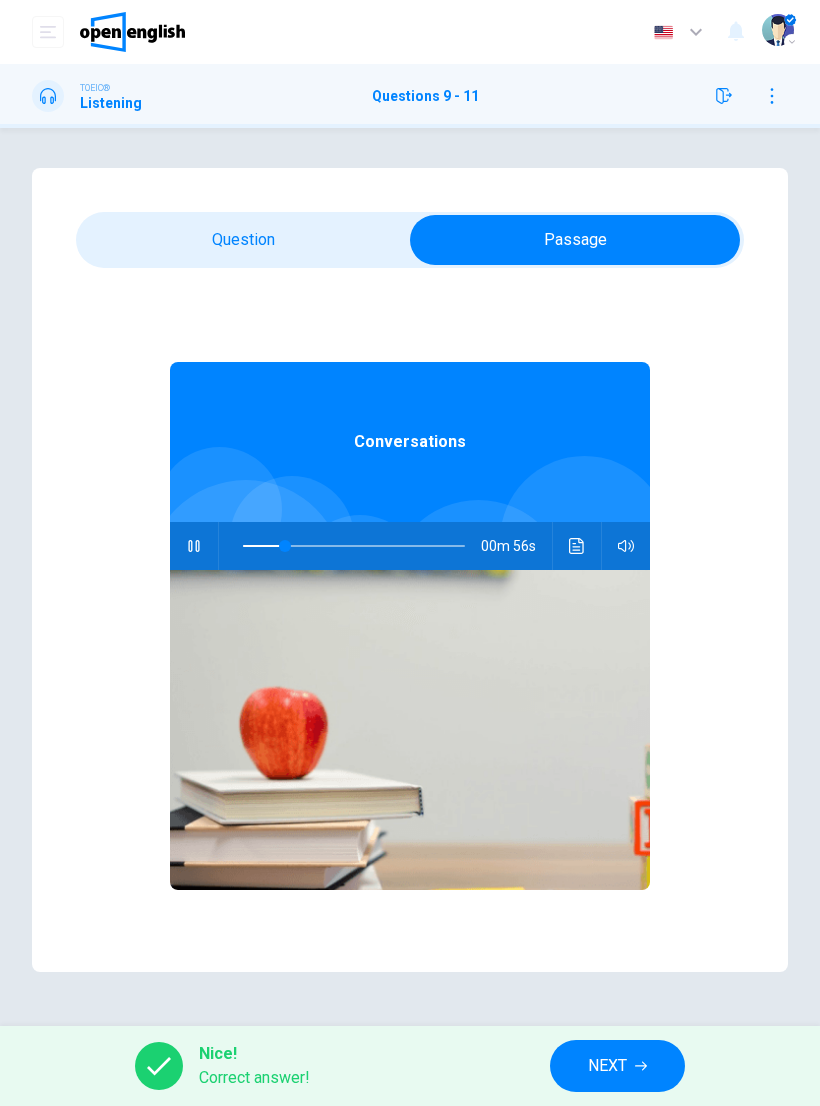 type on "**" 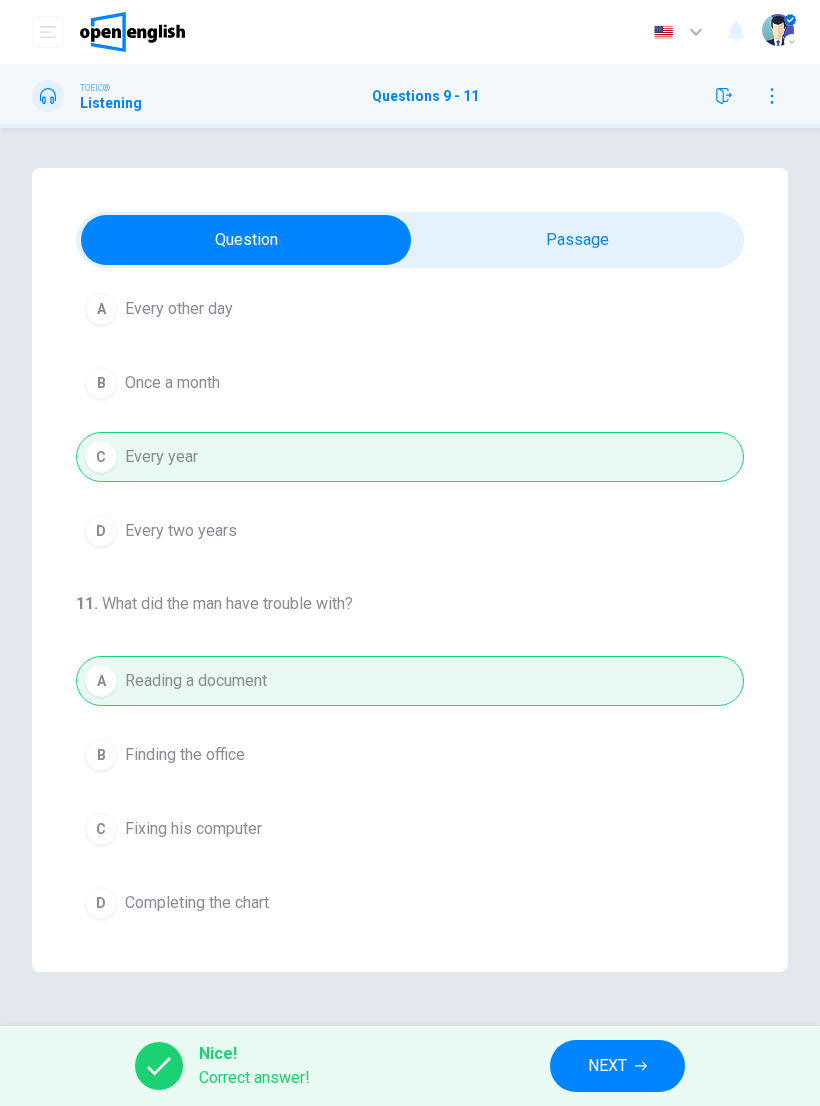 scroll, scrollTop: 456, scrollLeft: 0, axis: vertical 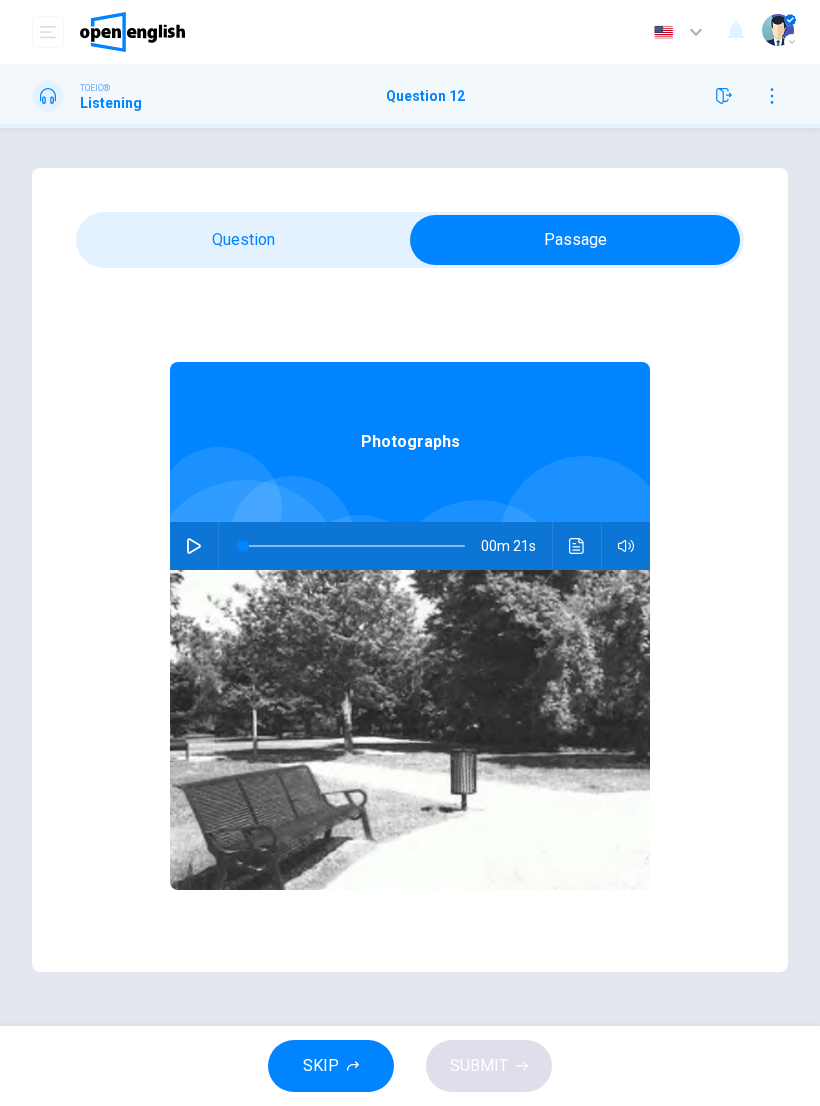 click at bounding box center (194, 546) 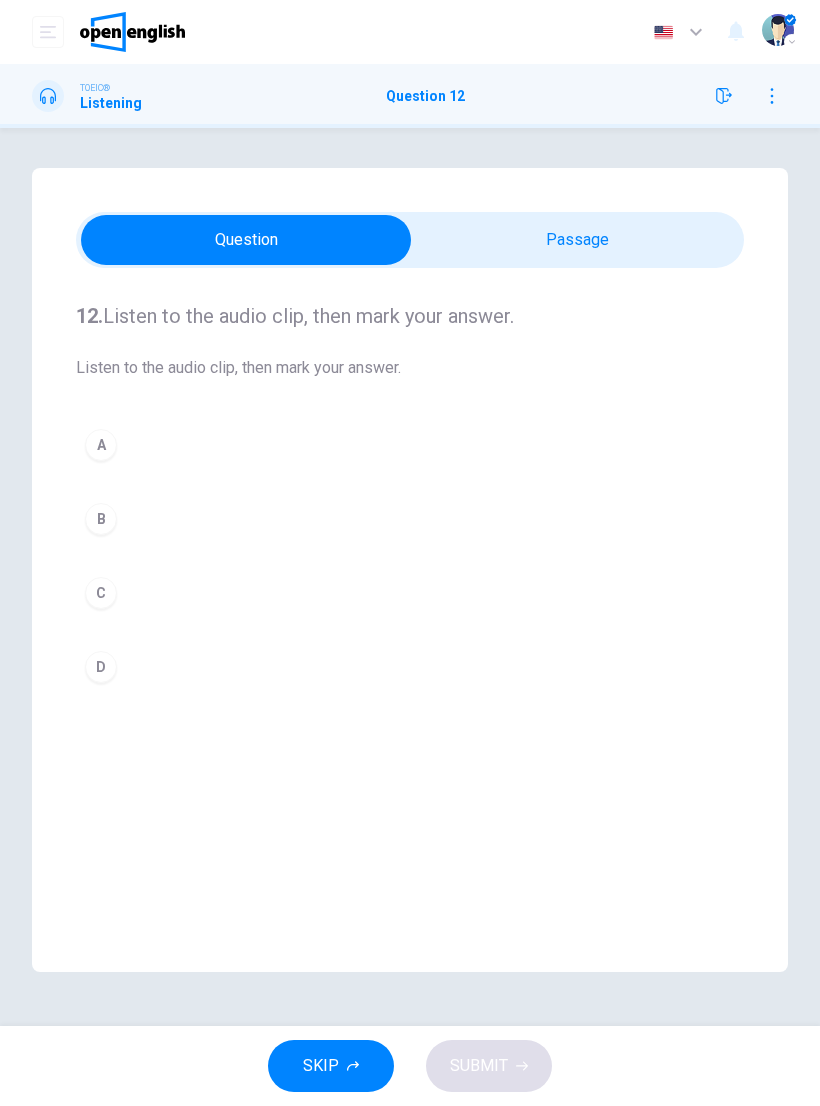 scroll, scrollTop: 0, scrollLeft: 0, axis: both 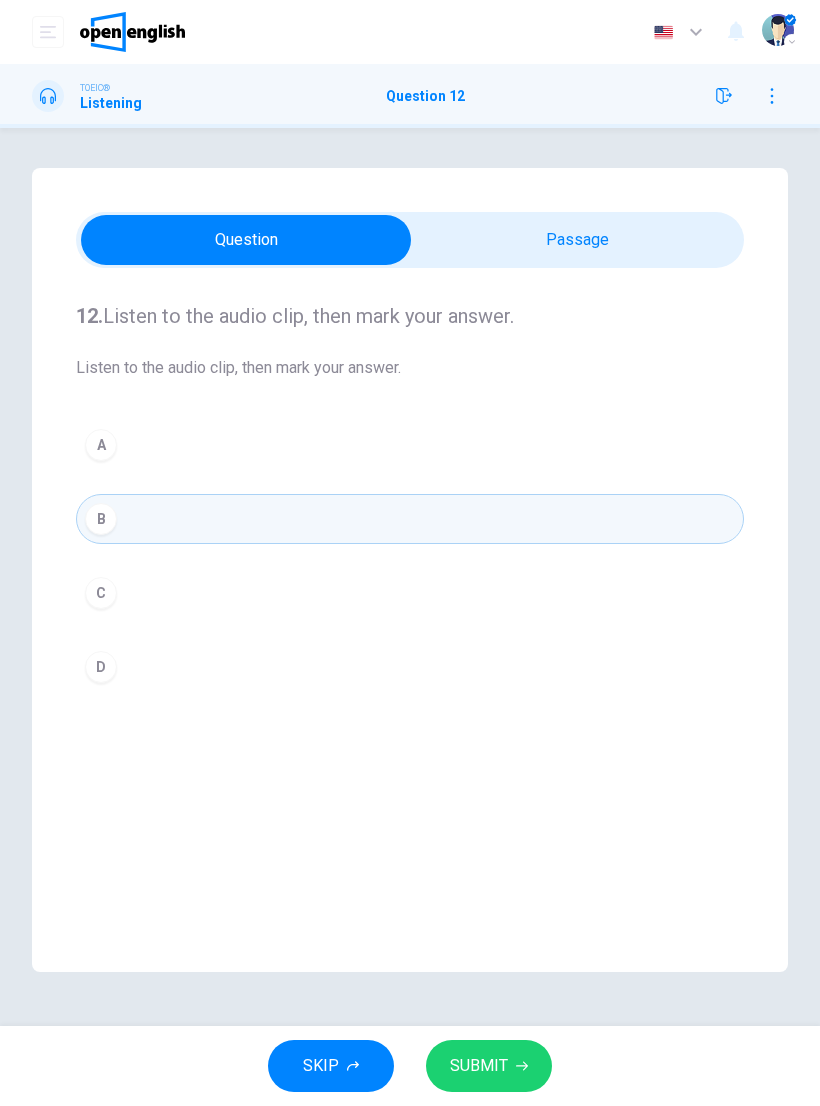click on "SUBMIT" at bounding box center (489, 1066) 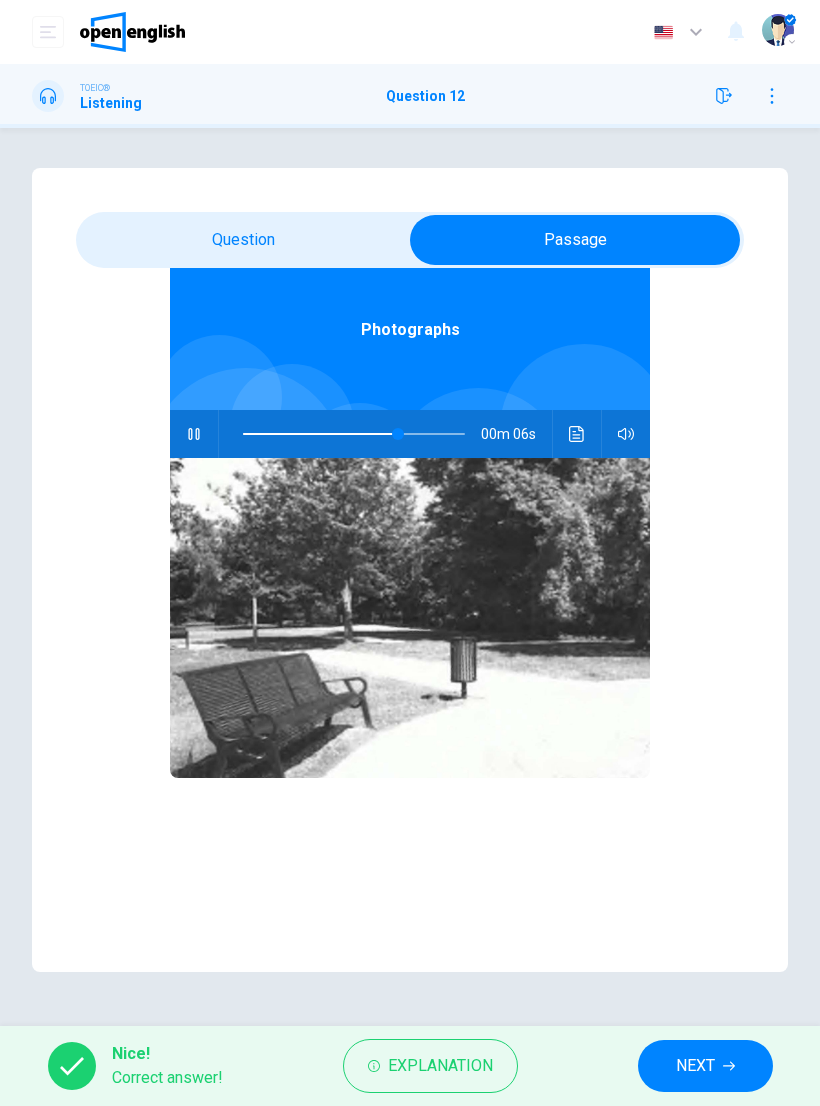 scroll, scrollTop: 112, scrollLeft: 0, axis: vertical 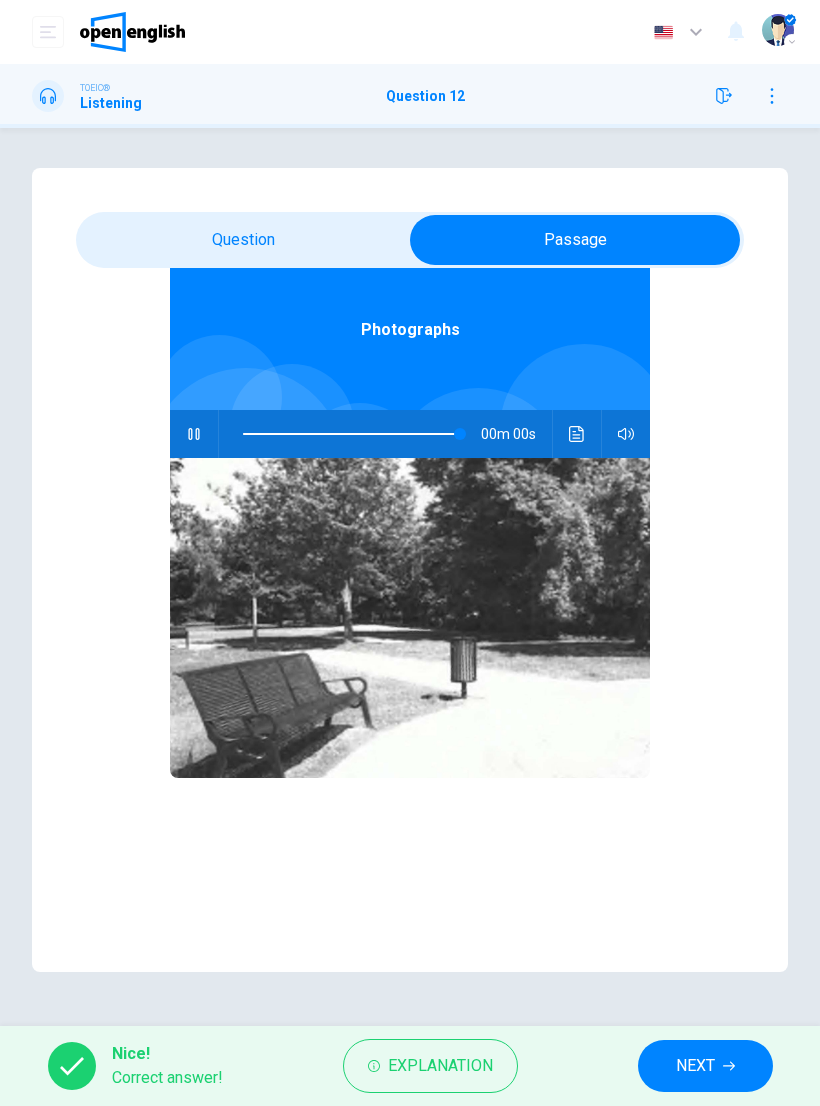 type on "*" 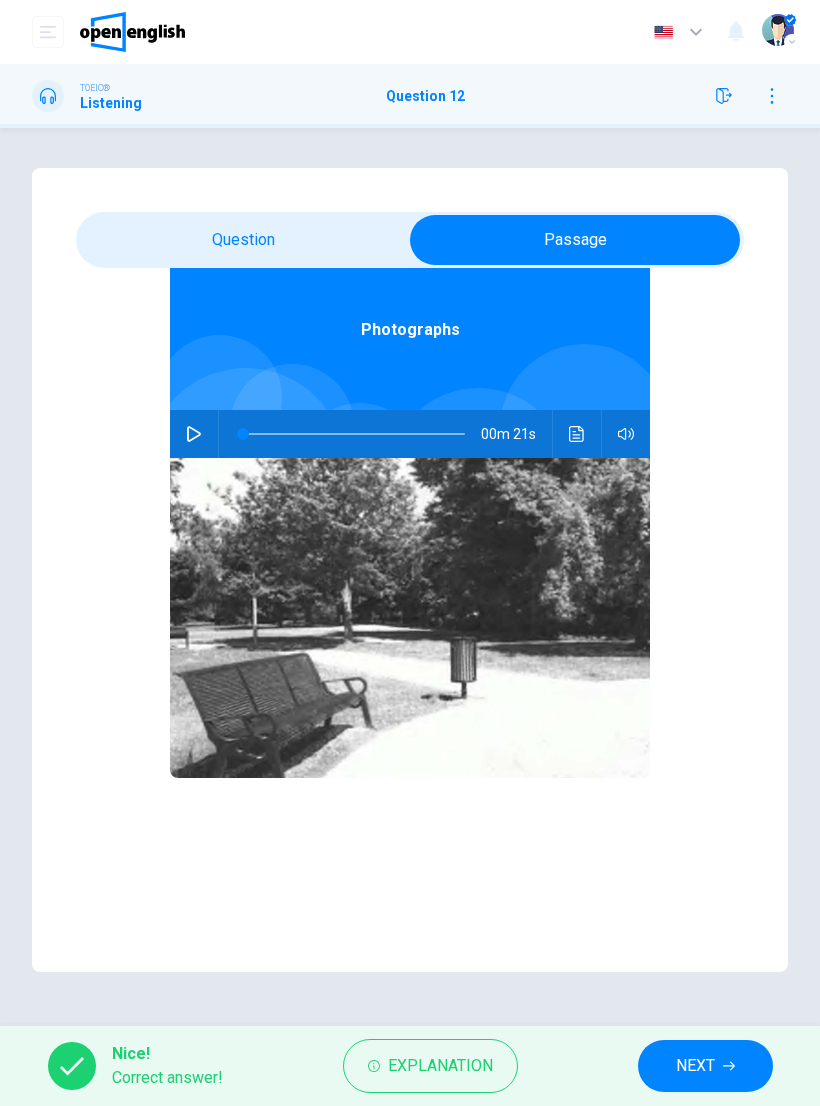 click on "NEXT" at bounding box center [695, 1066] 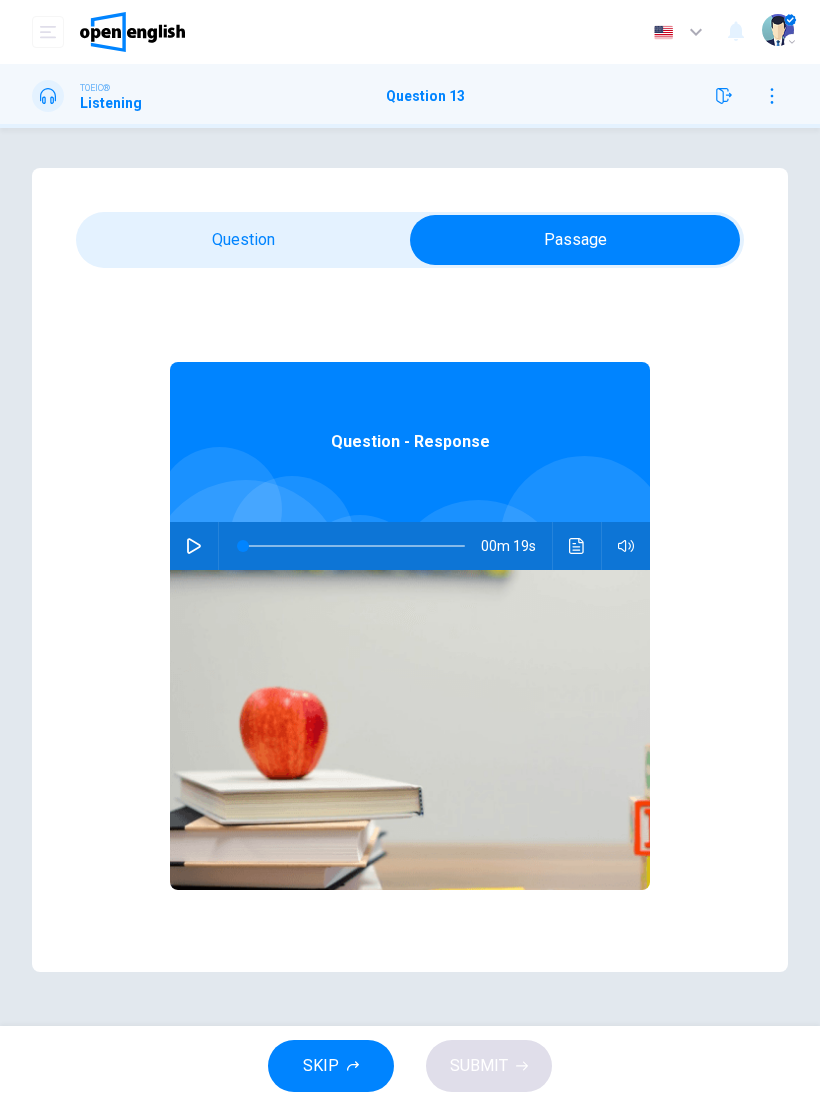 click at bounding box center (194, 546) 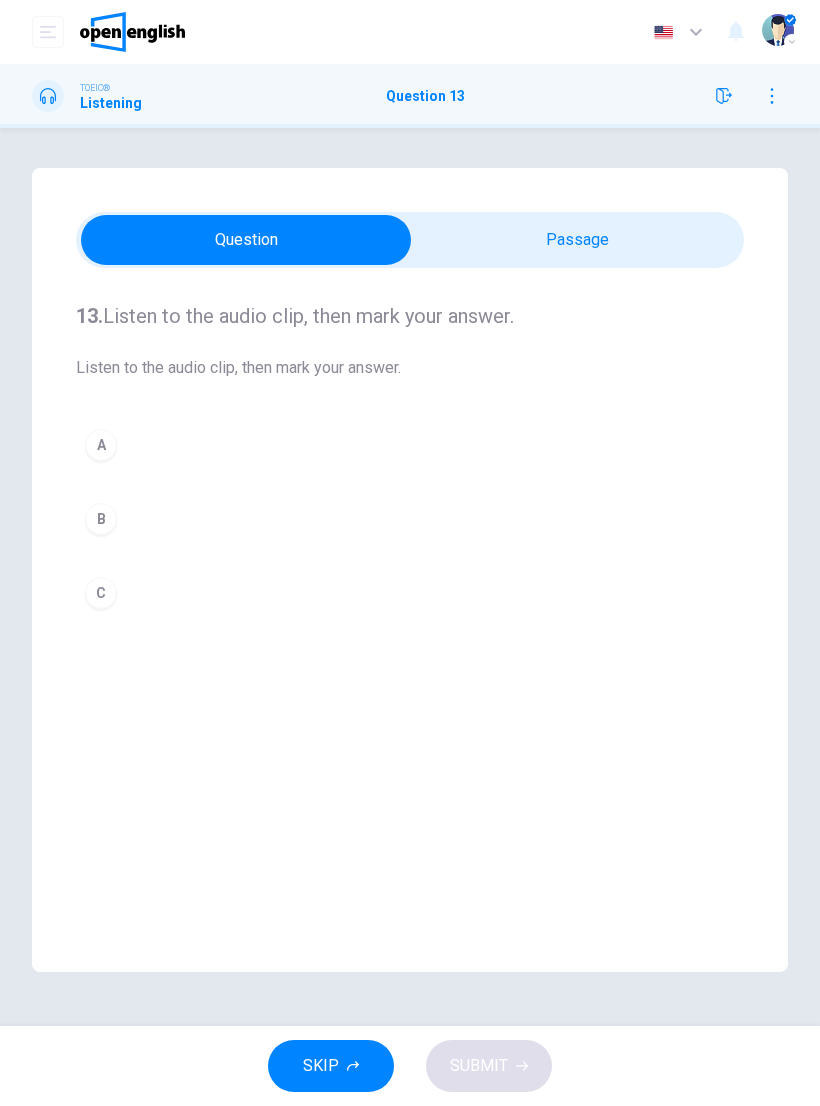 click on "Dashboard Practice Analysis English ** ​ [FIRST] [LAST]" at bounding box center [410, 32] 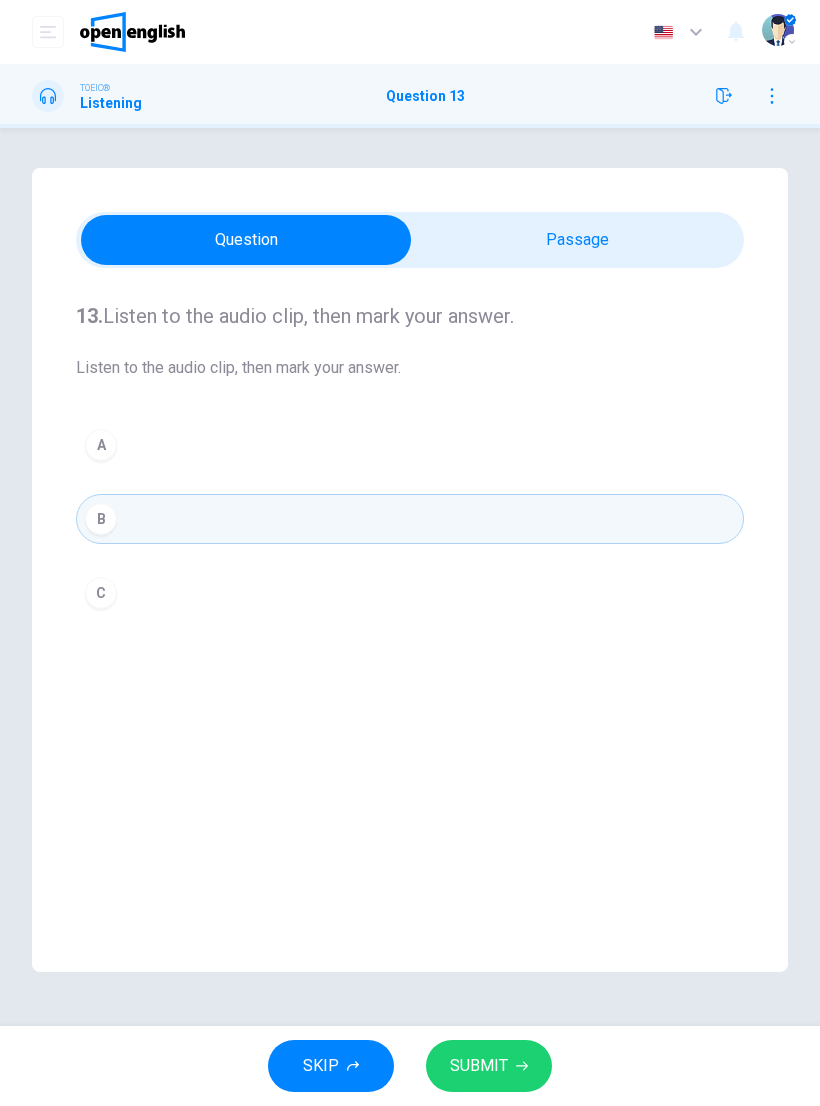 click on "SUBMIT" at bounding box center (479, 1066) 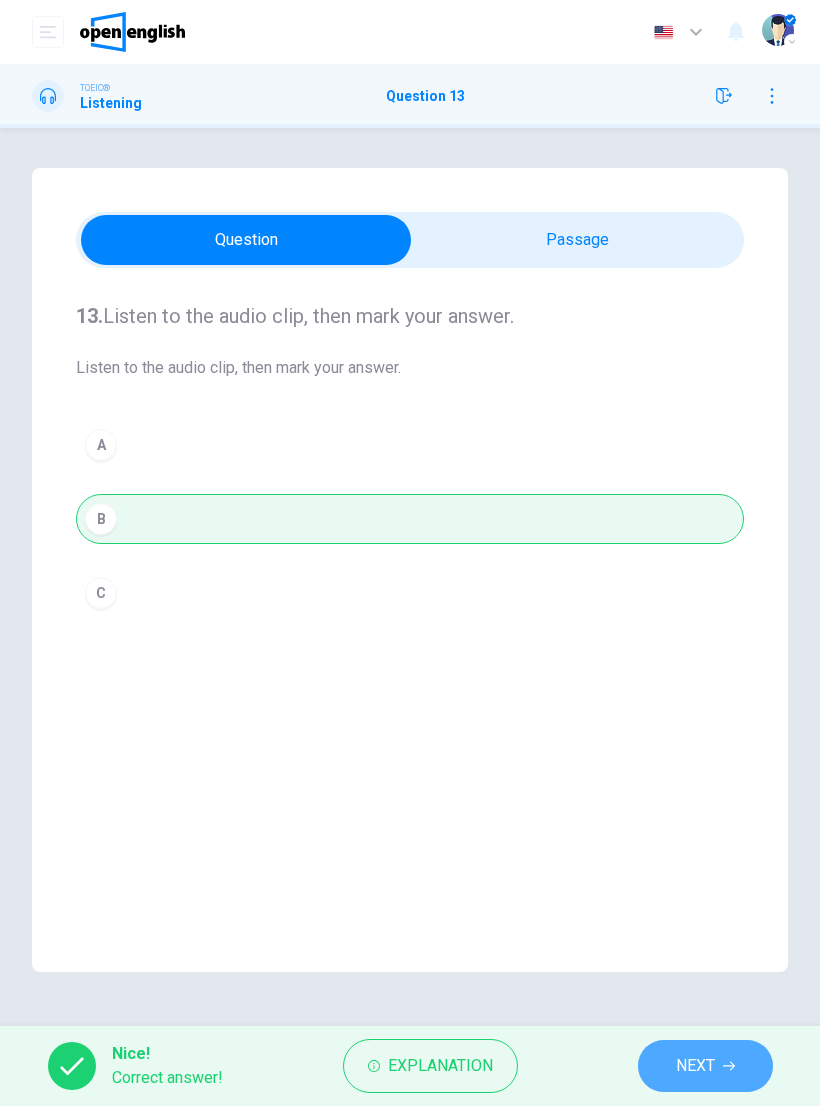 click on "NEXT" at bounding box center [695, 1066] 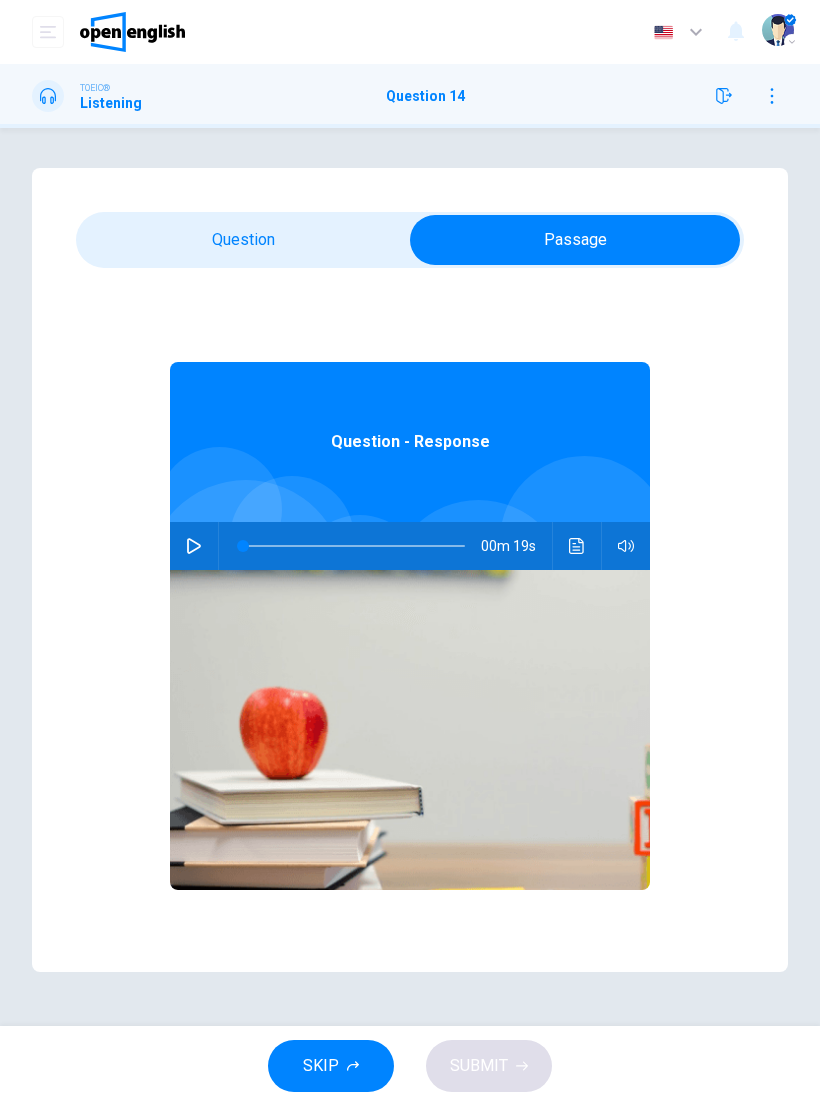 click 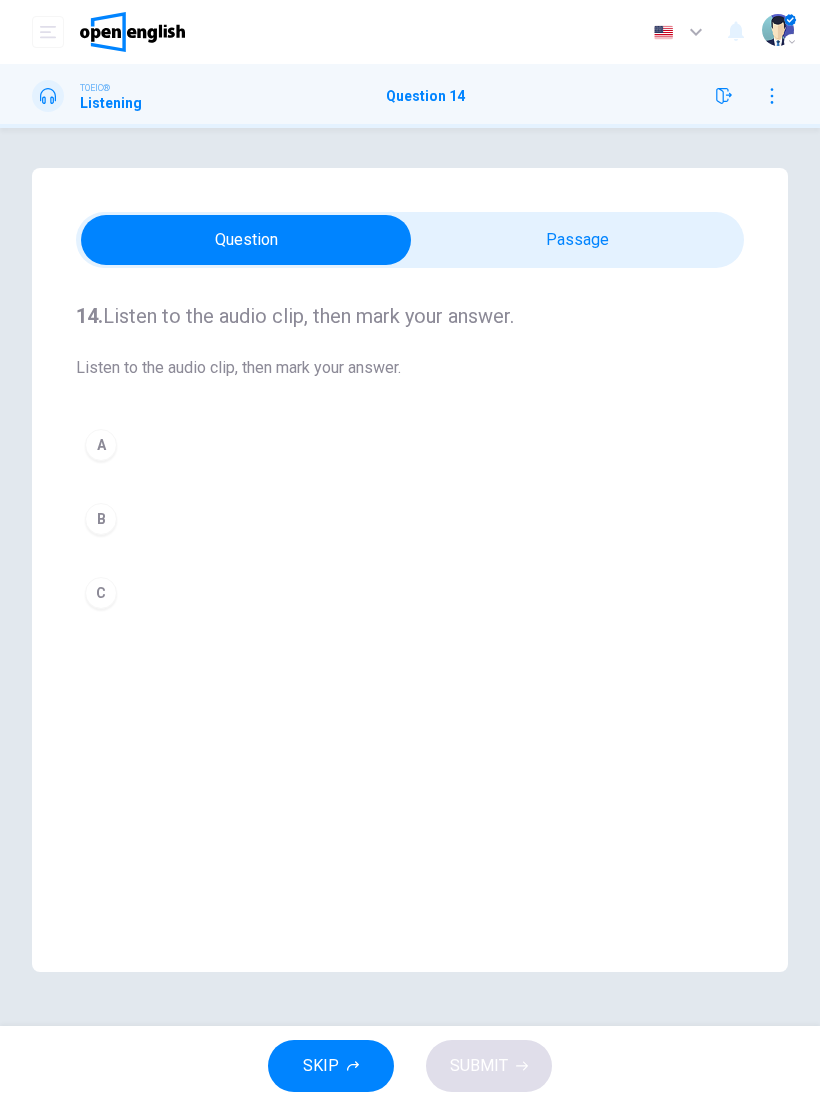 click on "C" at bounding box center [101, 593] 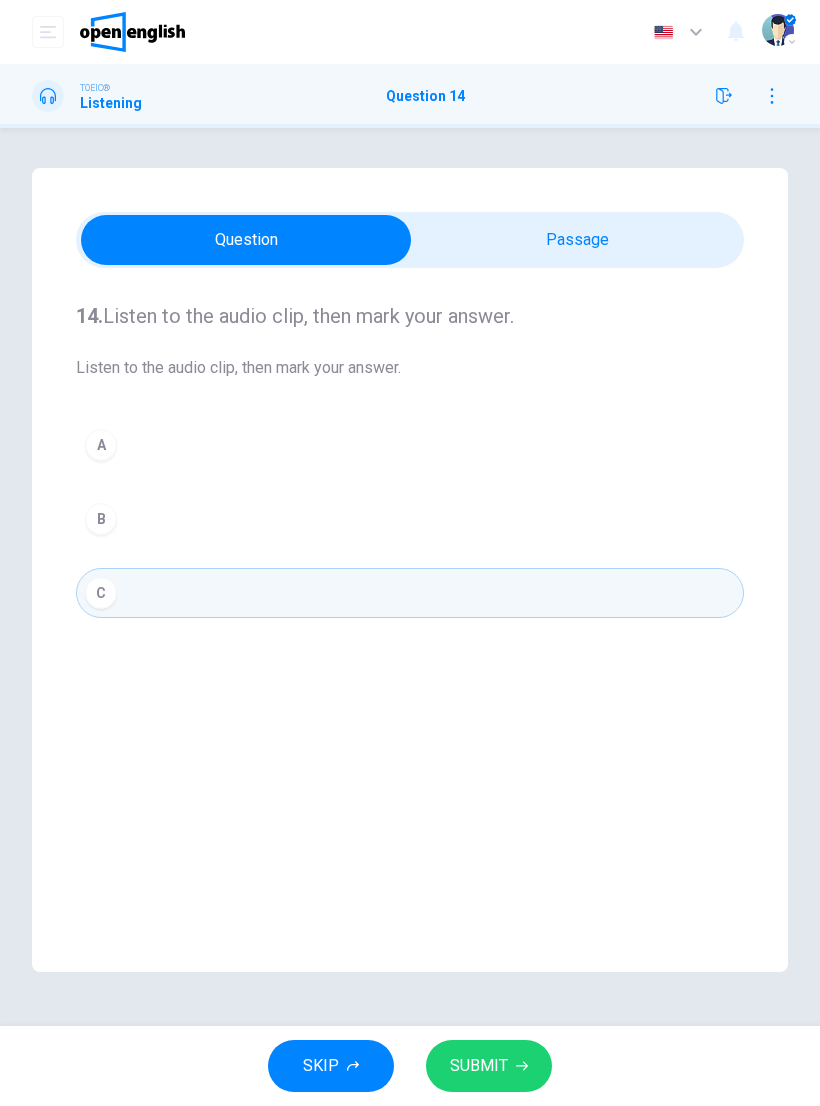 click on "SUBMIT" at bounding box center (489, 1066) 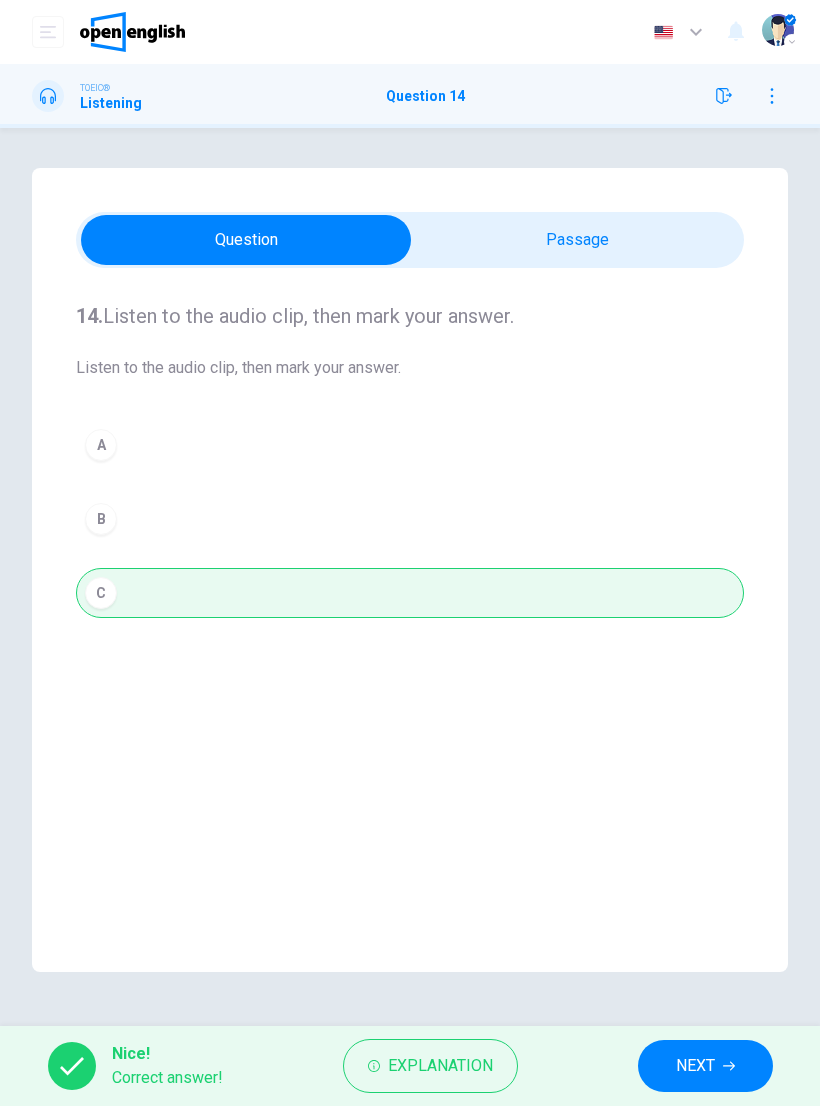 click on "NEXT" at bounding box center [695, 1066] 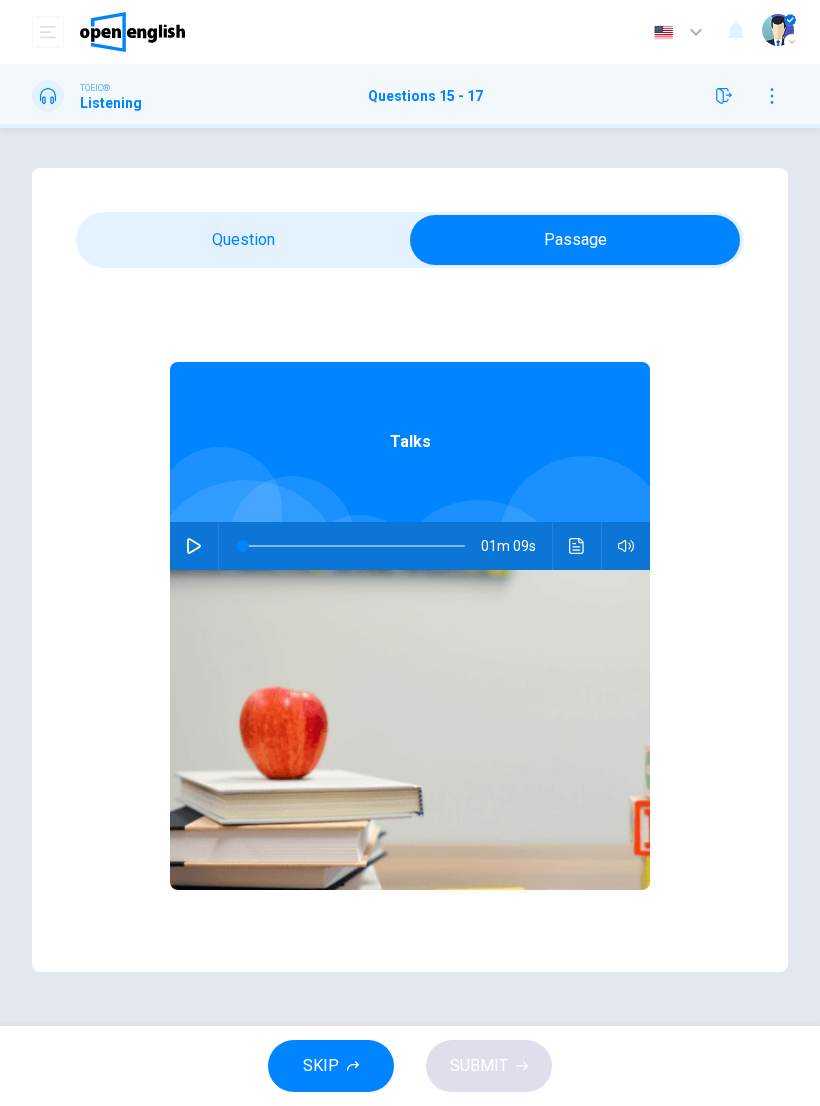 click at bounding box center [194, 546] 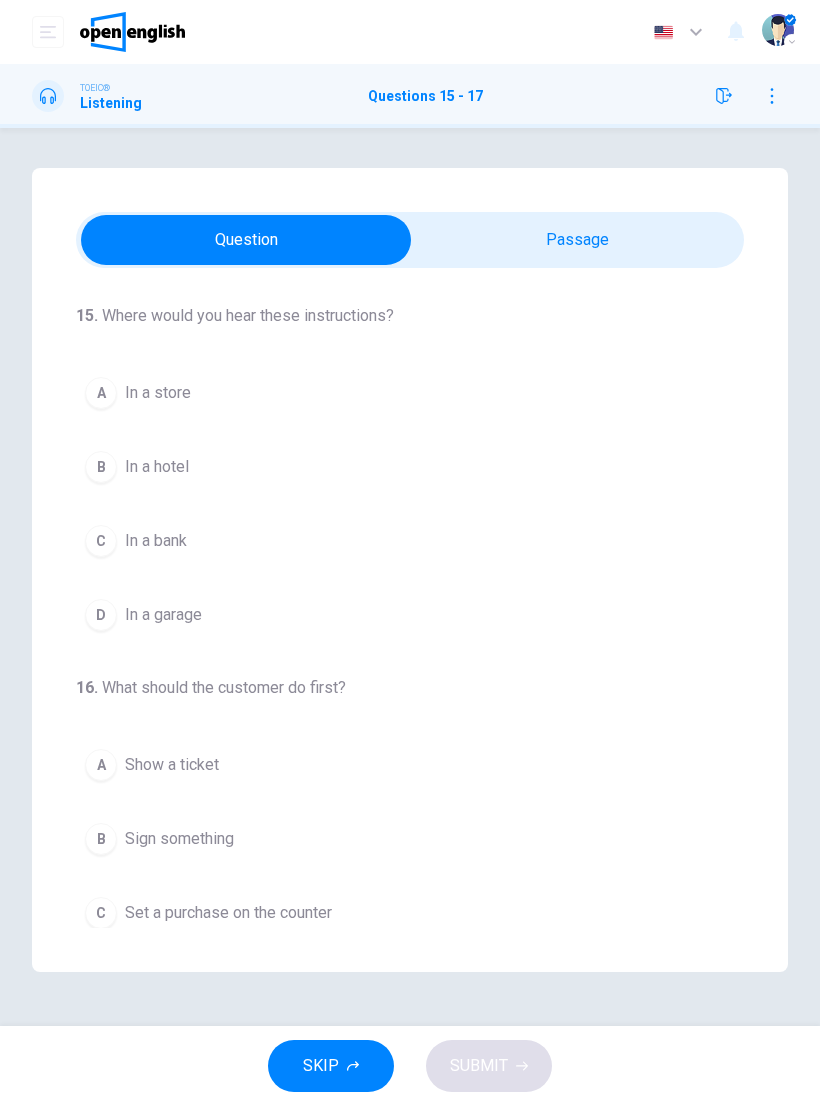 scroll, scrollTop: 0, scrollLeft: 0, axis: both 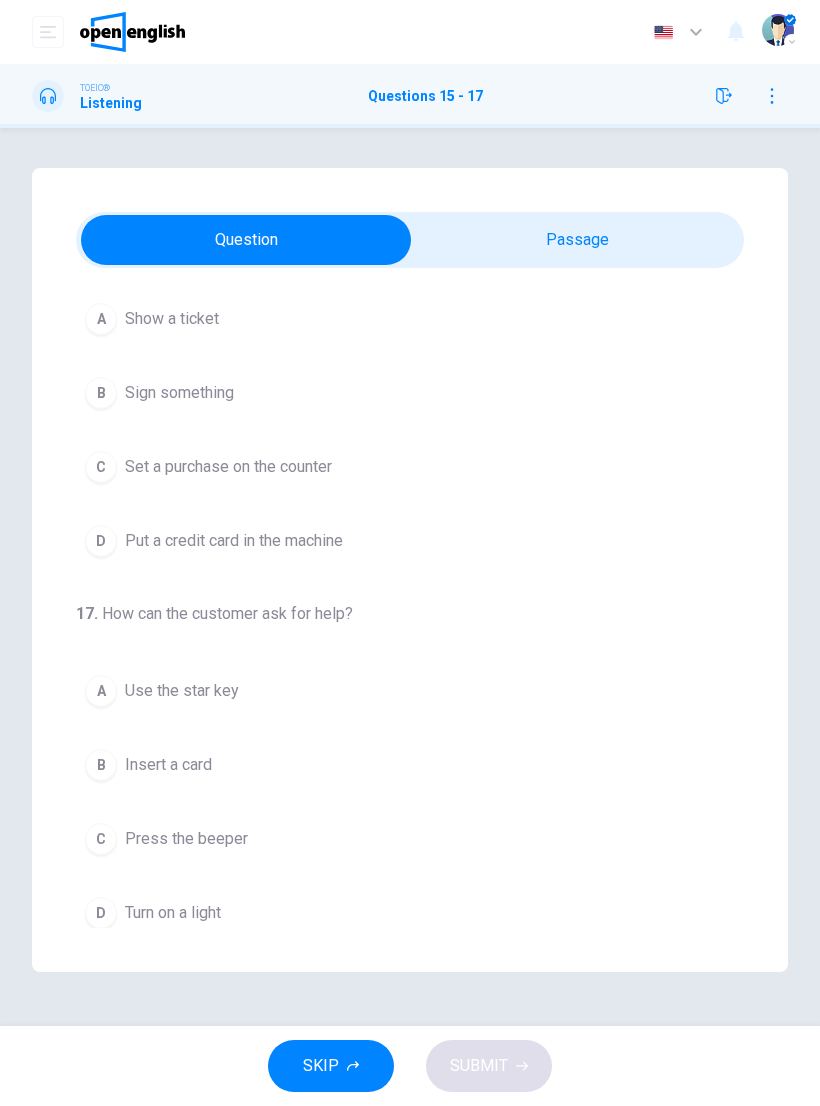 click on "Set a purchase on the counter" at bounding box center [228, 467] 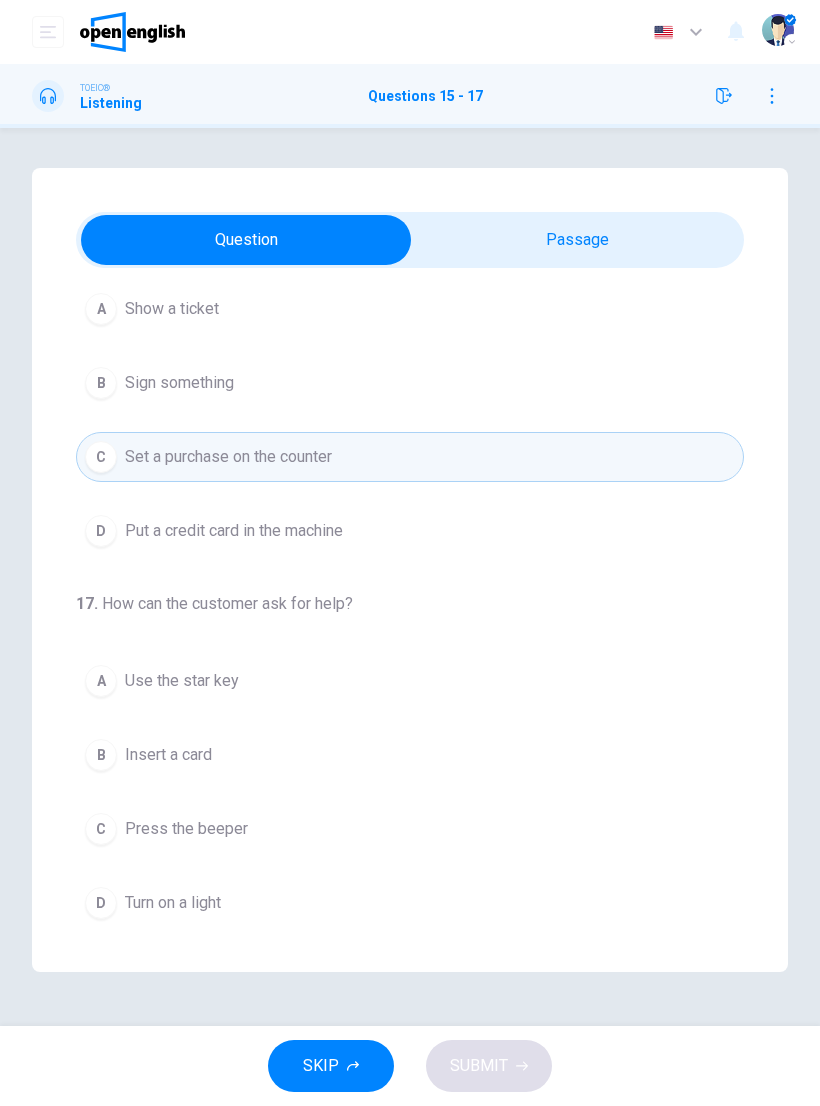 scroll, scrollTop: 456, scrollLeft: 0, axis: vertical 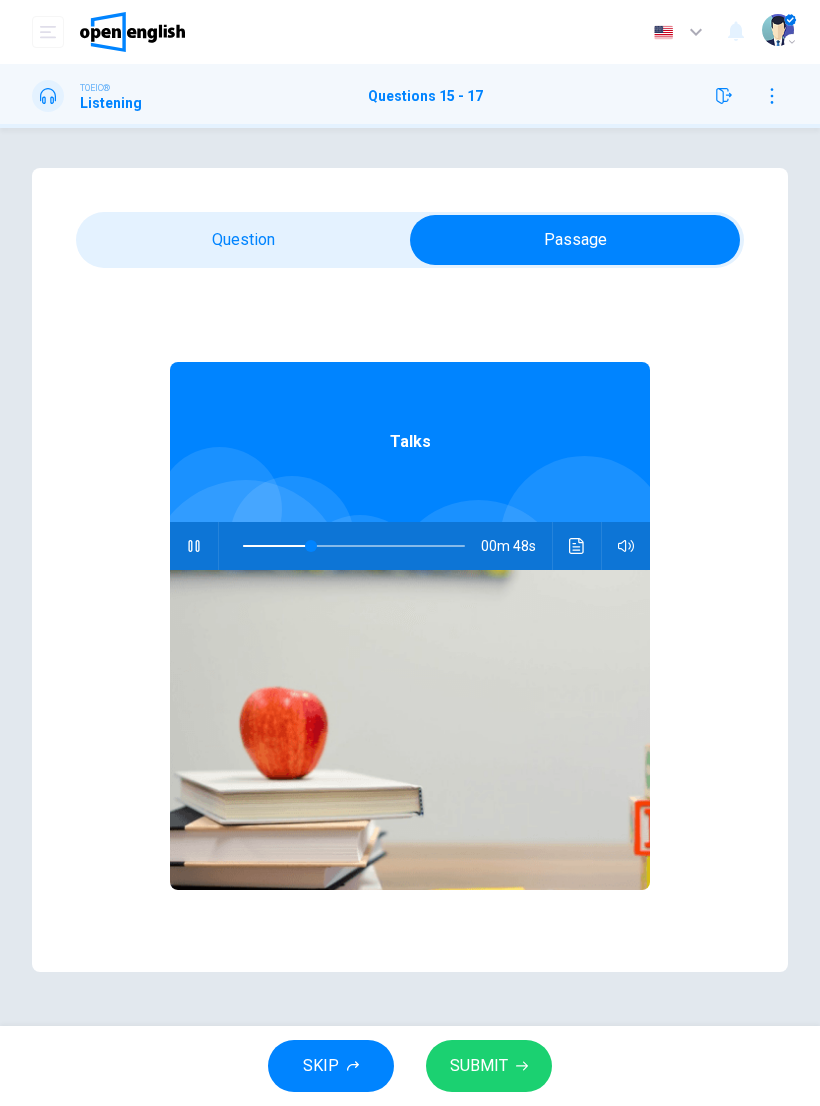 type on "*" 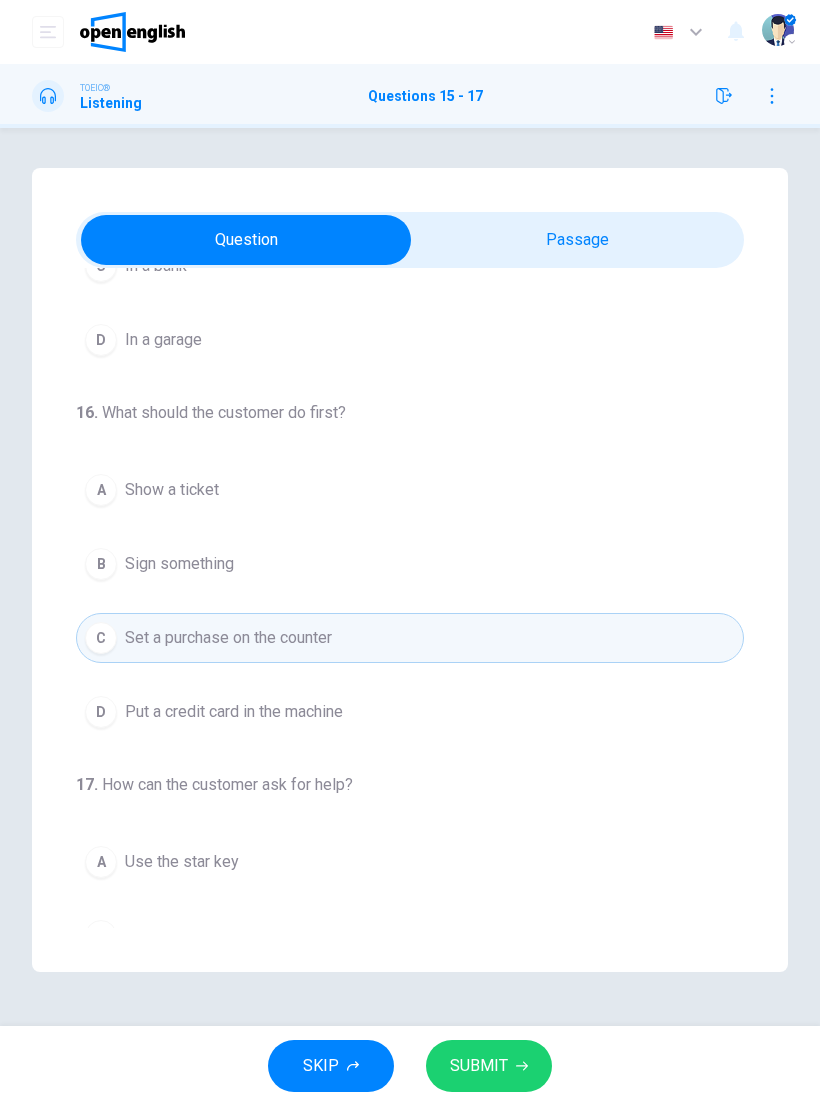 scroll, scrollTop: 276, scrollLeft: 0, axis: vertical 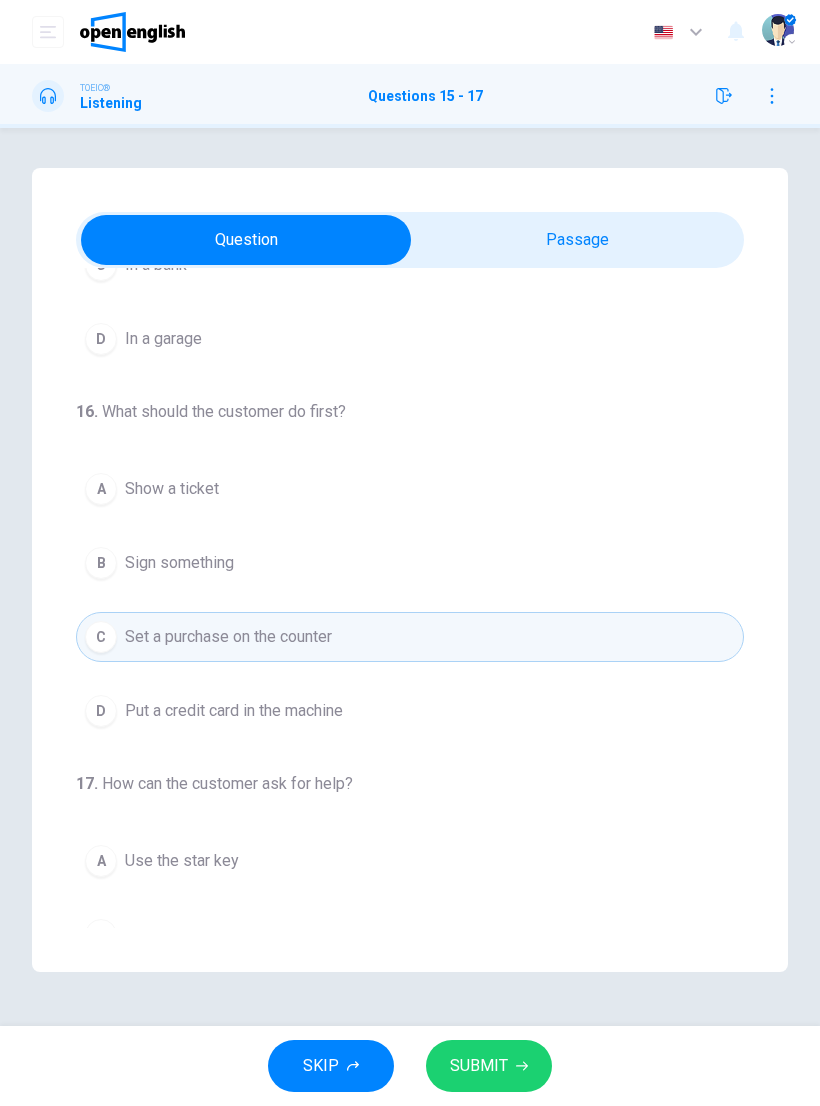 click on "Put a credit card in the machine" at bounding box center [234, 711] 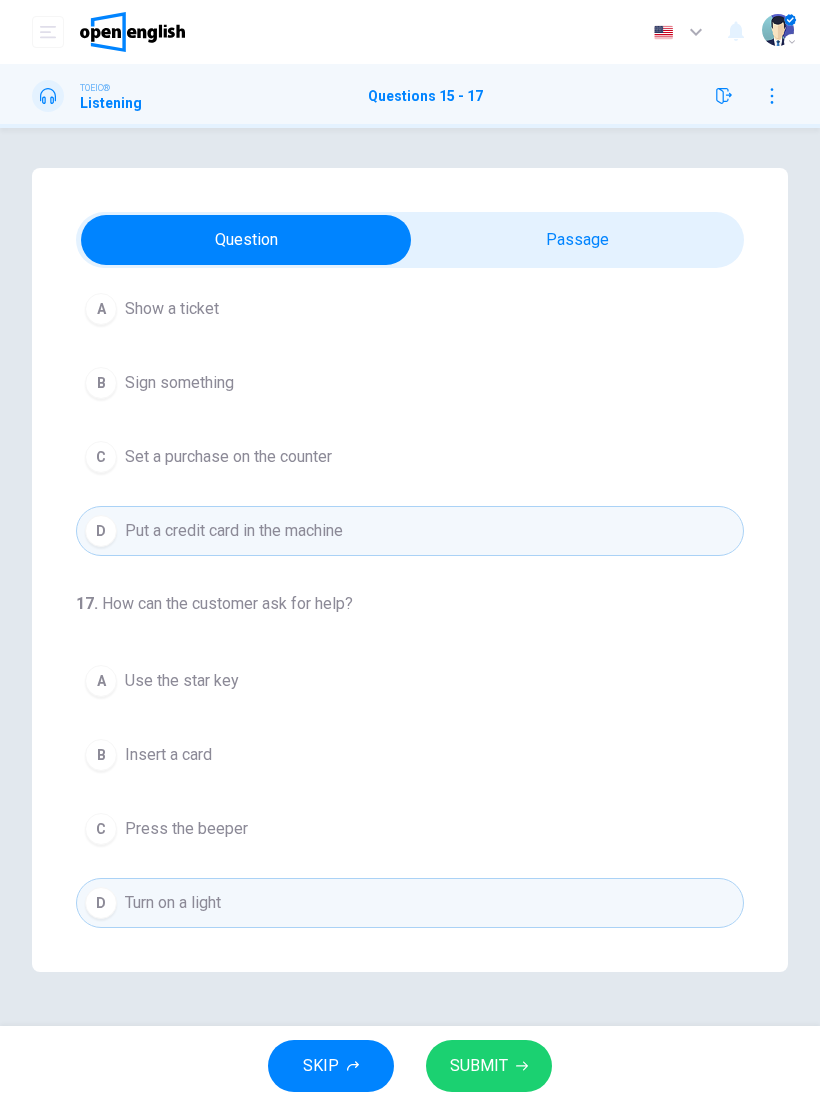 scroll, scrollTop: 456, scrollLeft: 0, axis: vertical 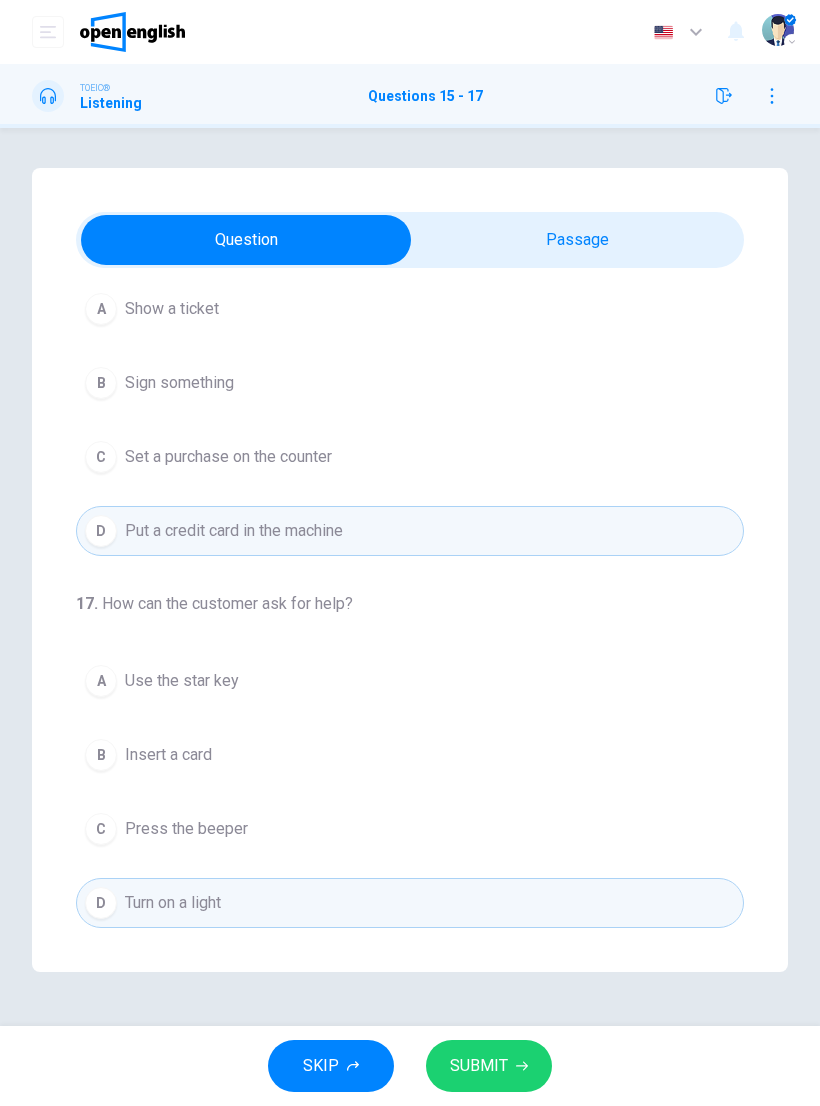 click on "SUBMIT" at bounding box center [489, 1066] 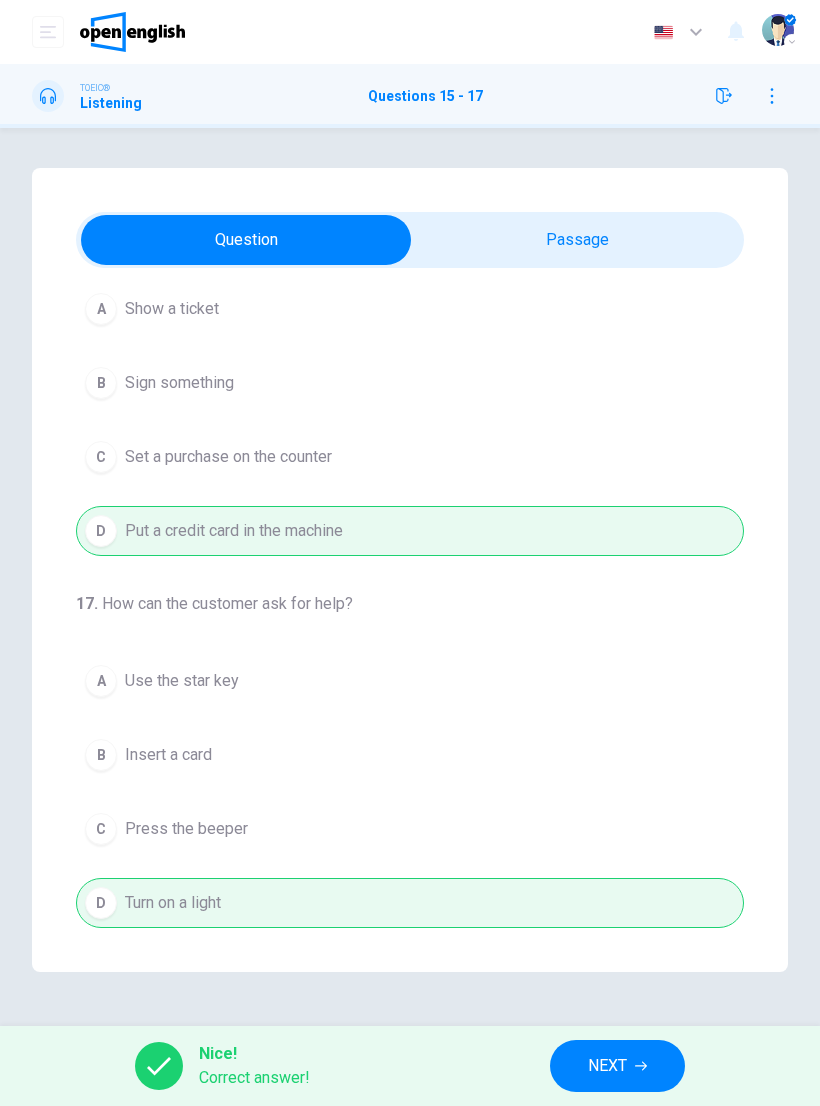 scroll, scrollTop: 457, scrollLeft: 0, axis: vertical 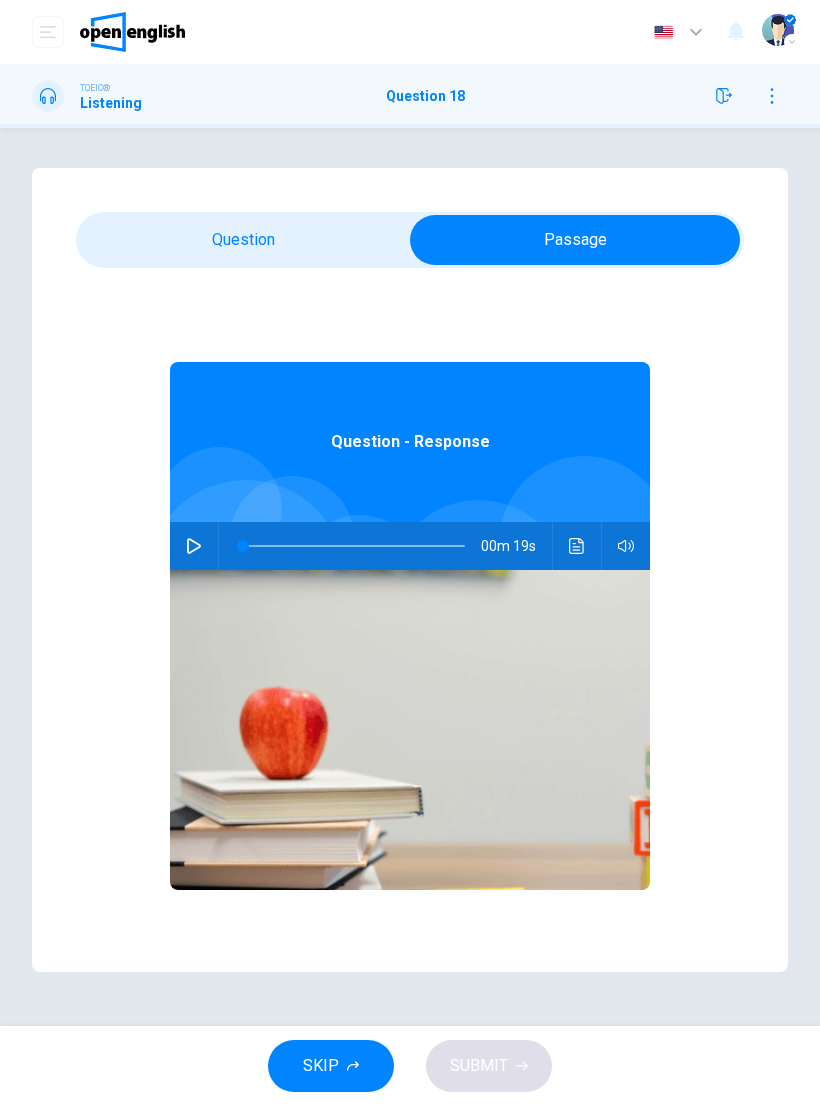 click at bounding box center [194, 546] 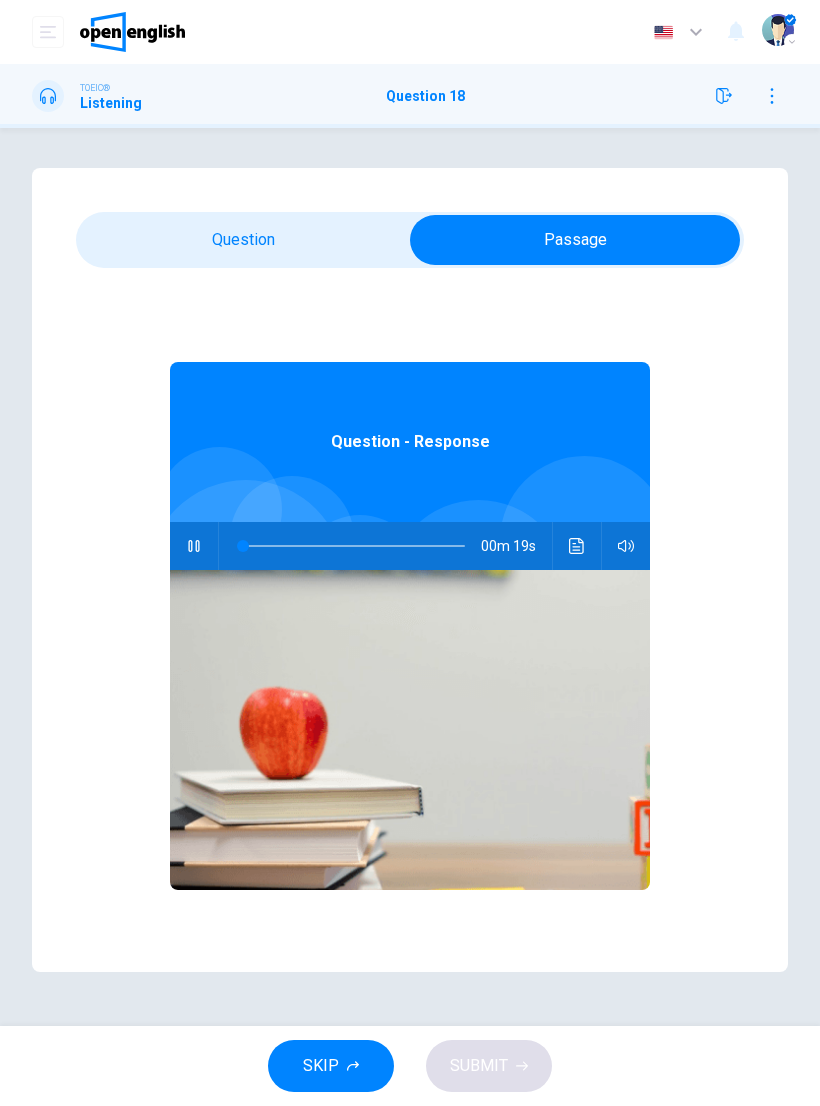 click on "Question - Response 00m 19s" at bounding box center (410, 654) 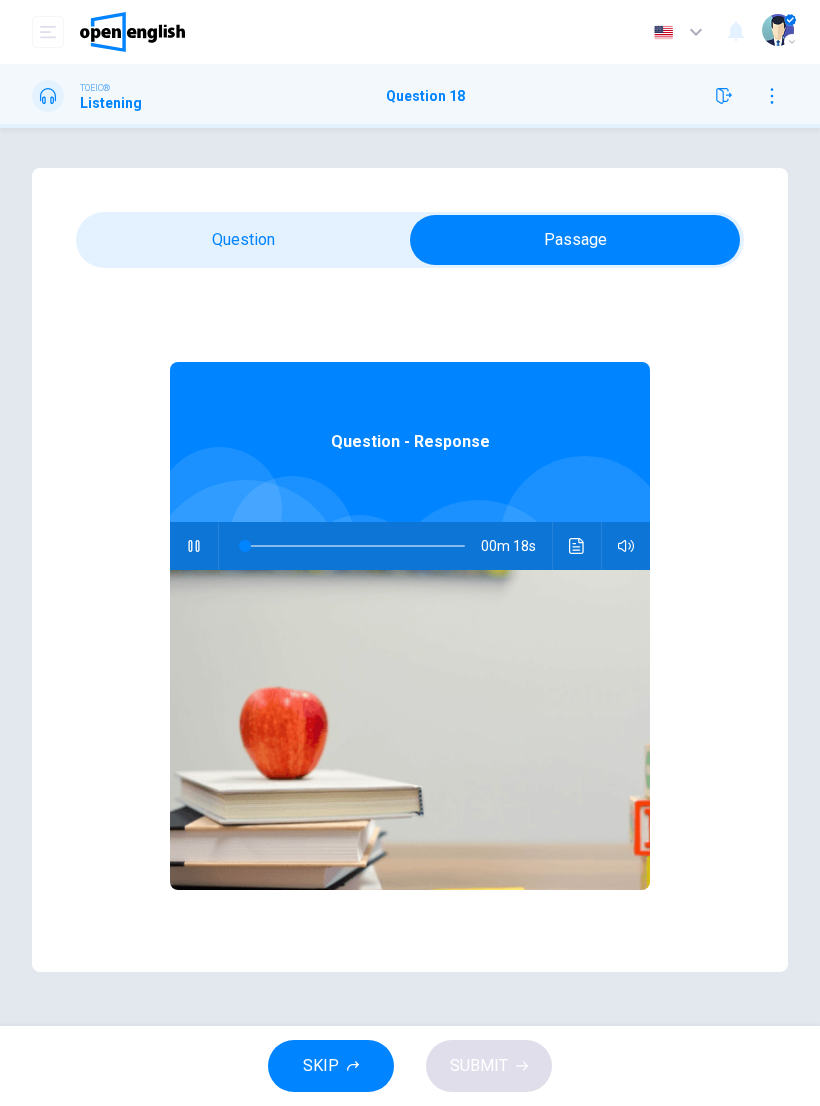 type on "*" 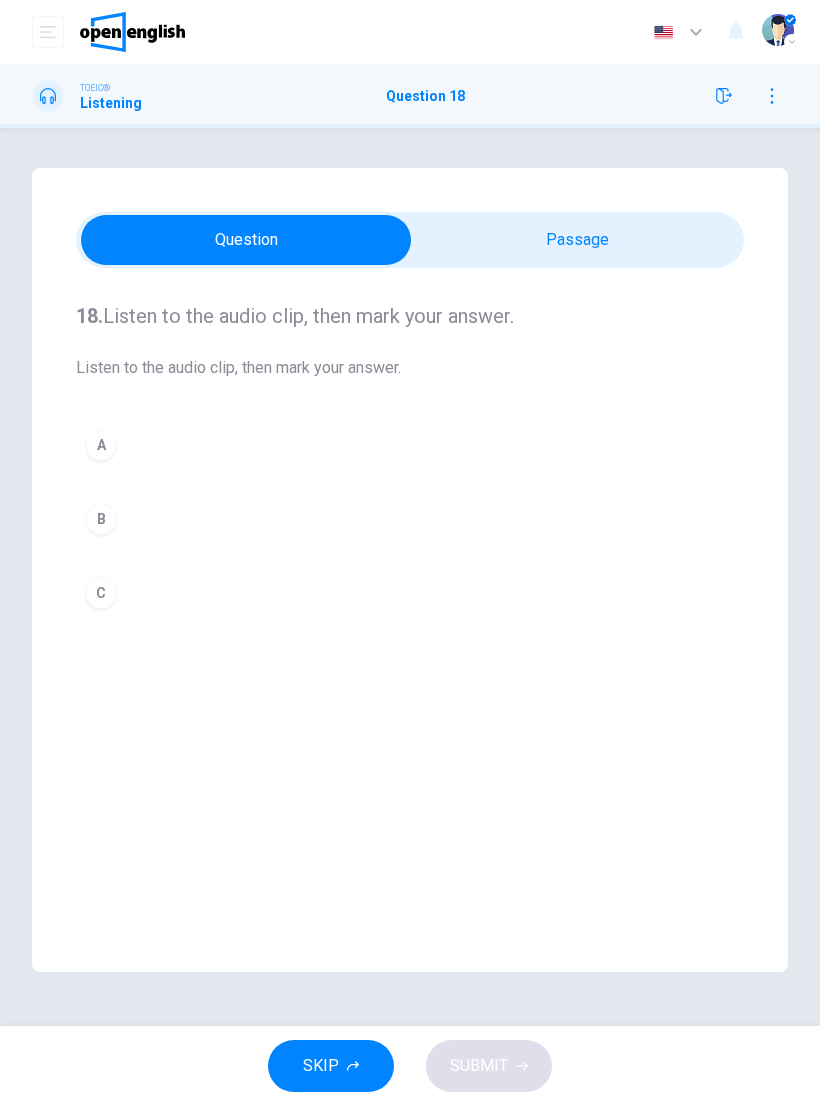 click on "B" at bounding box center (410, 519) 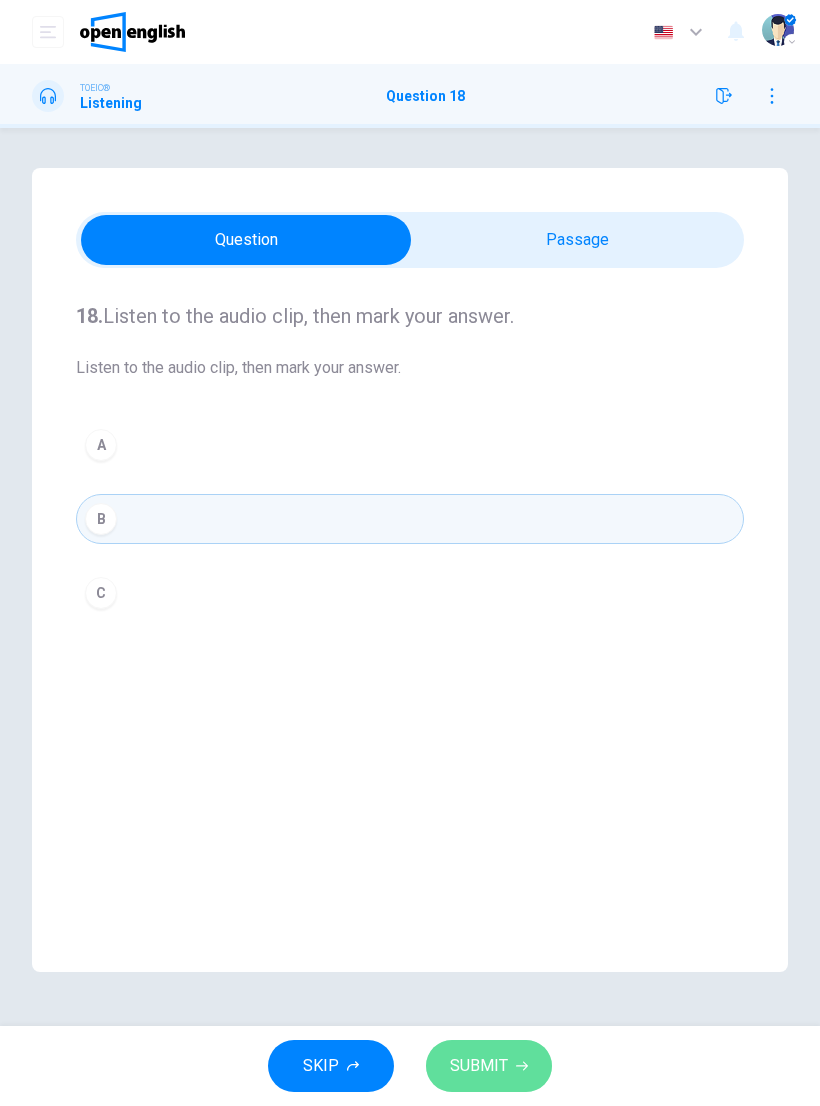 click on "SUBMIT" at bounding box center [479, 1066] 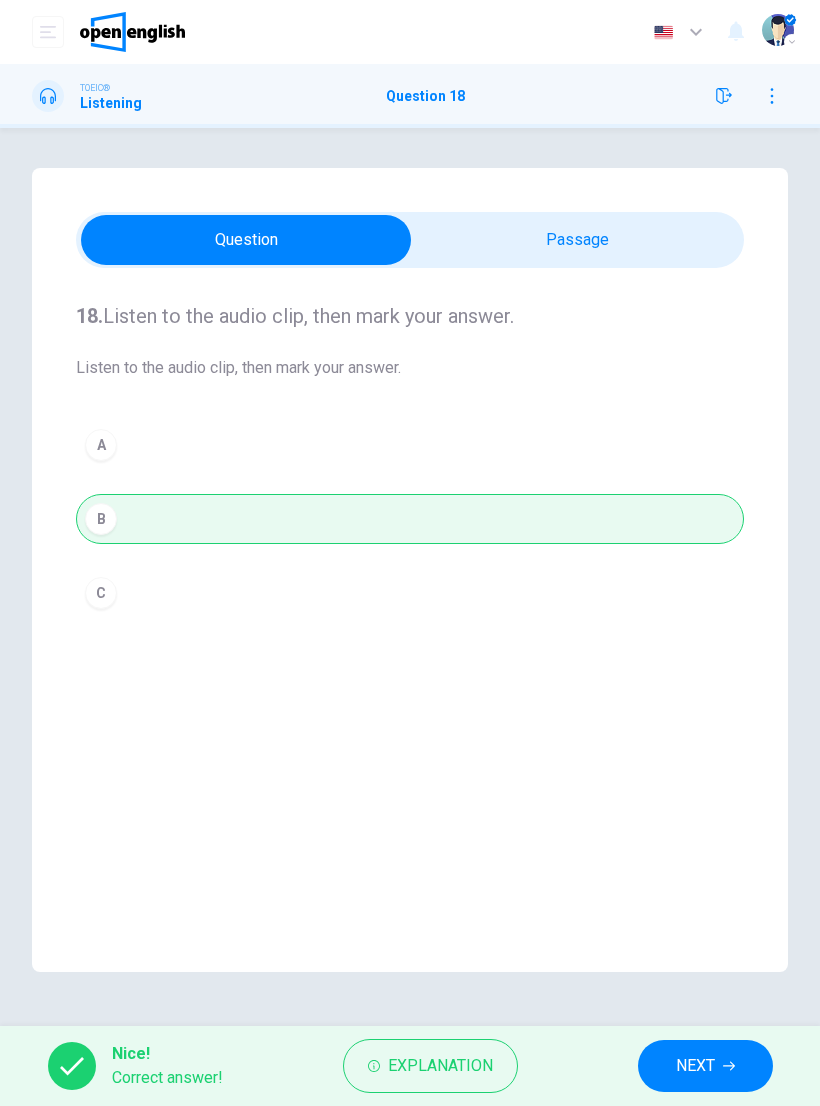 click on "NEXT" at bounding box center (705, 1066) 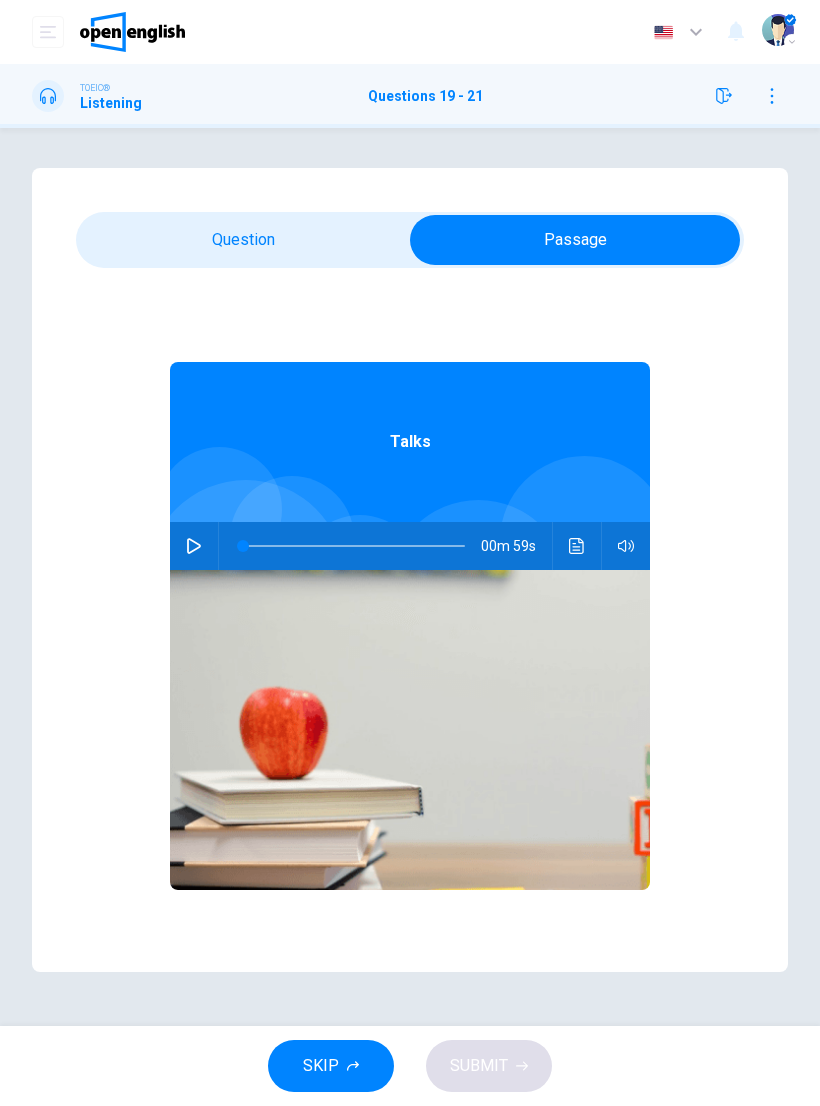 click at bounding box center [194, 546] 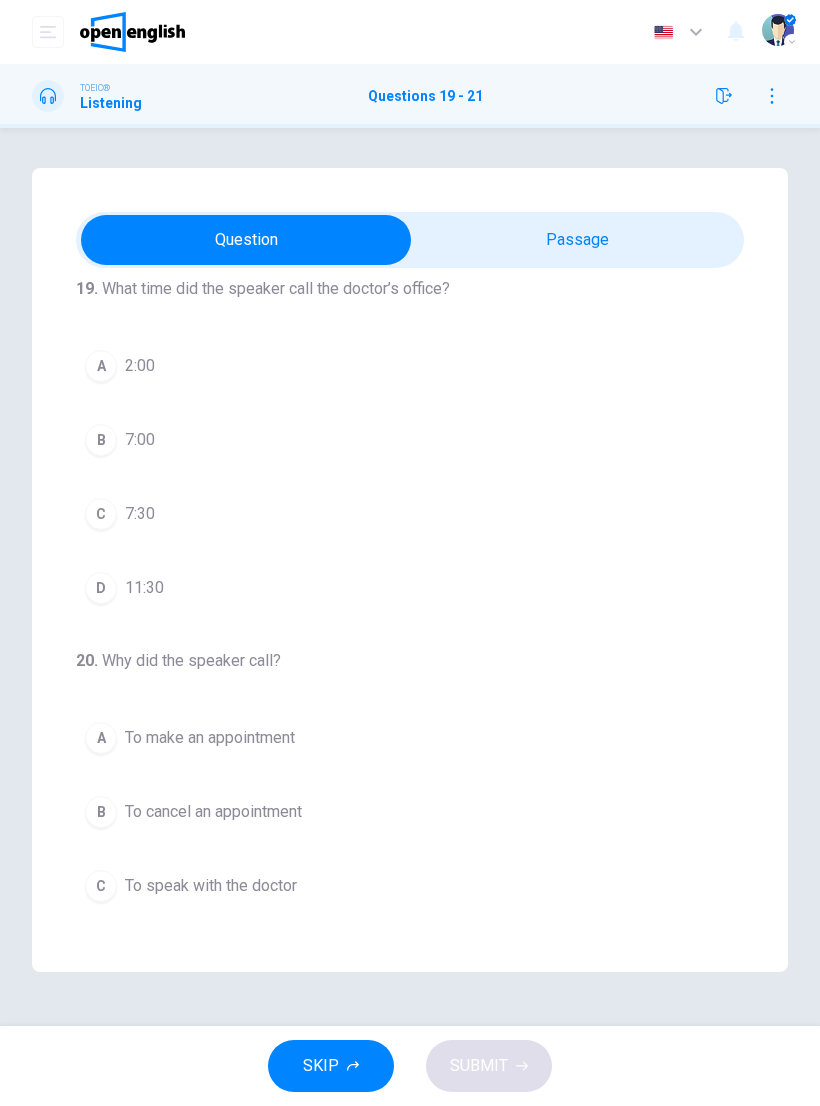 scroll, scrollTop: 29, scrollLeft: 0, axis: vertical 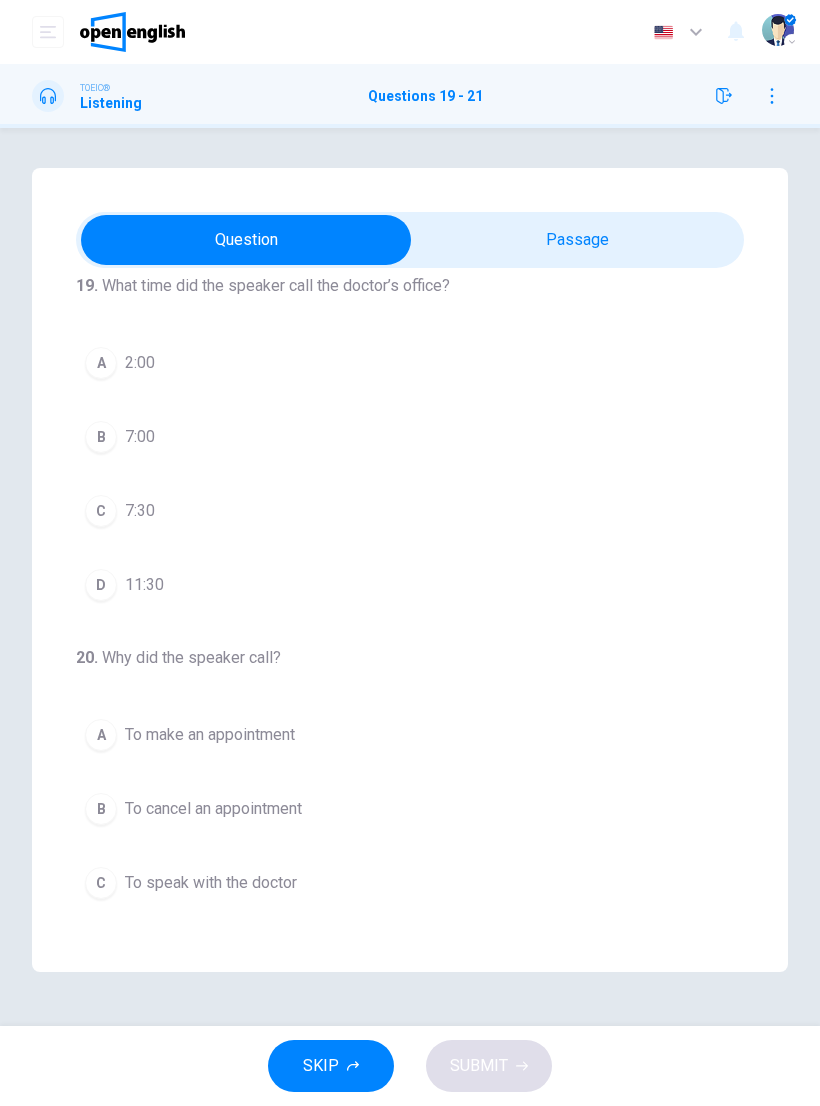 click on "7:30" at bounding box center (140, 511) 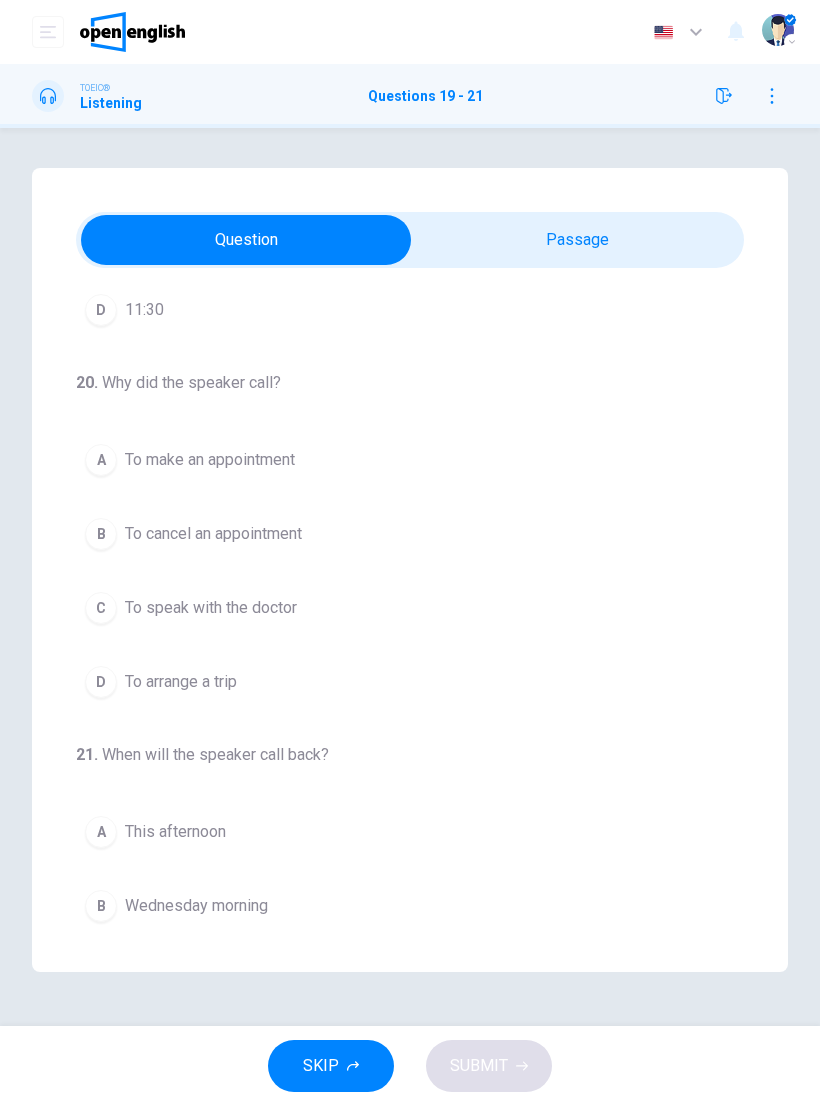 scroll, scrollTop: 322, scrollLeft: 0, axis: vertical 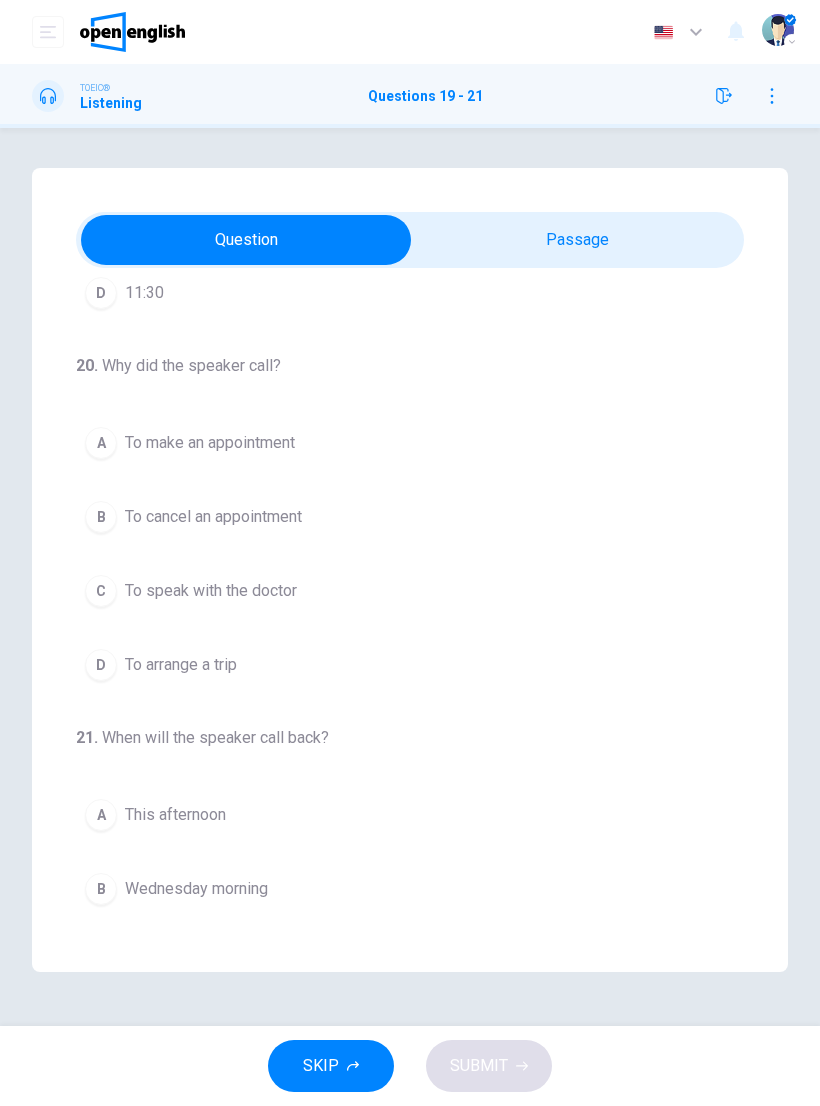 click on "To cancel an appointment" at bounding box center [213, 517] 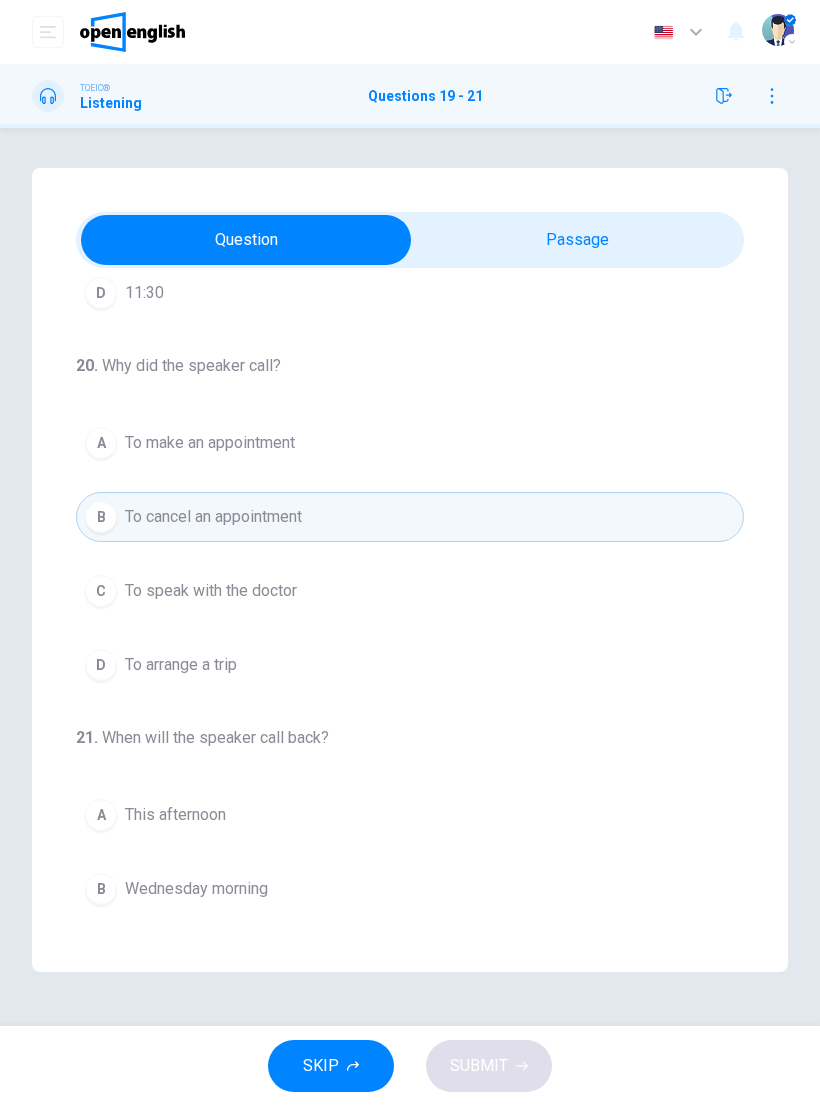 click on "Wednesday morning" at bounding box center (196, 889) 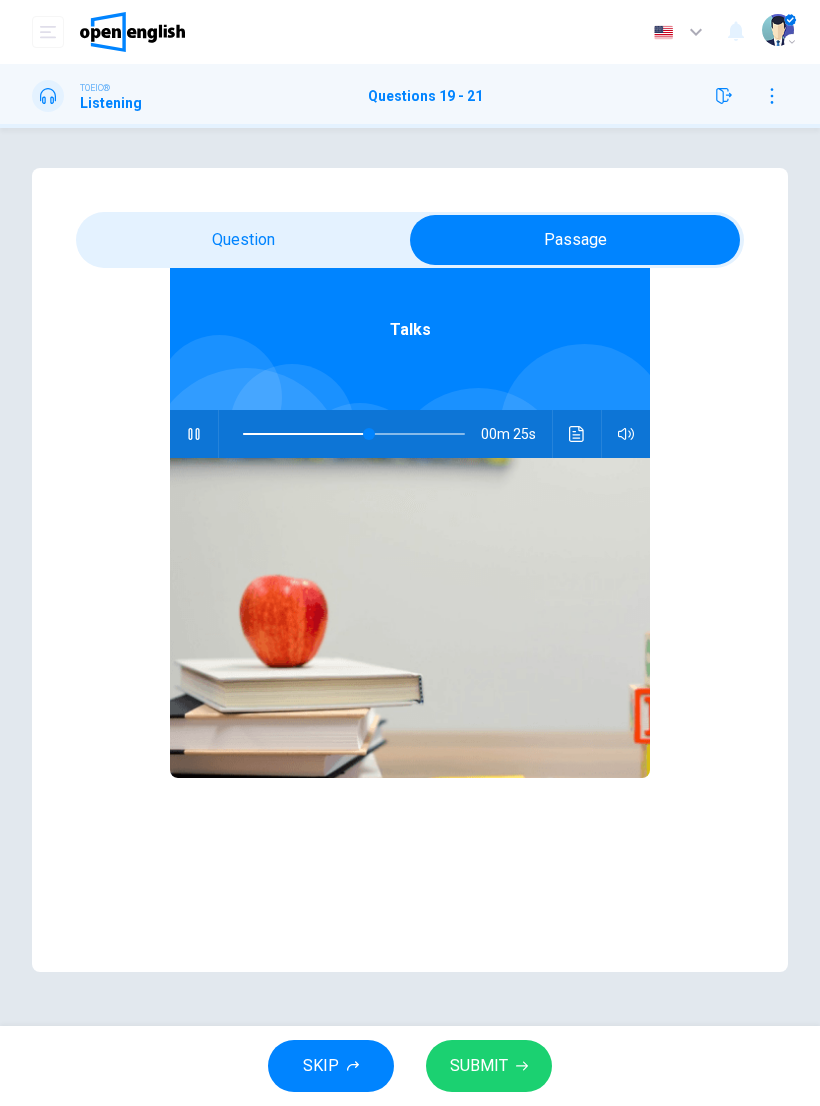 scroll, scrollTop: 112, scrollLeft: 0, axis: vertical 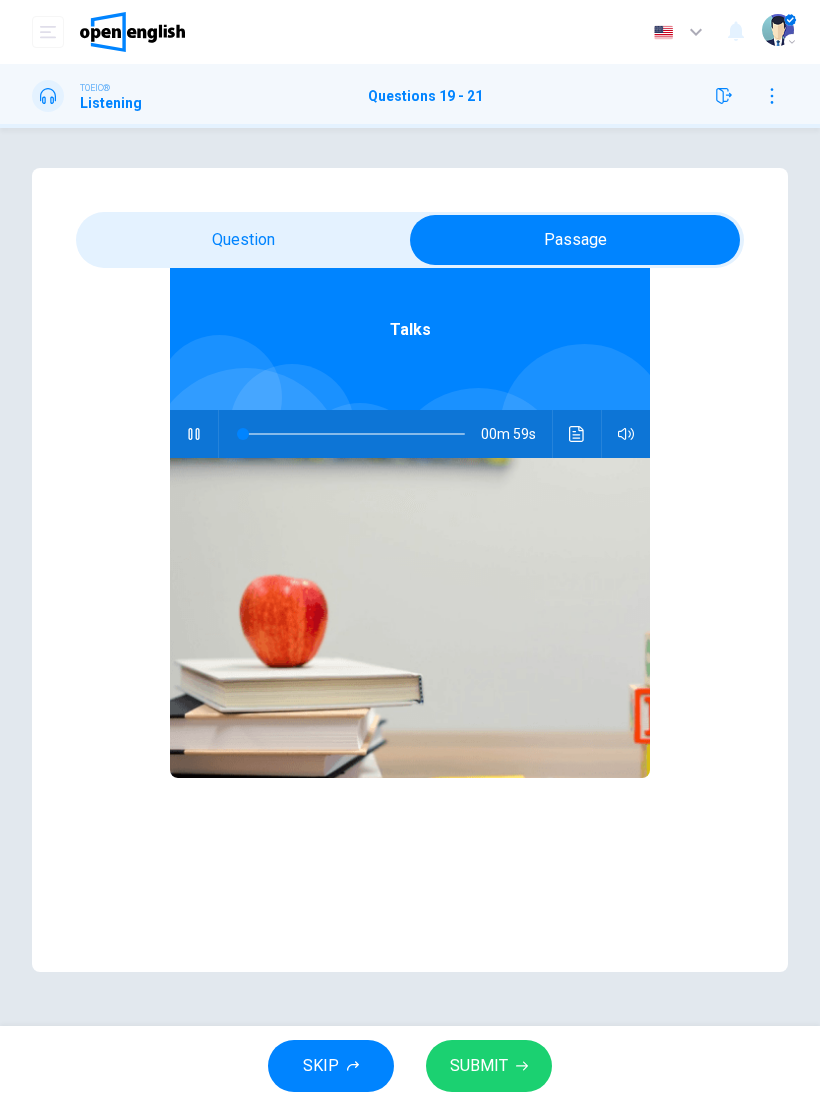 type on "*" 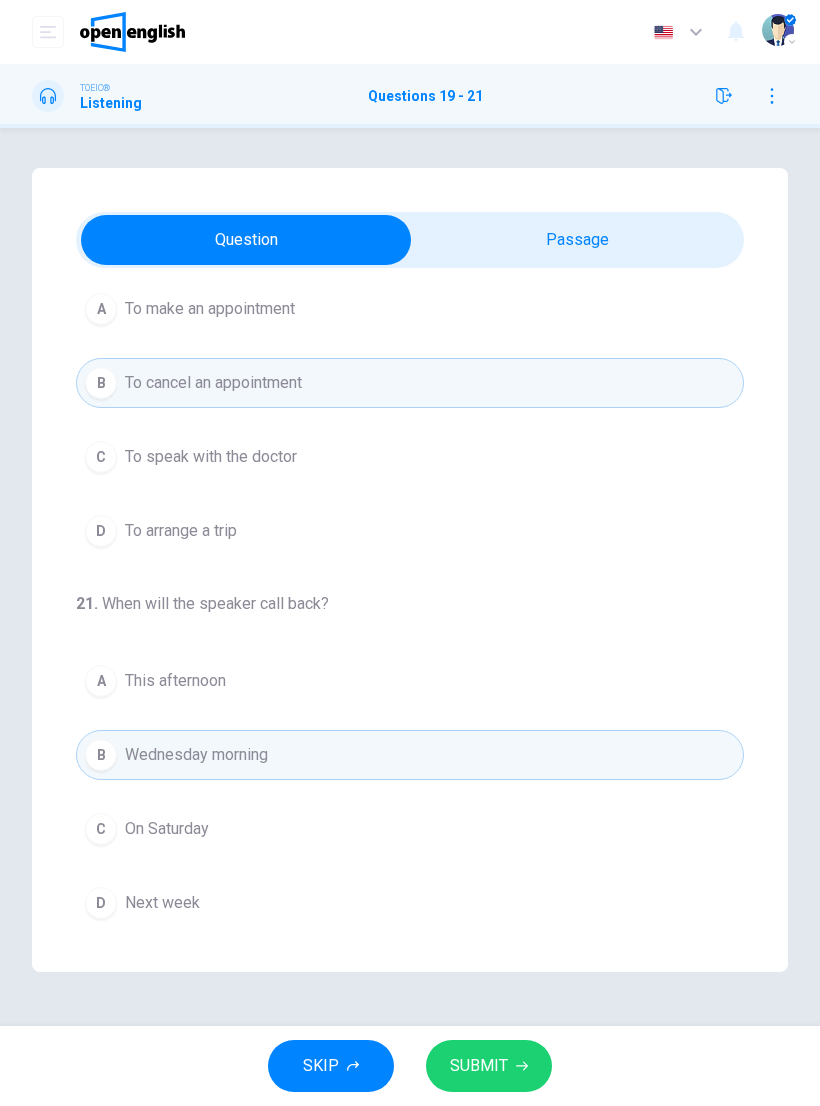 scroll, scrollTop: 456, scrollLeft: 0, axis: vertical 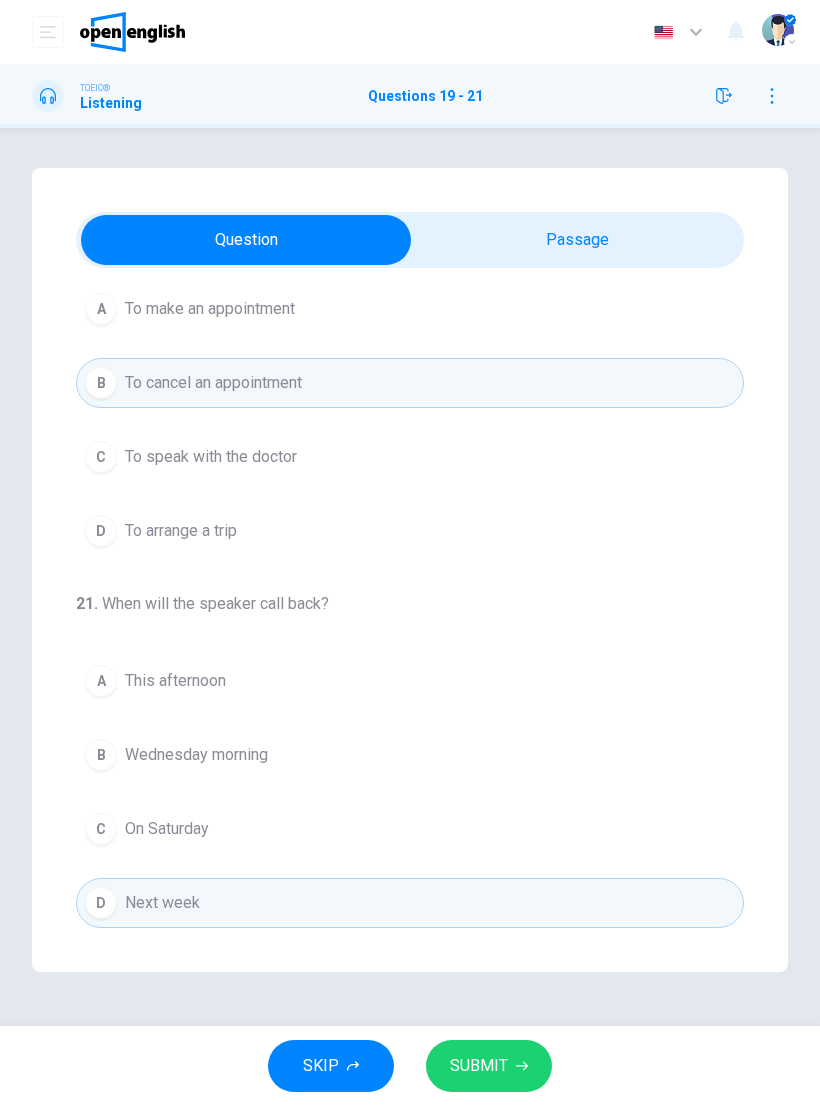 click on "SKIP SUBMIT" at bounding box center (410, 1066) 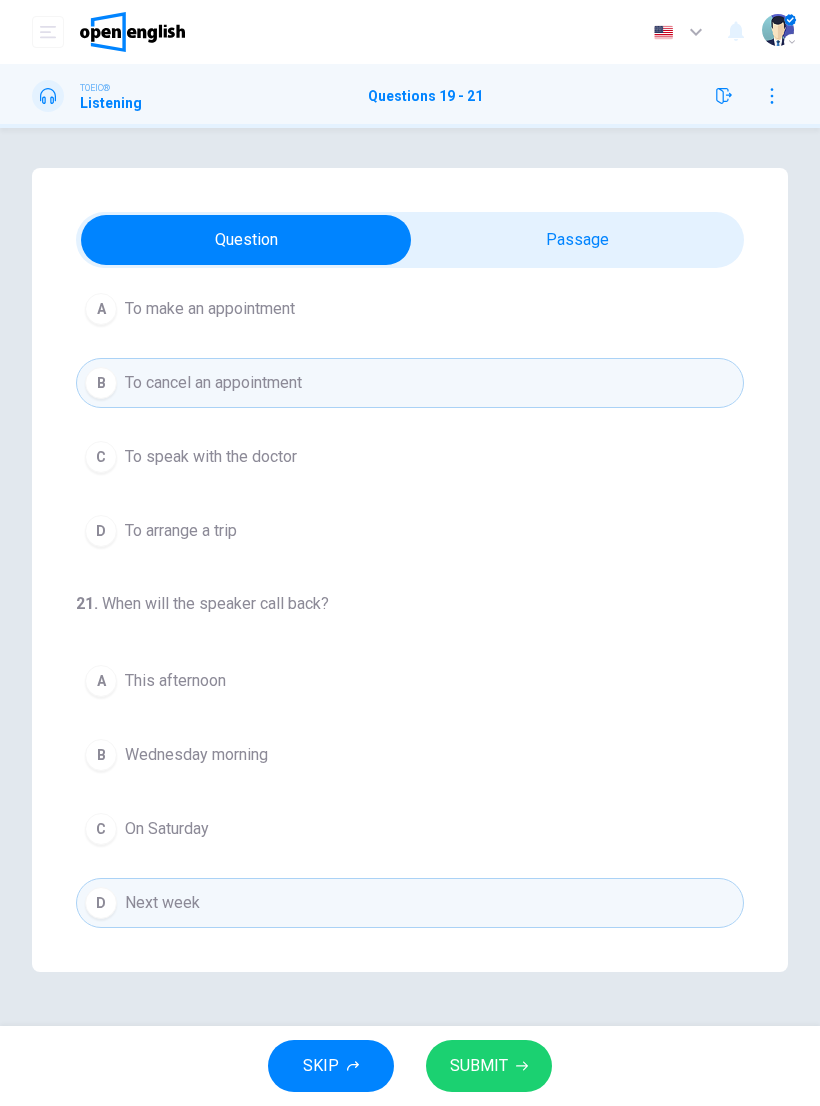 click on "SUBMIT" at bounding box center (479, 1066) 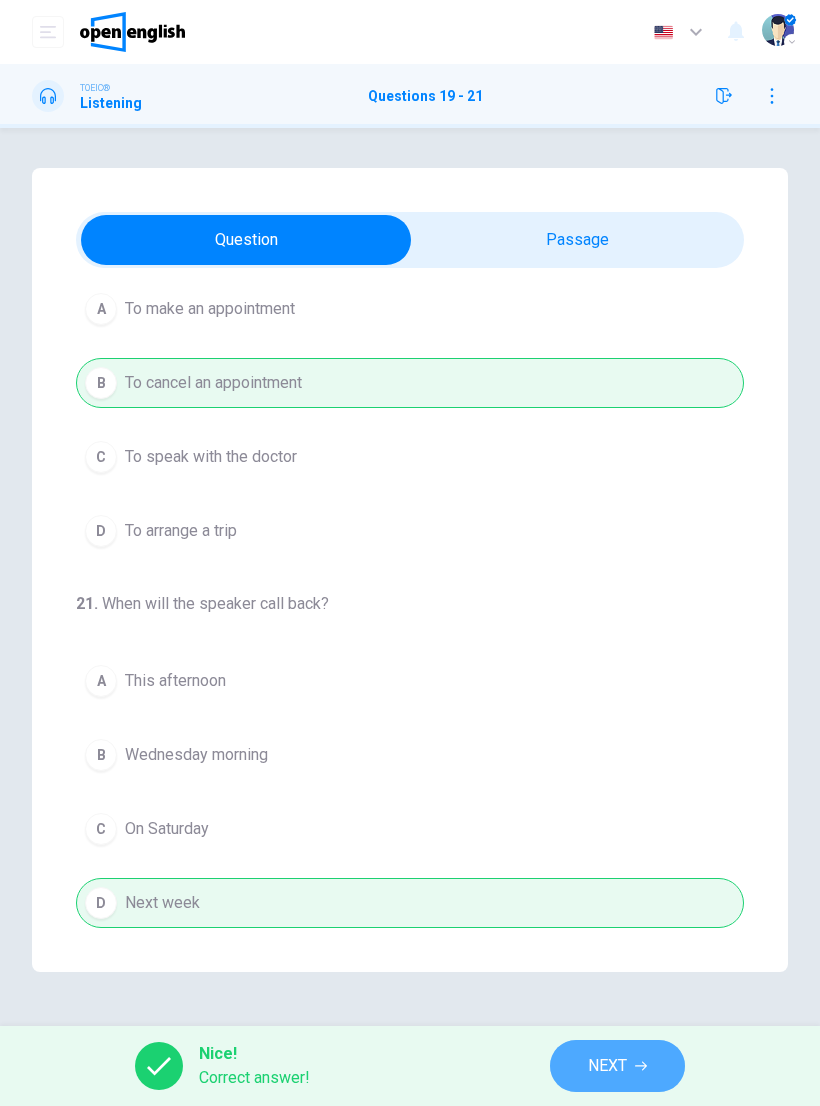 click on "NEXT" at bounding box center (617, 1066) 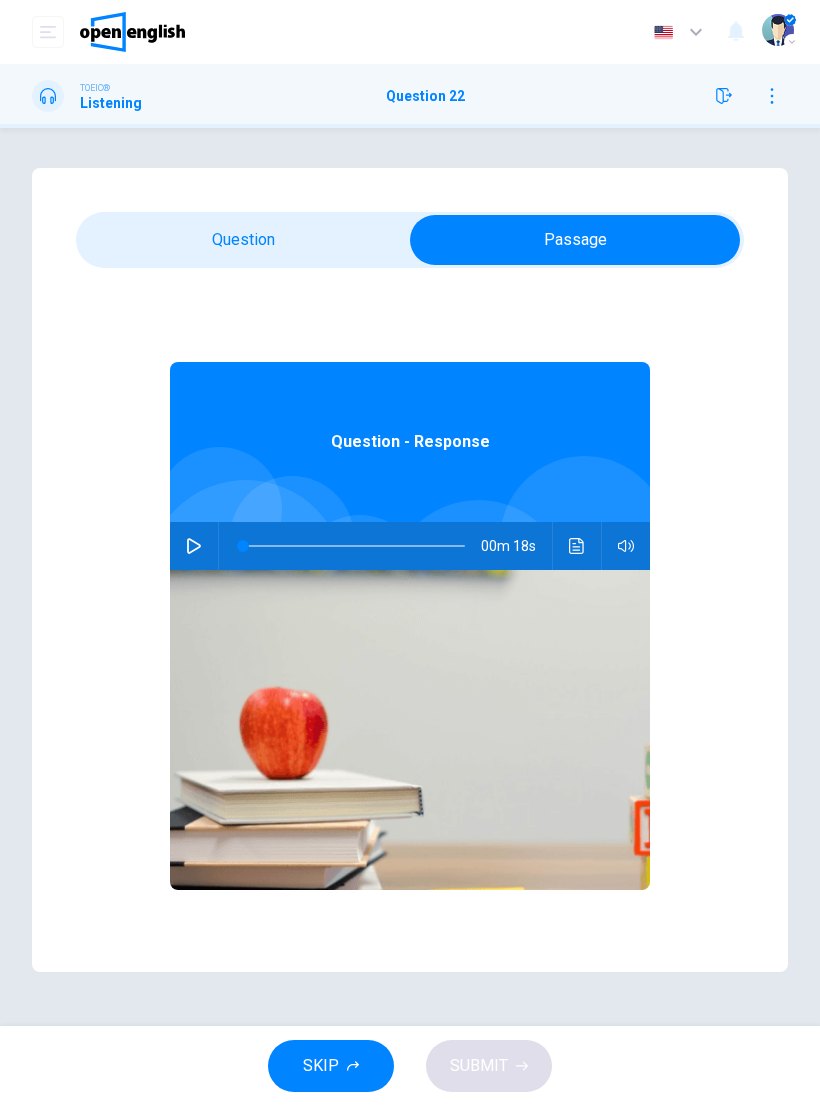 click 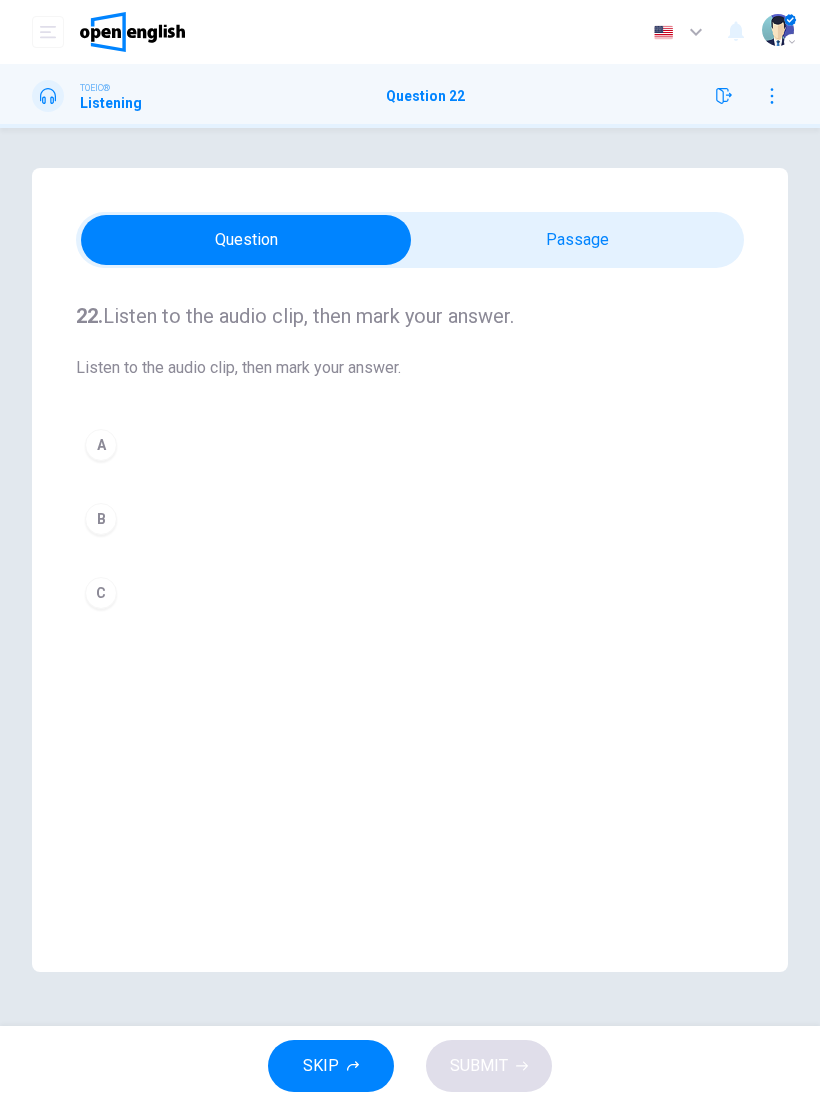 click on "B" at bounding box center (101, 519) 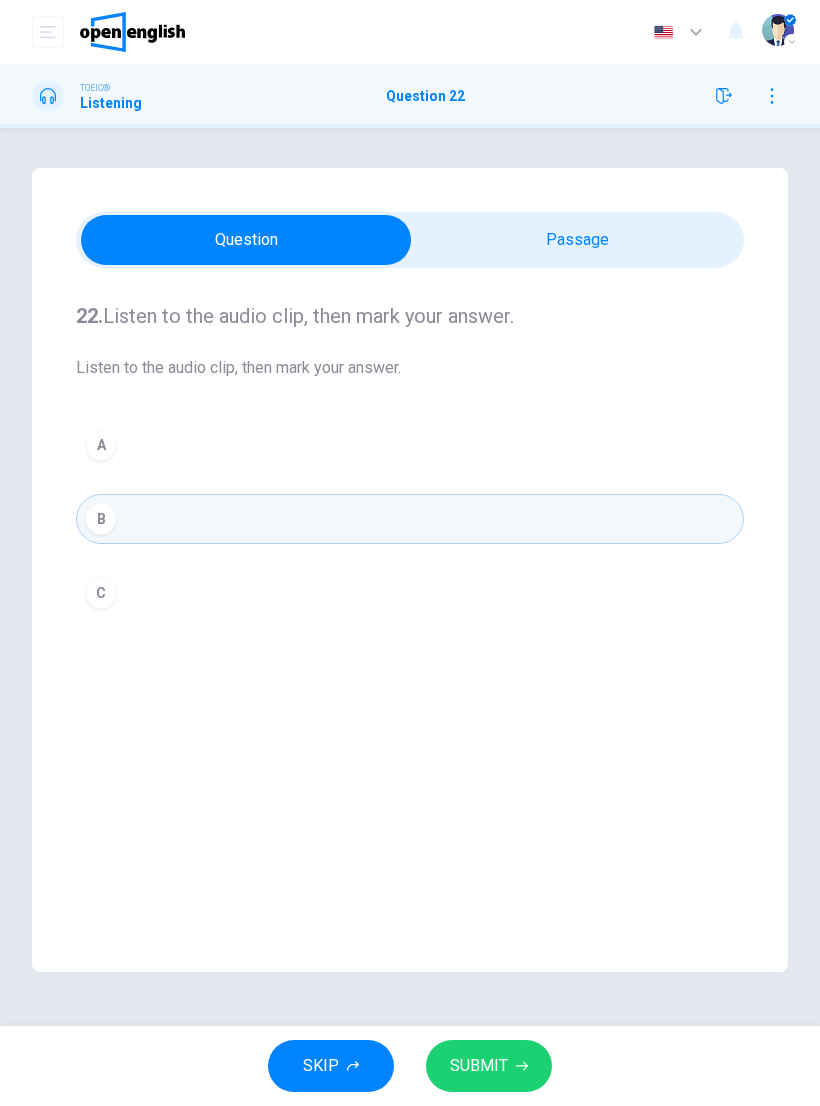 click on "SUBMIT" at bounding box center [489, 1066] 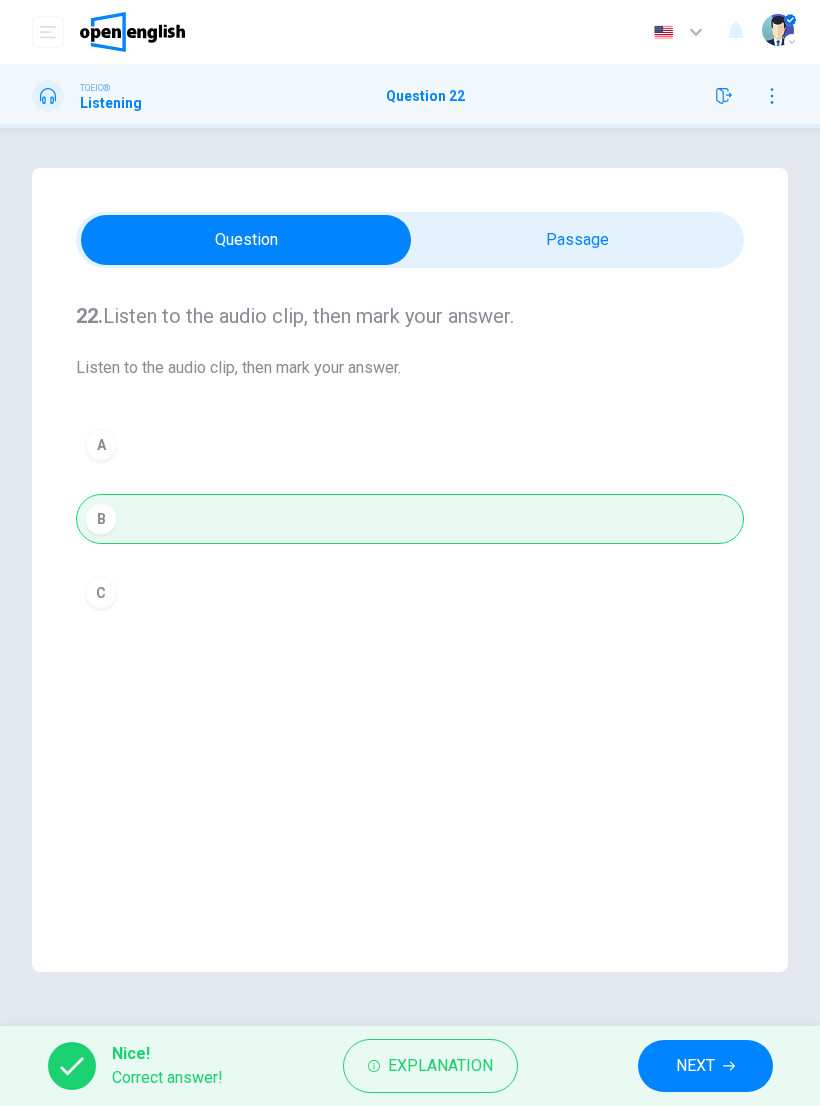 click on "NEXT" at bounding box center (695, 1066) 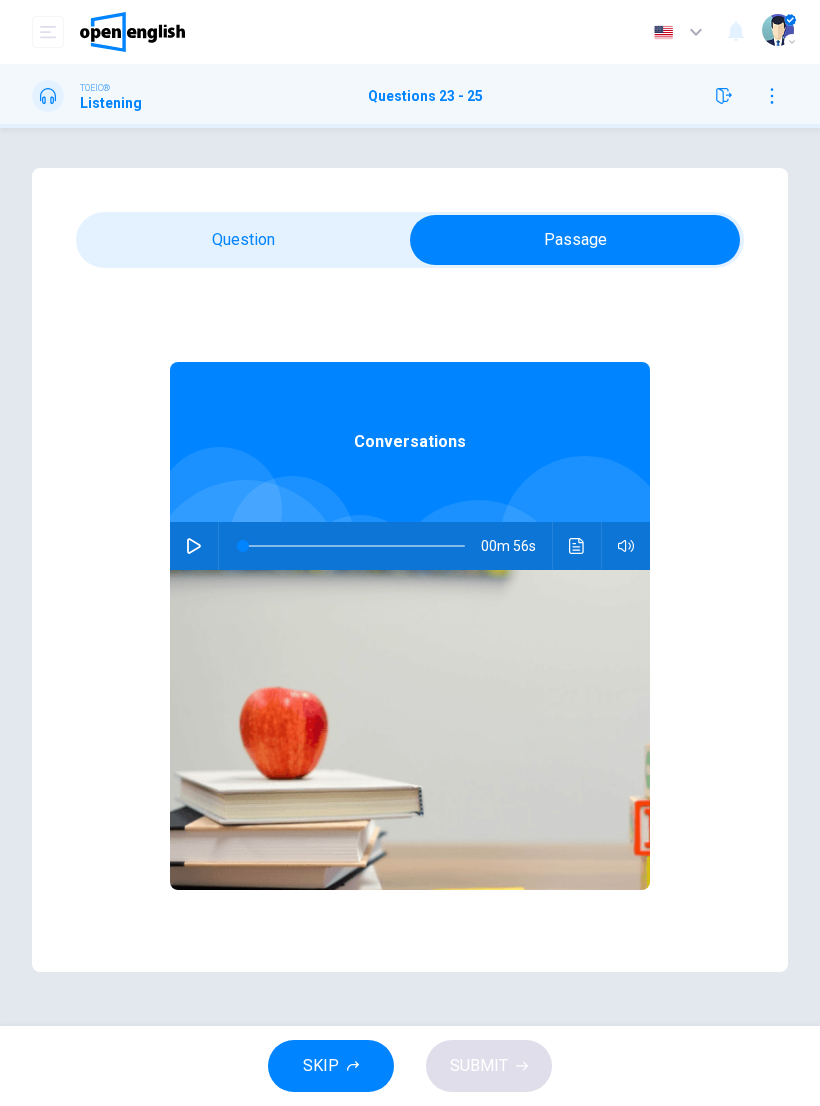 click at bounding box center [194, 546] 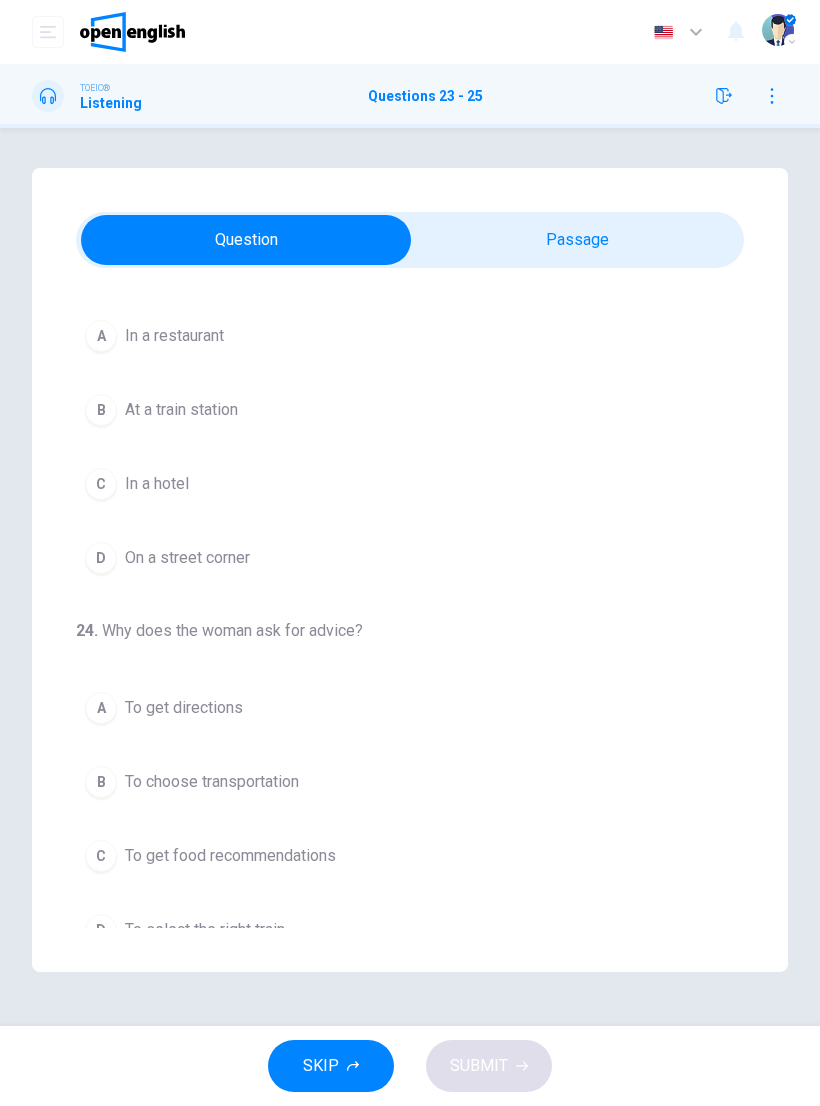 scroll, scrollTop: 99, scrollLeft: 0, axis: vertical 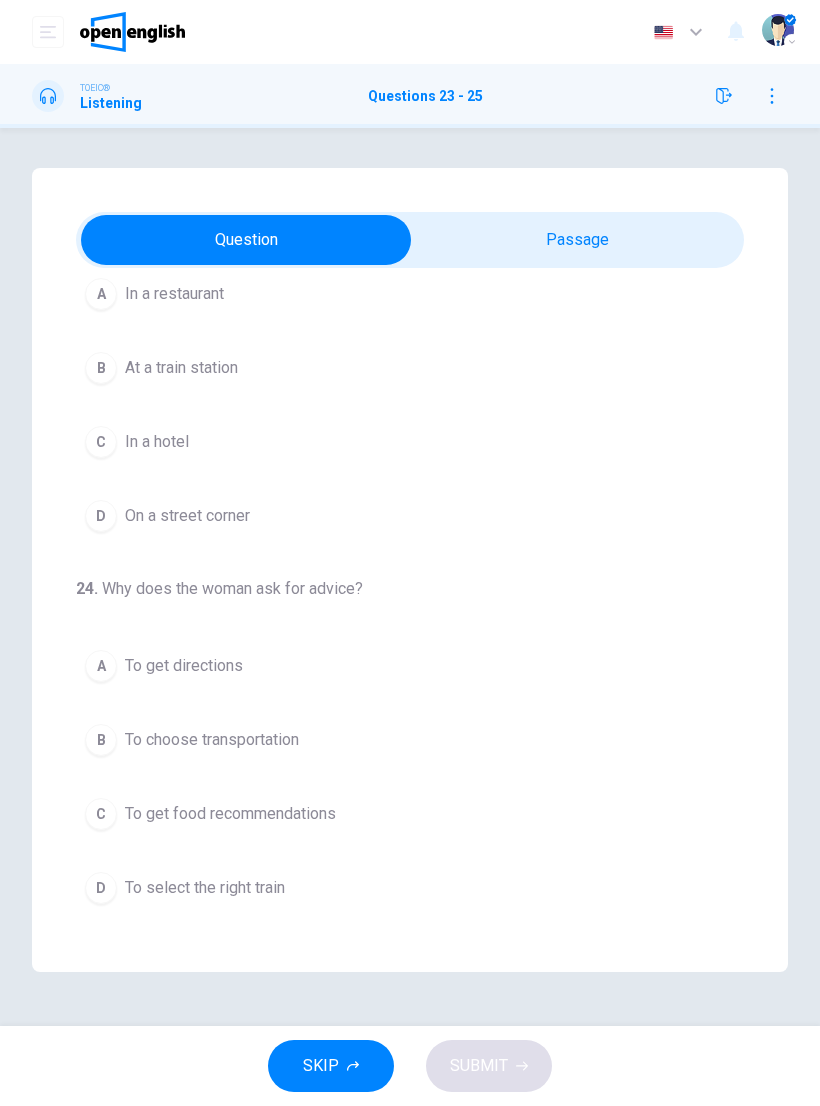 click on "In a hotel" at bounding box center [157, 442] 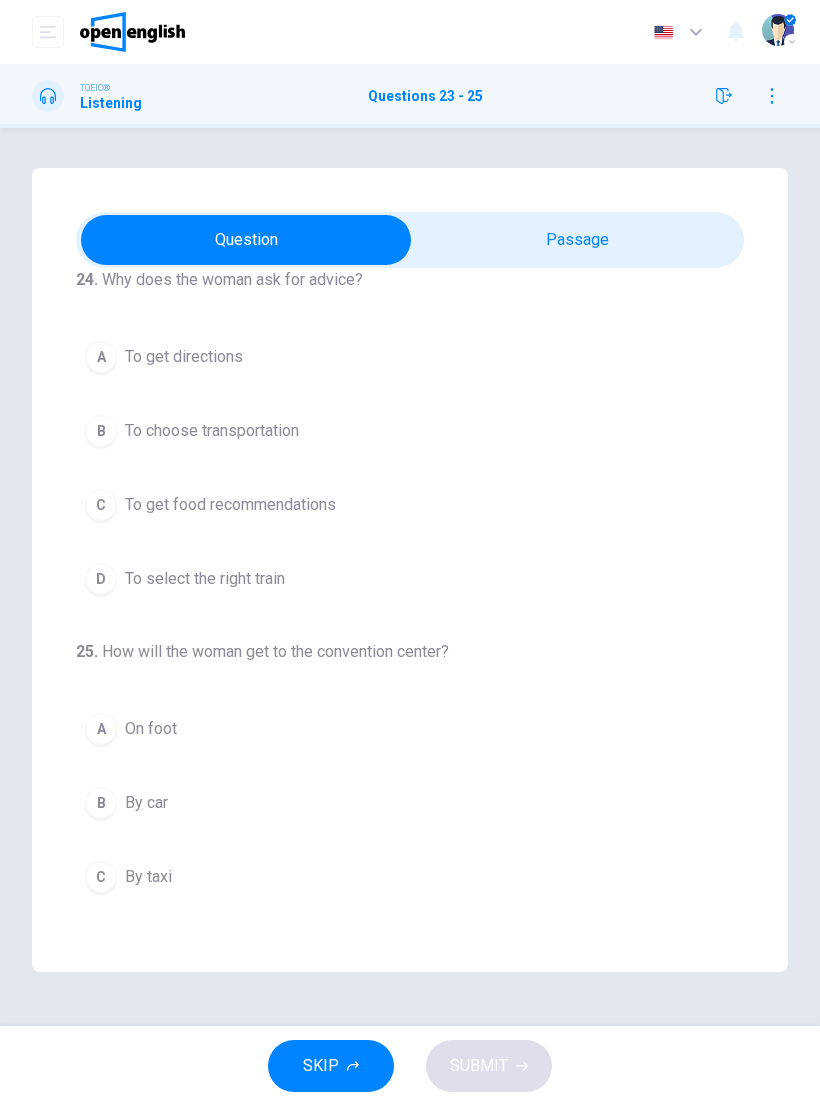 scroll, scrollTop: 409, scrollLeft: 0, axis: vertical 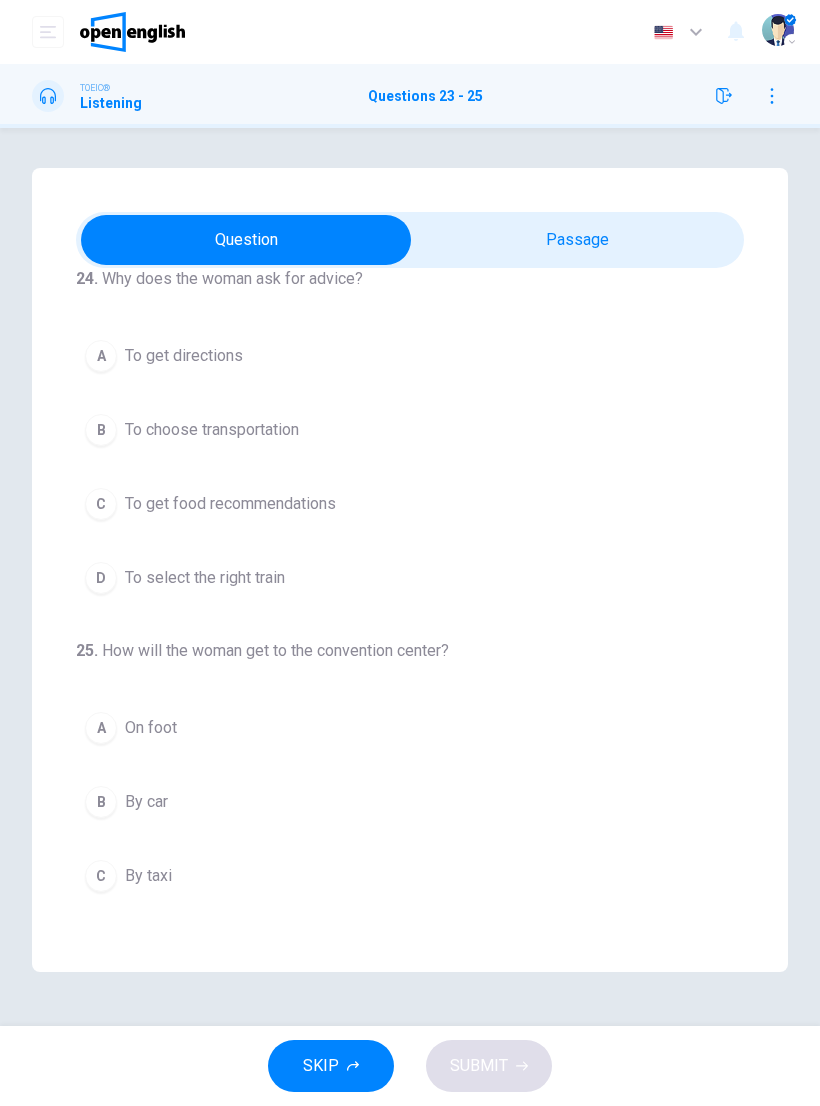 click on "To choose transportation" at bounding box center [212, 430] 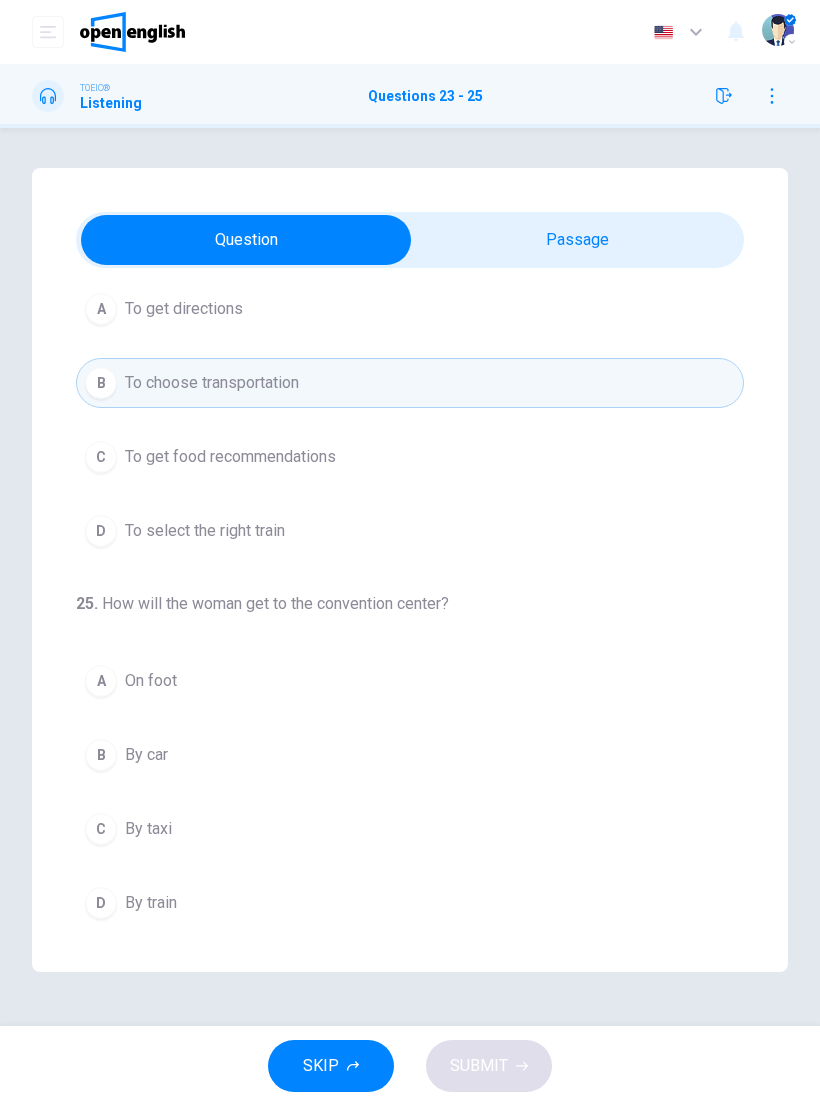 scroll, scrollTop: 456, scrollLeft: 0, axis: vertical 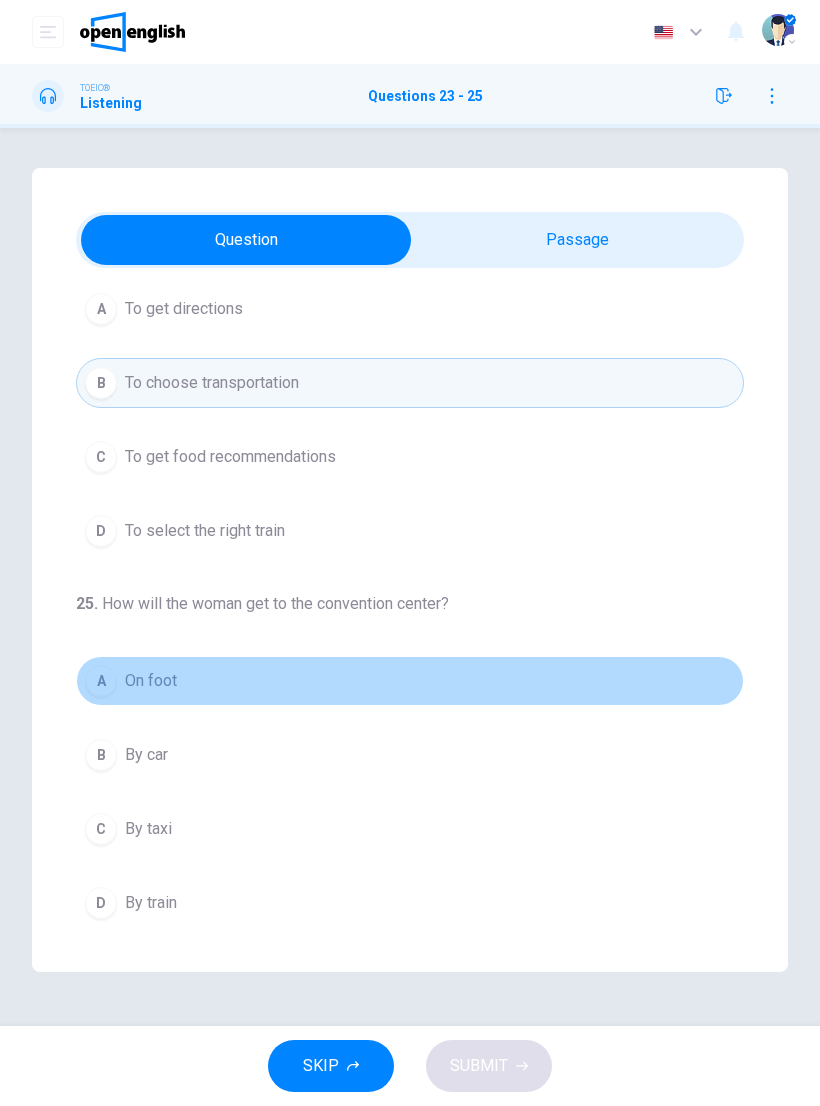 click on "A On foot" at bounding box center (410, 681) 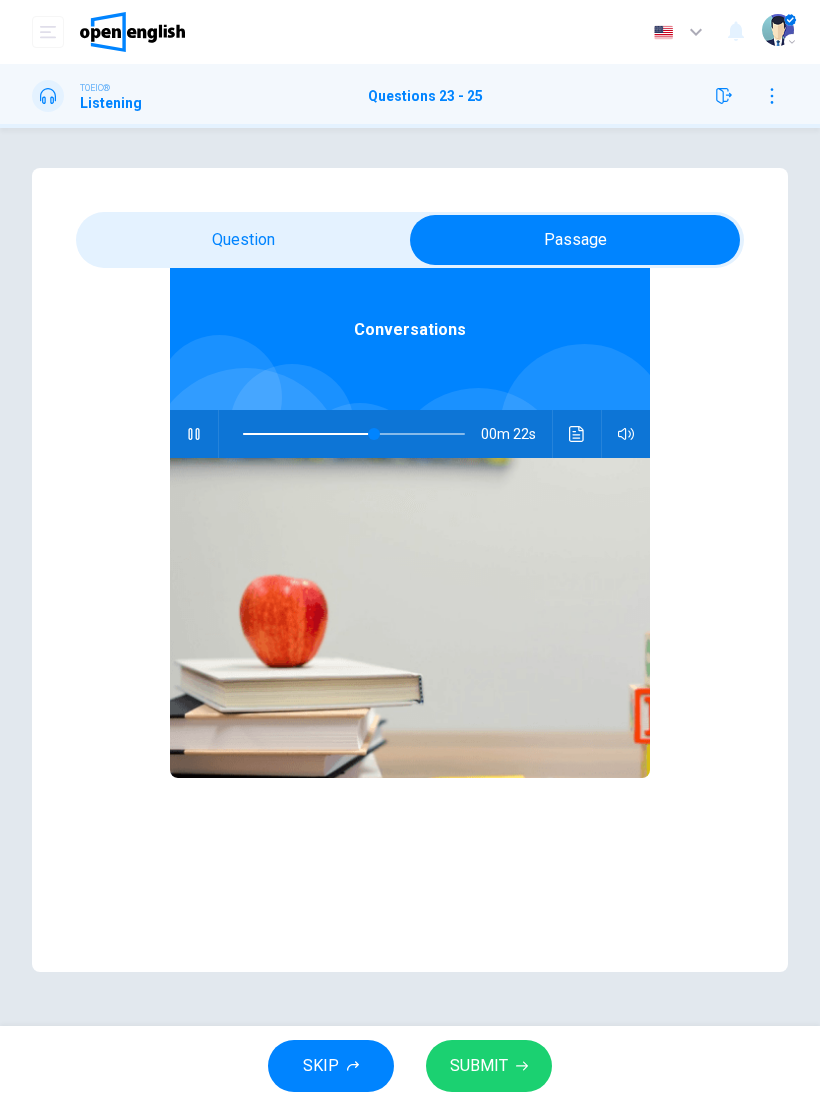 scroll, scrollTop: 112, scrollLeft: 0, axis: vertical 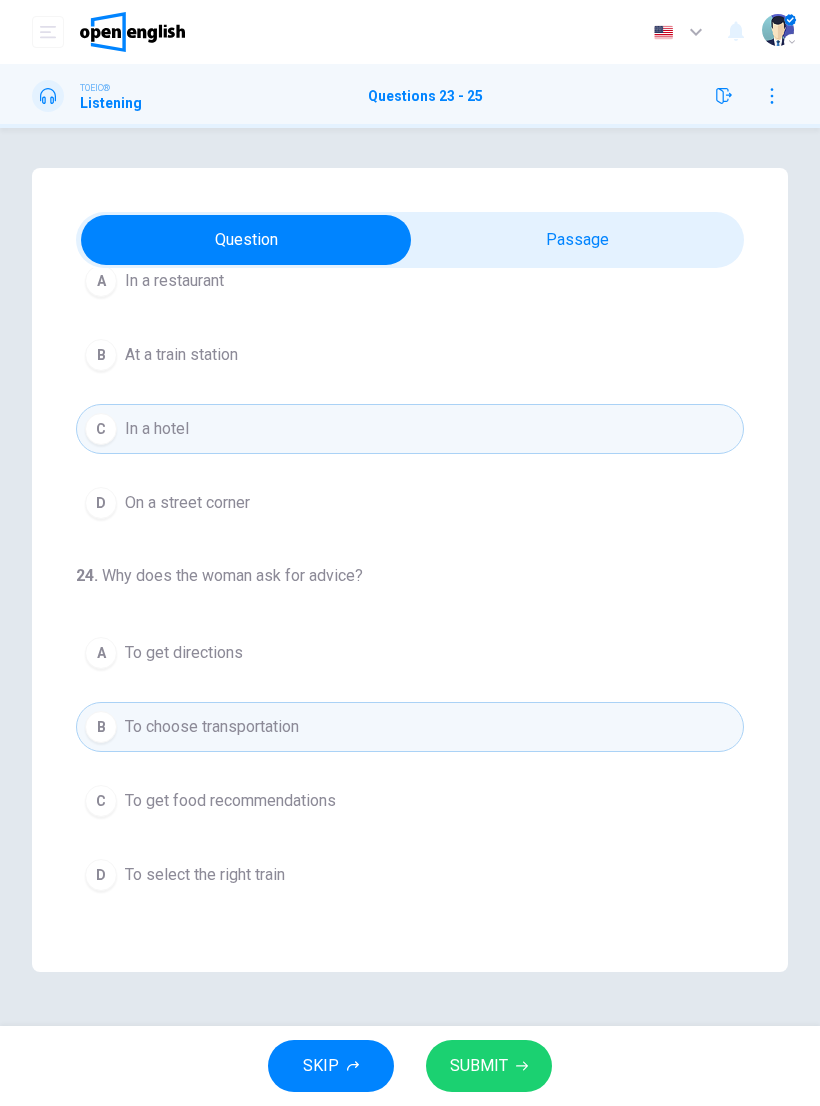 click on "Question Passage 23 .   Where are the speakers? A In a restaurant B At a train station C In a hotel D On a street corner 24 .   Why does the woman ask for advice? A To get directions B To choose transportation C To get food recommendations D To select the right train 25 .   How will the woman get to the convention center? A On foot B By car C By taxi D By train Conversations 00m 54s" at bounding box center (410, 570) 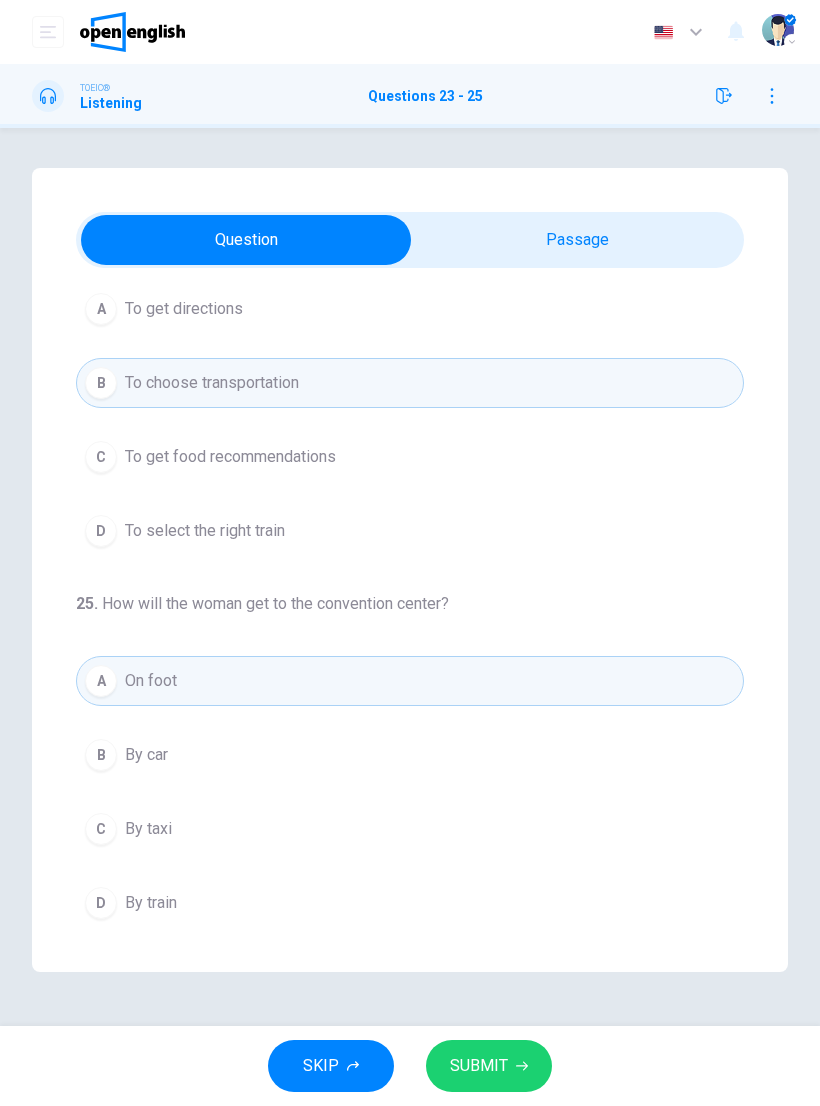 scroll, scrollTop: 456, scrollLeft: 0, axis: vertical 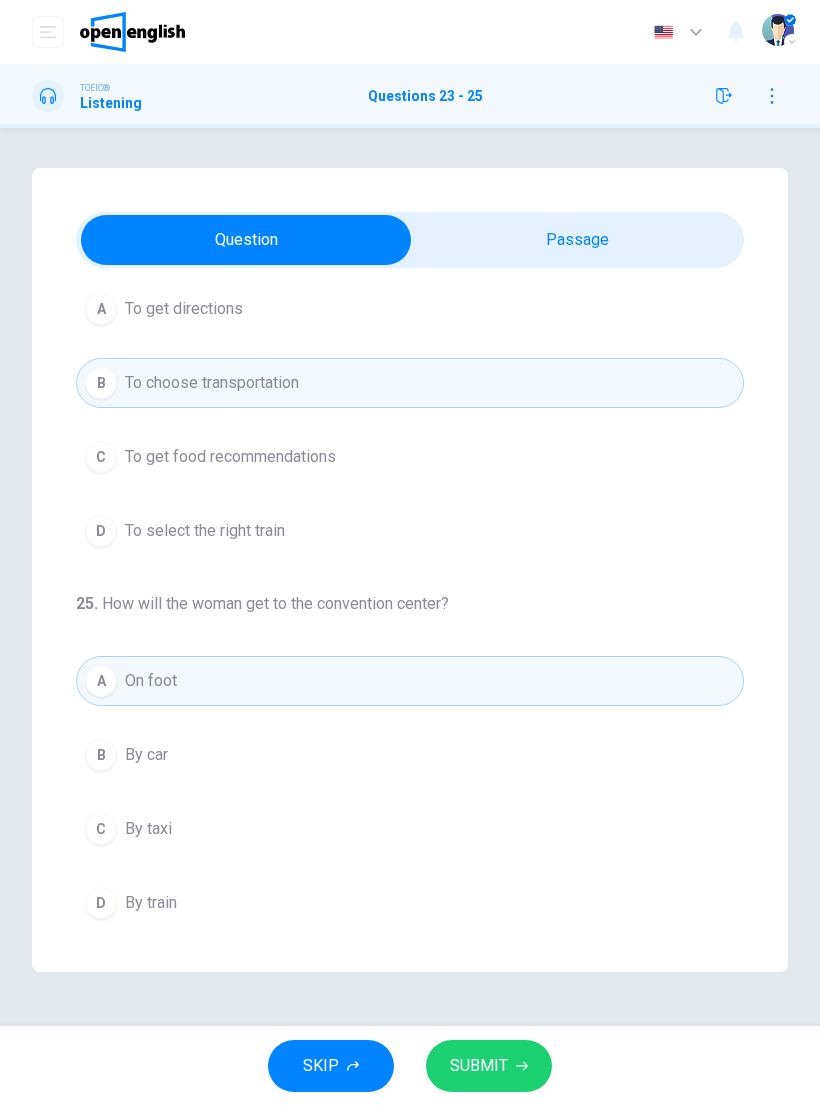 click on "SUBMIT" at bounding box center (479, 1066) 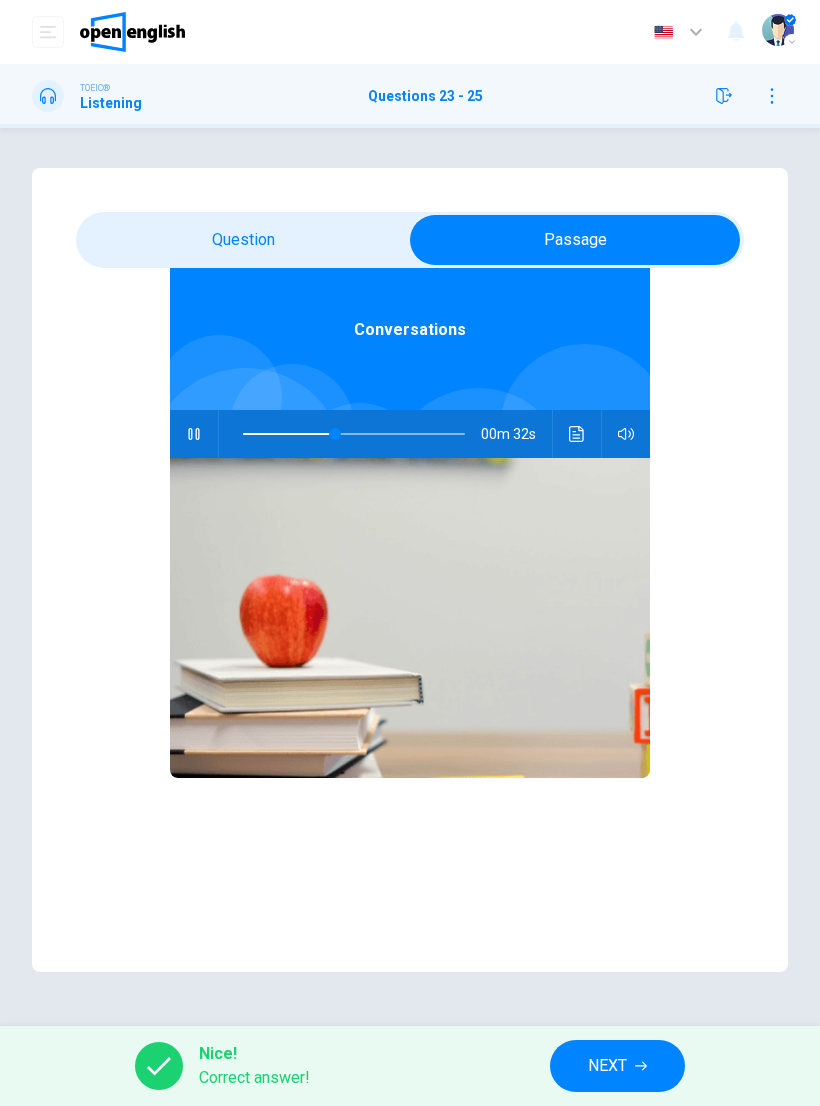 scroll, scrollTop: 112, scrollLeft: 0, axis: vertical 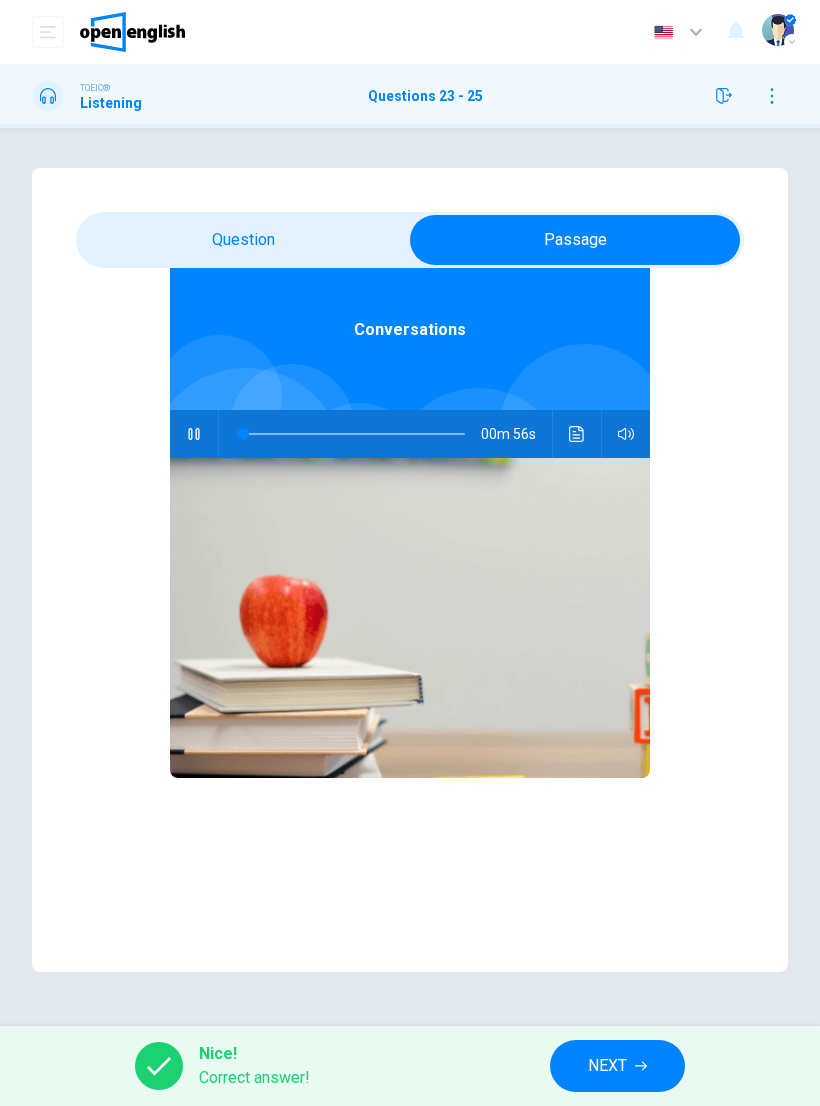 type on "*" 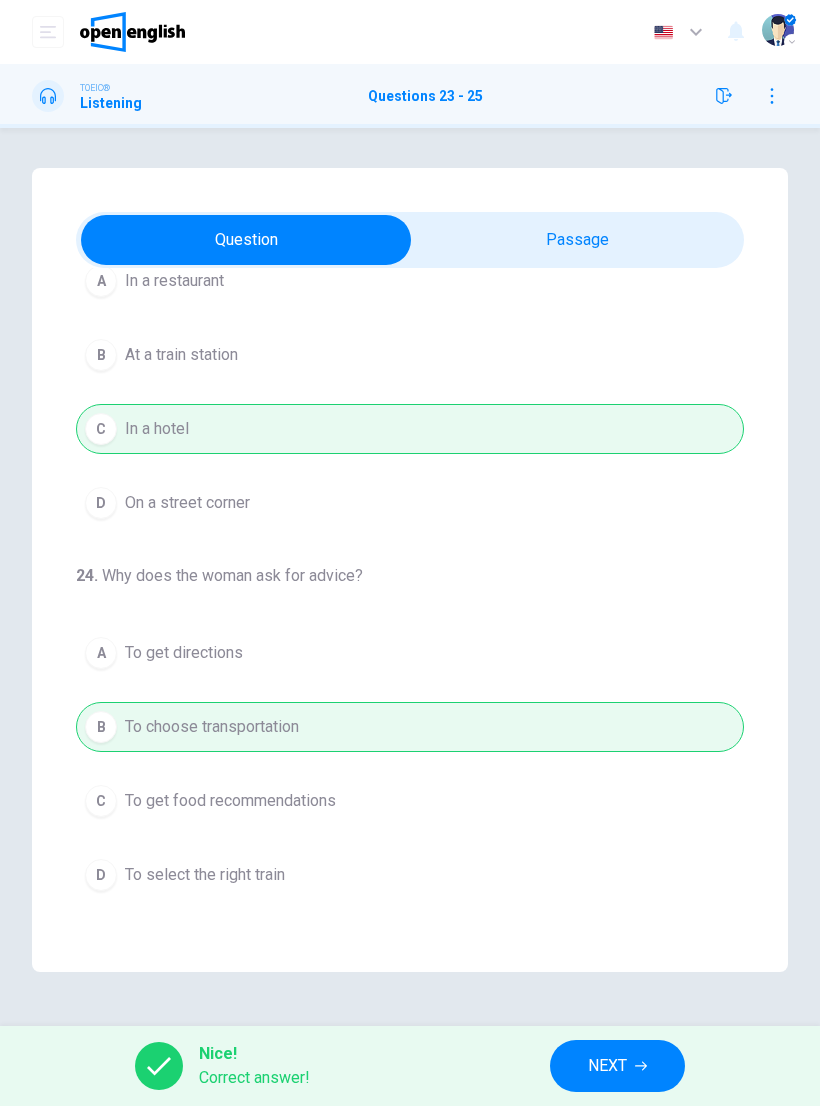 click on "NEXT" at bounding box center (607, 1066) 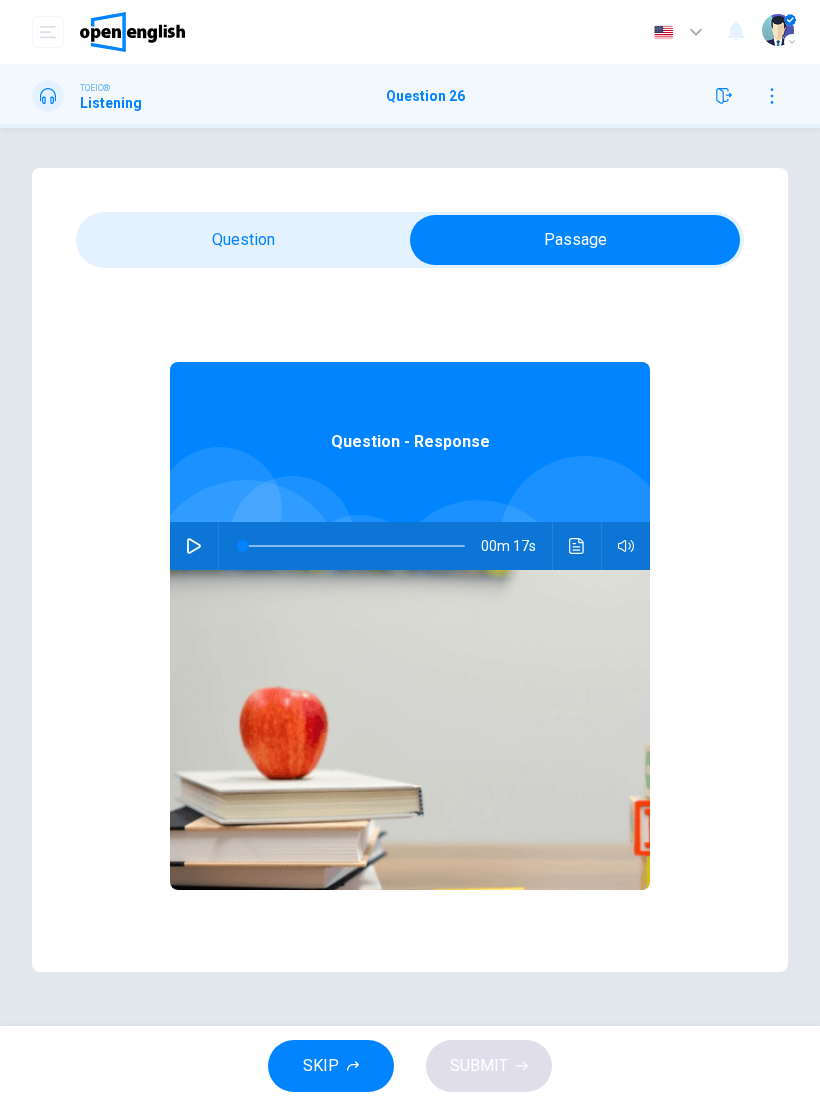 click at bounding box center (194, 546) 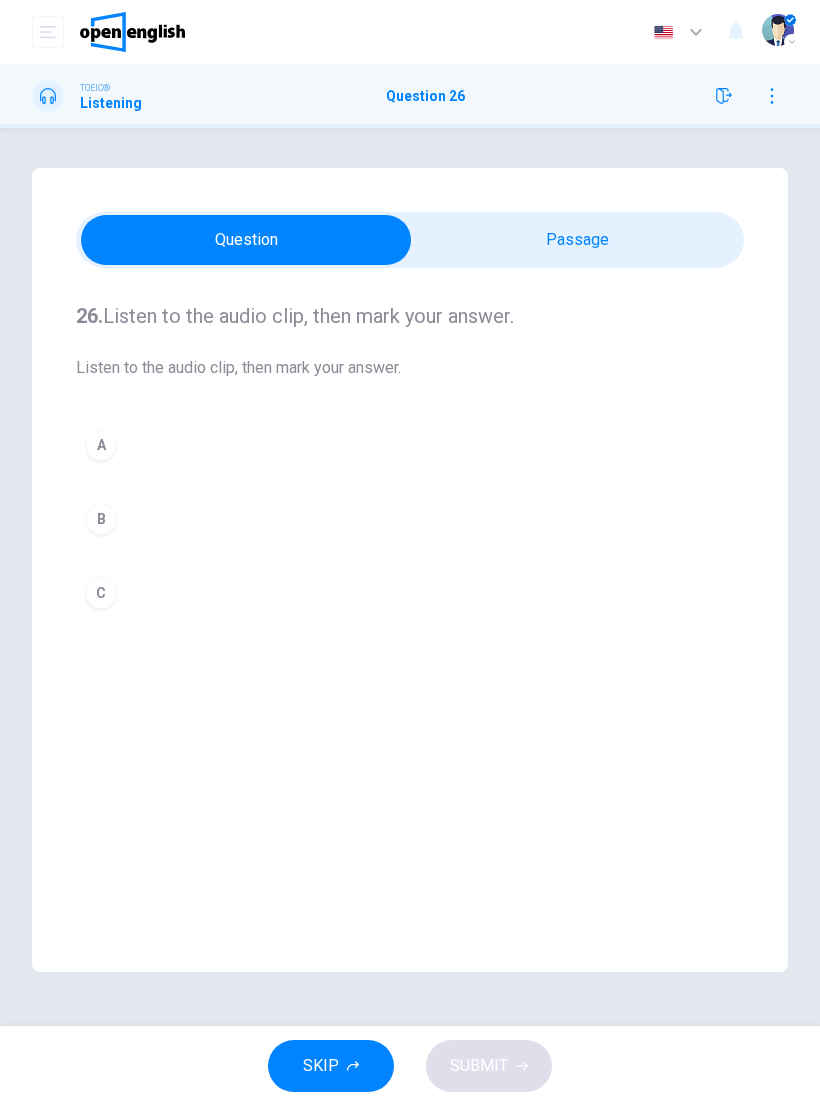 click on "A" at bounding box center (101, 445) 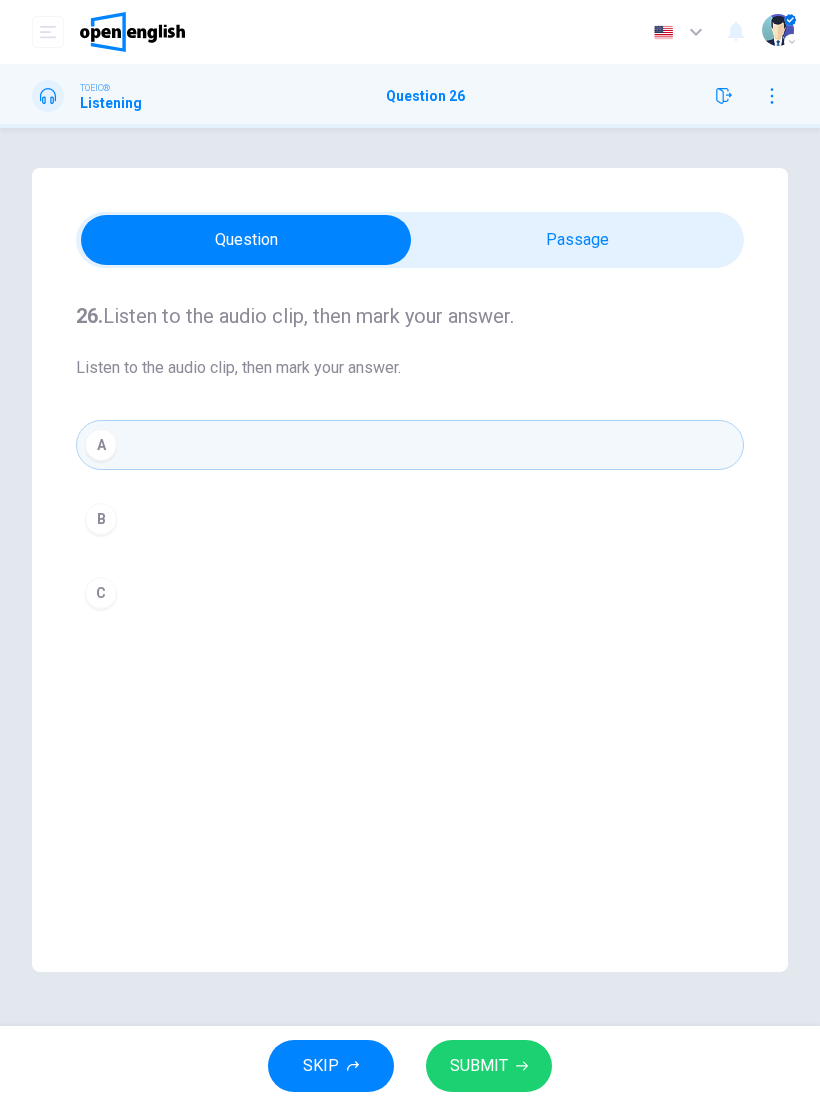 click on "SUBMIT" at bounding box center (479, 1066) 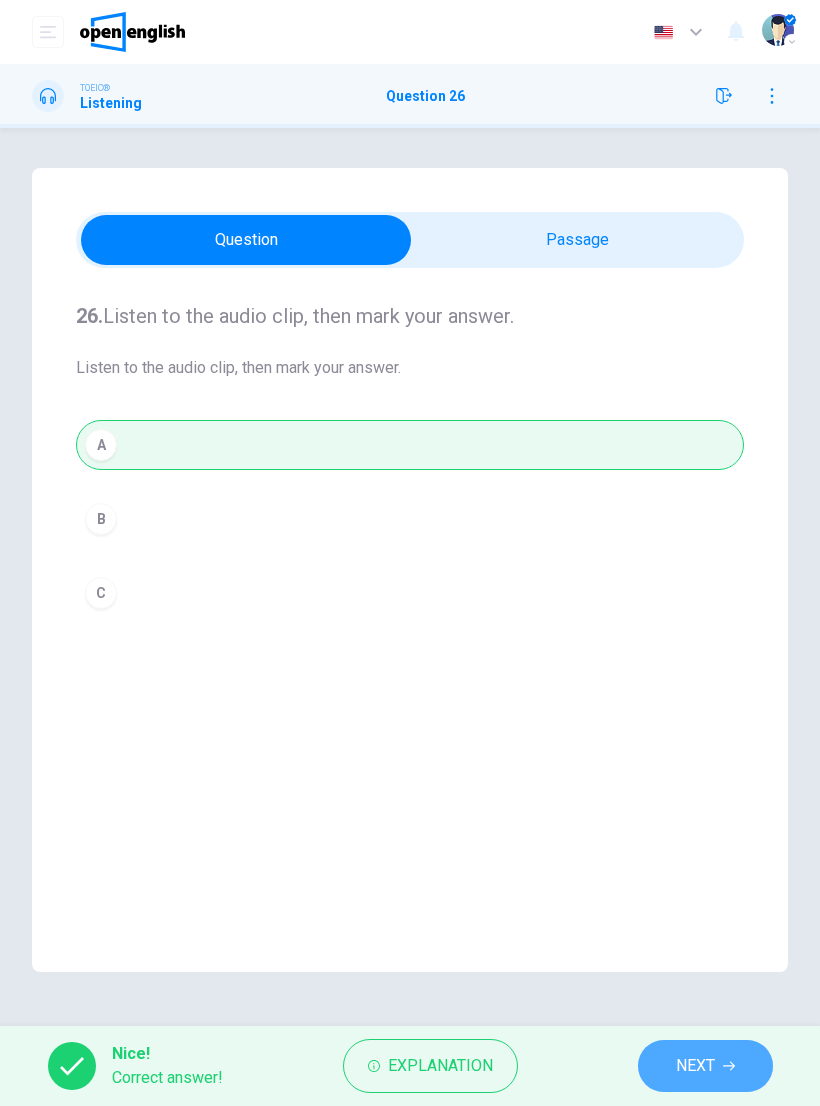click on "NEXT" at bounding box center (695, 1066) 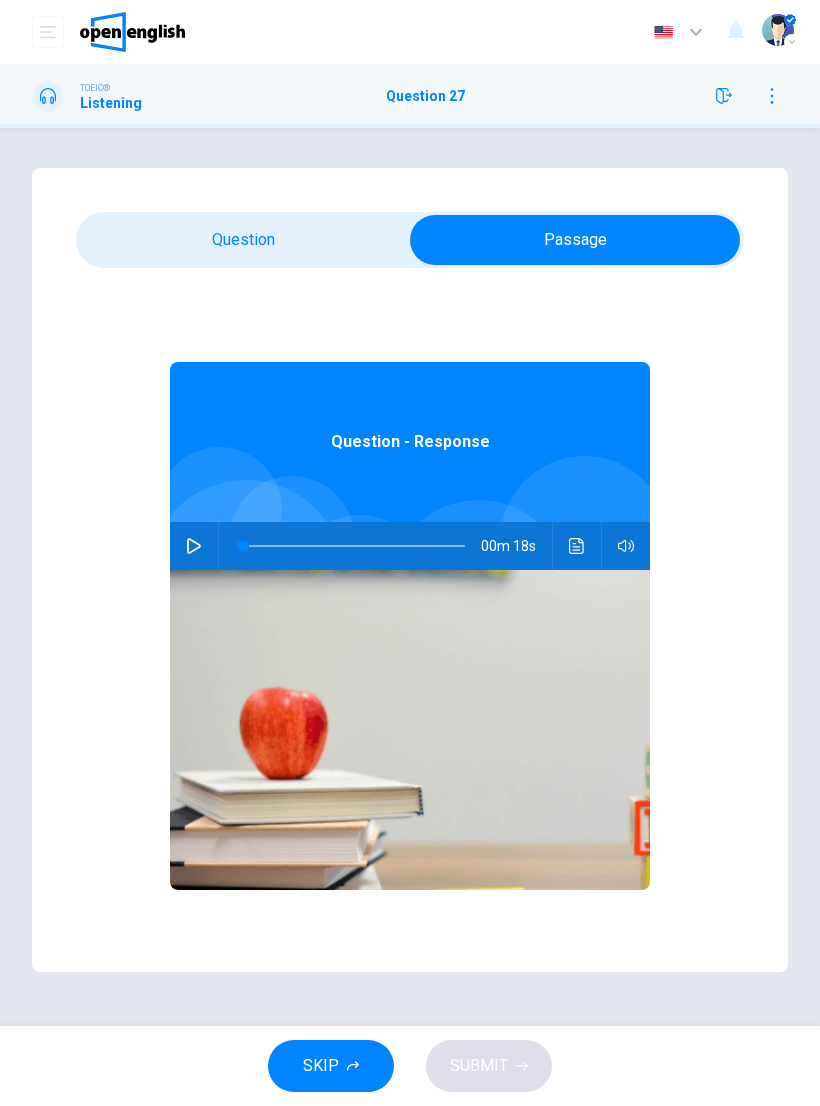 click 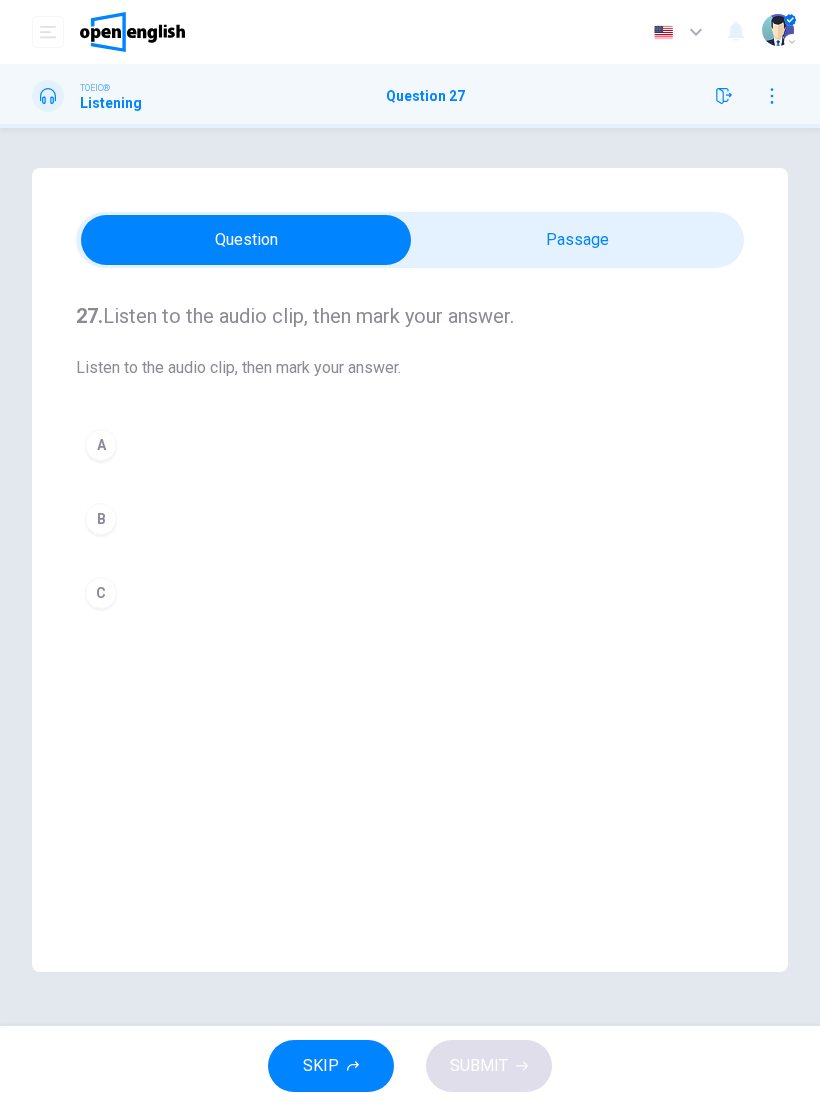 click on "Question Passage 27.  Listen to the audio clip, then mark your answer. Listen to the audio clip, then mark your answer. A B C Question - Response 00m 14s" at bounding box center (410, 577) 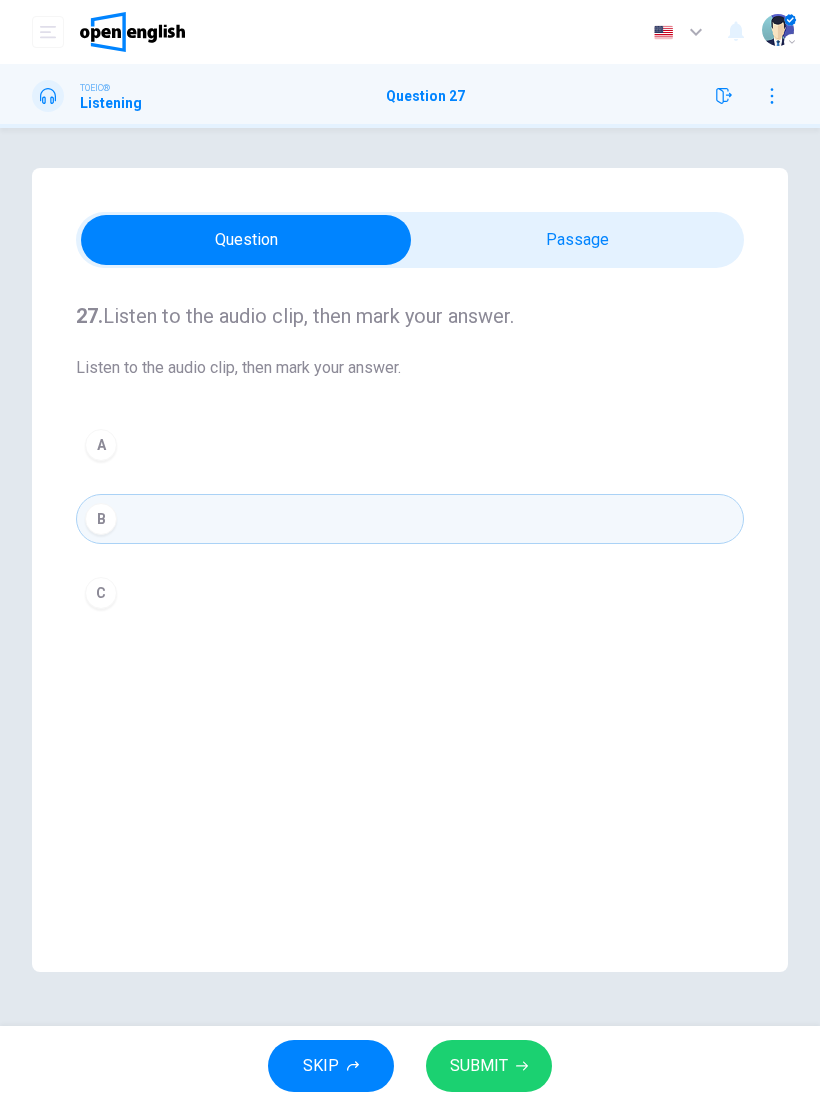 click on "SUBMIT" at bounding box center (489, 1066) 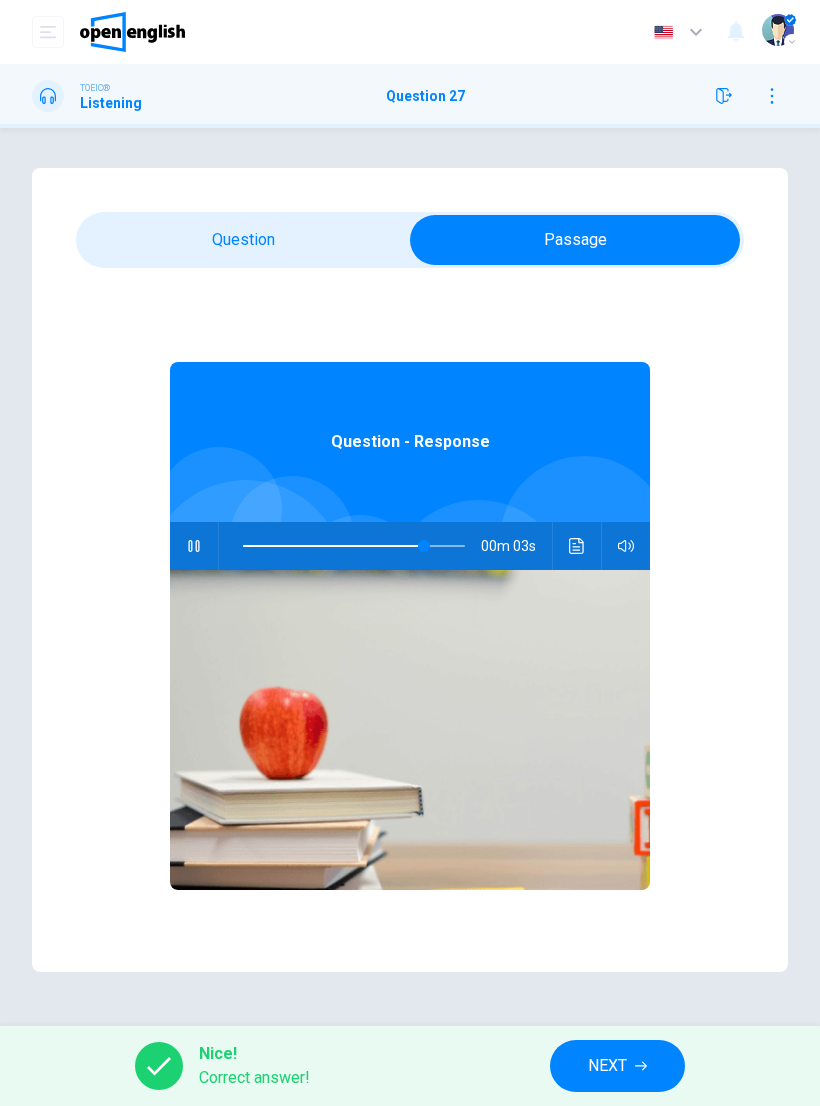 click 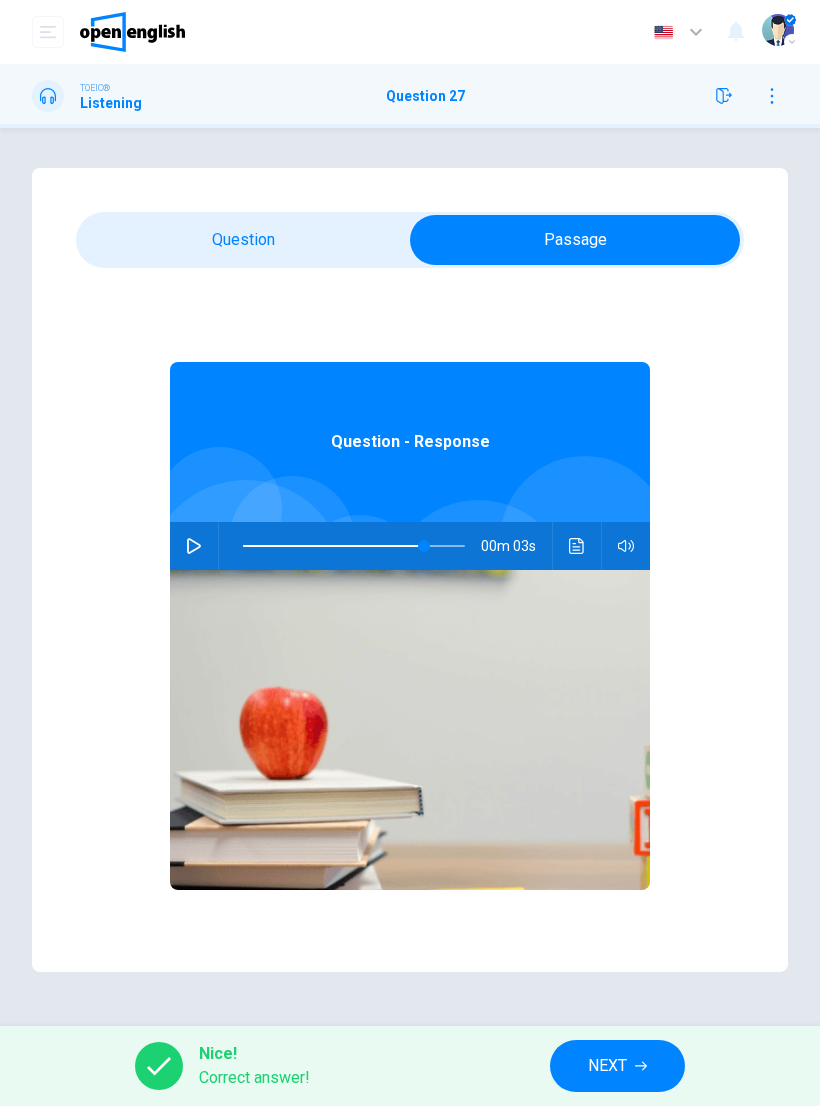 click at bounding box center (194, 546) 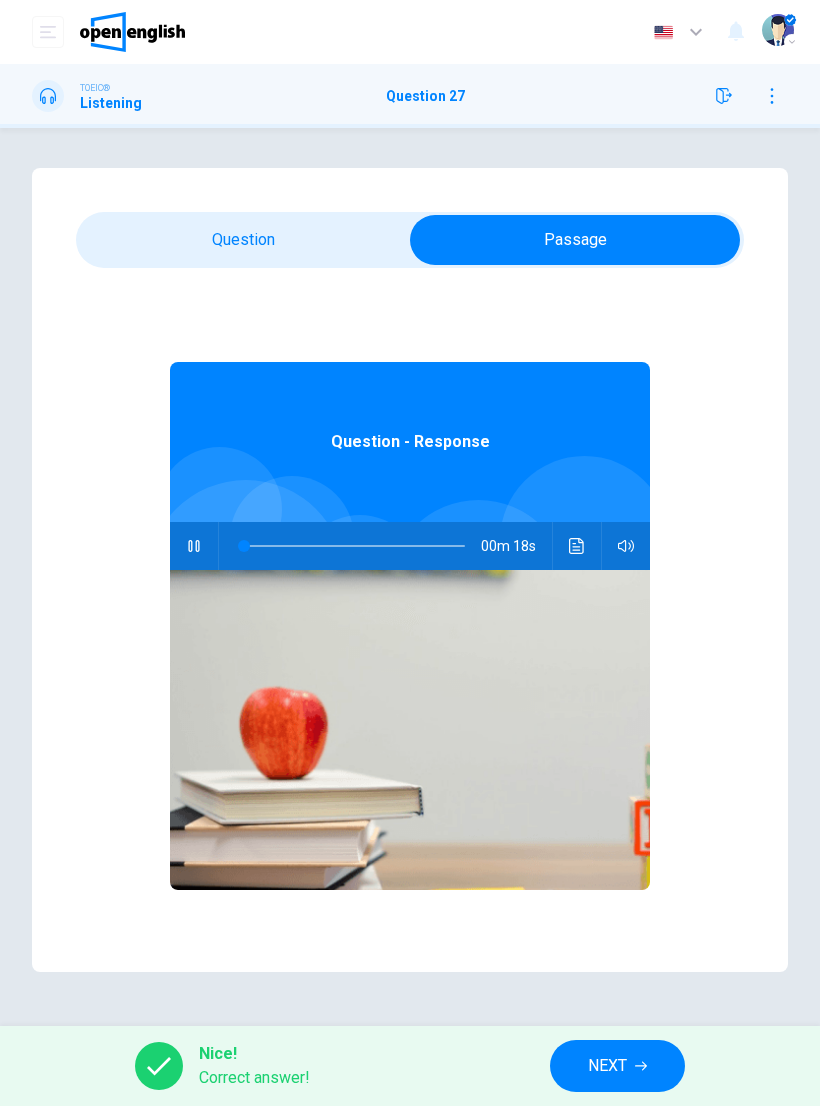 type on "*" 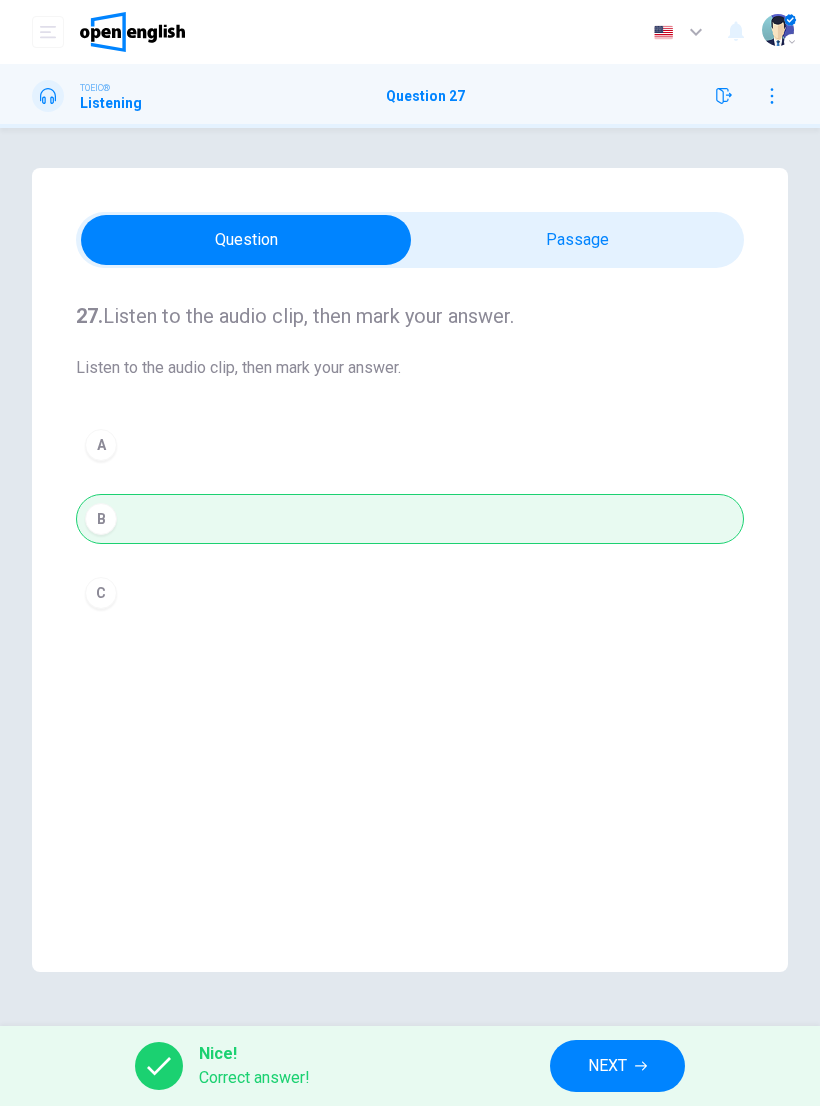 click on "NEXT" at bounding box center (617, 1066) 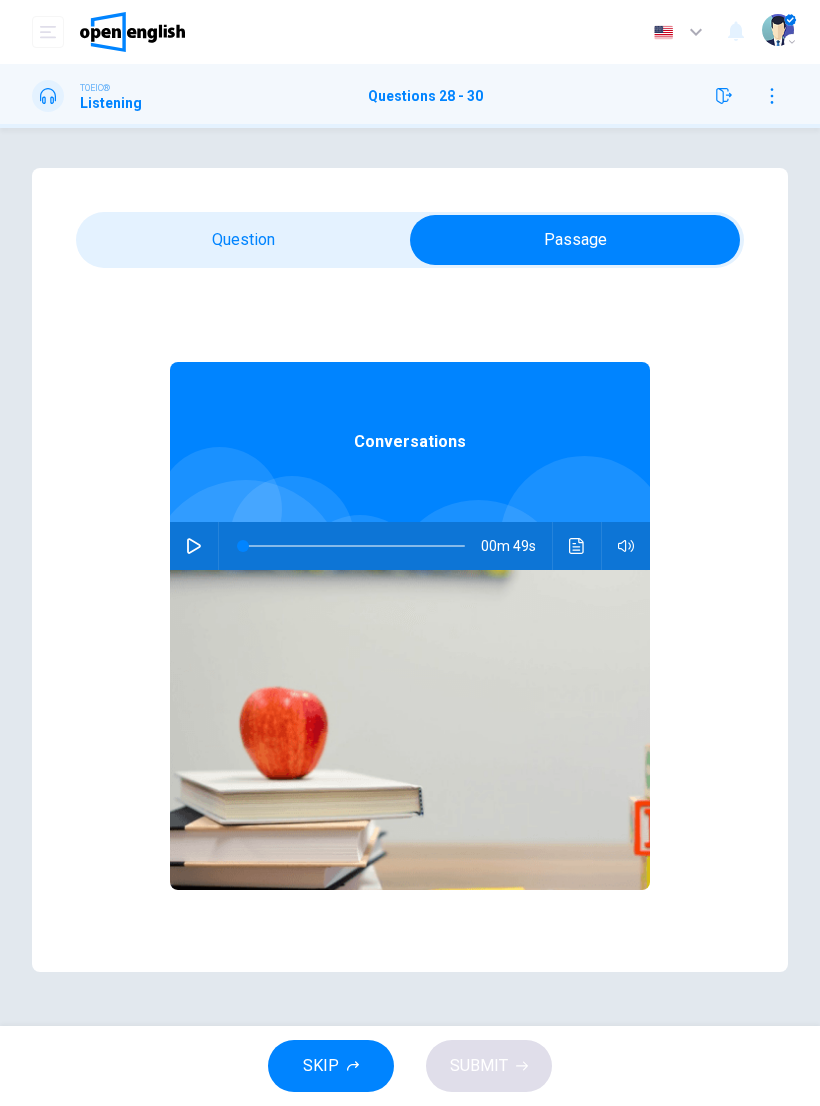 click at bounding box center (194, 546) 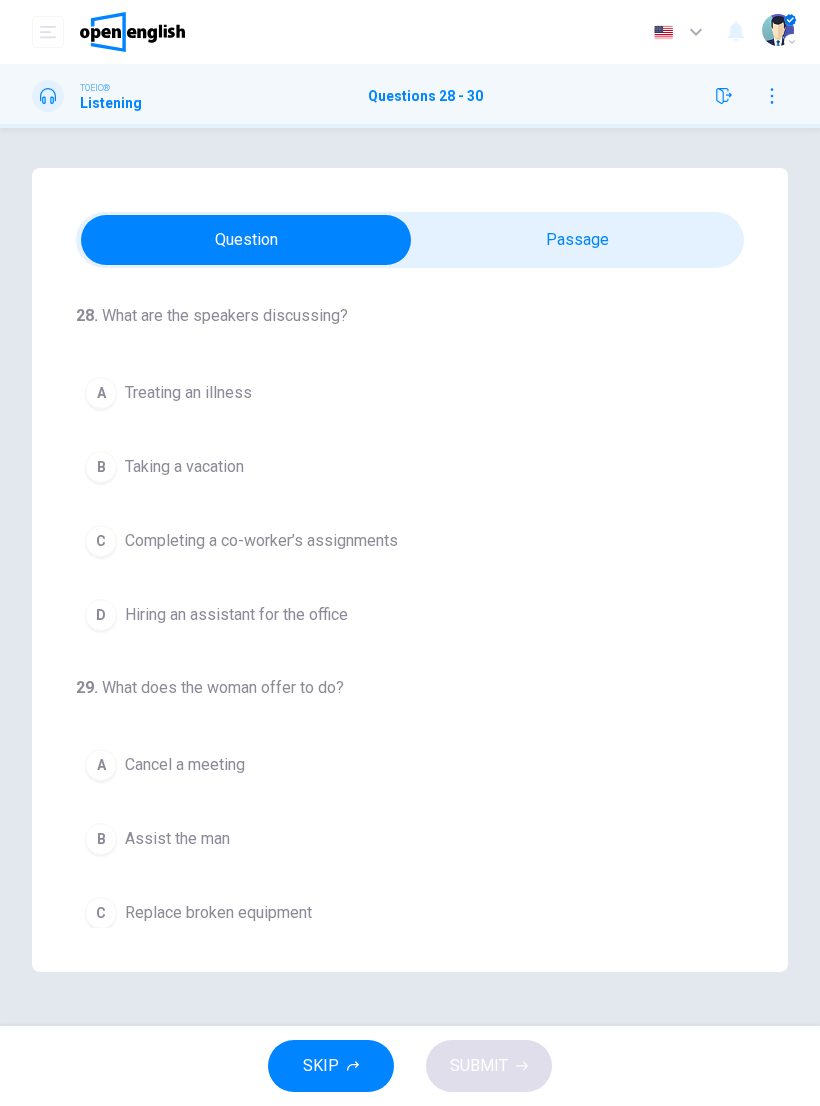 scroll, scrollTop: 0, scrollLeft: 0, axis: both 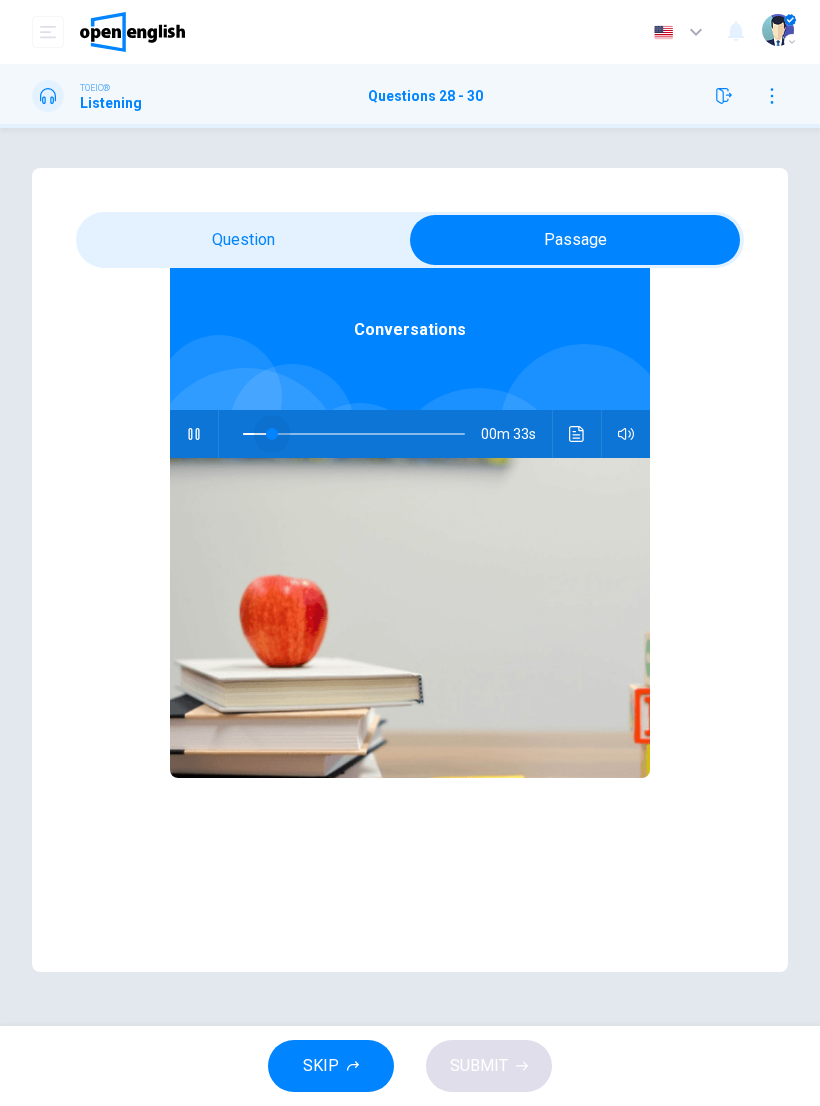 type on "*" 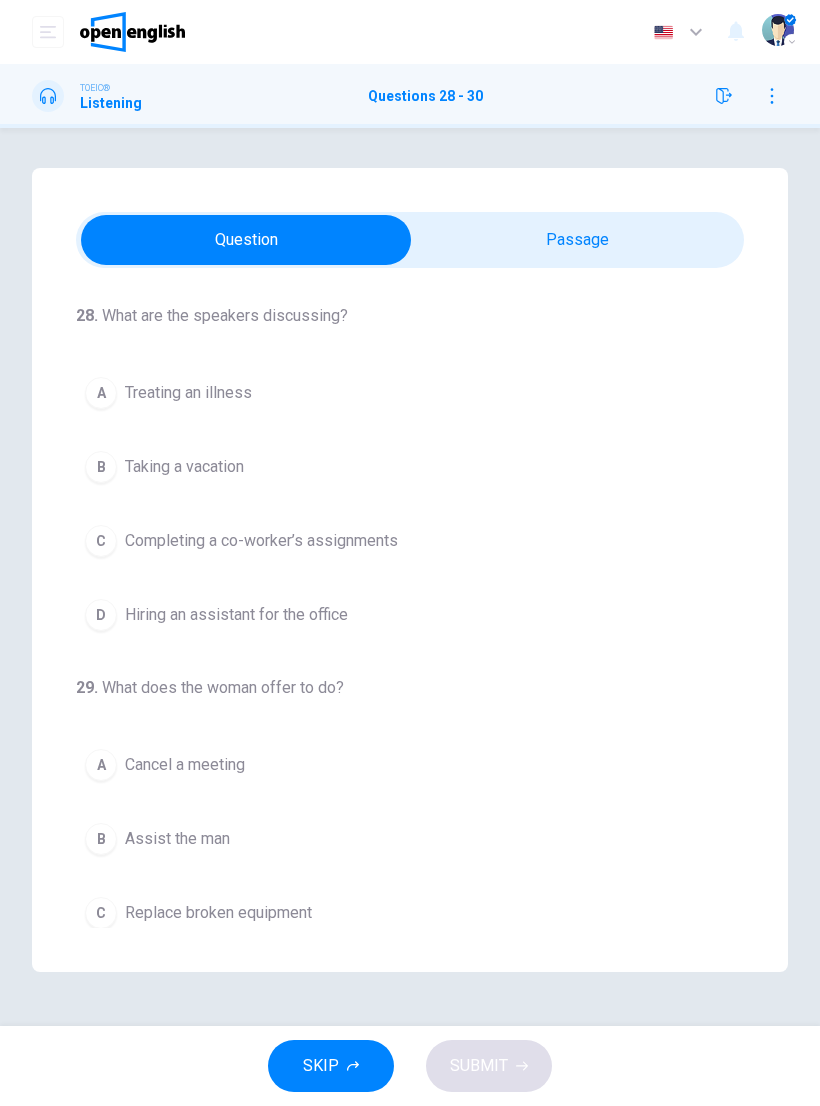 scroll, scrollTop: 0, scrollLeft: 0, axis: both 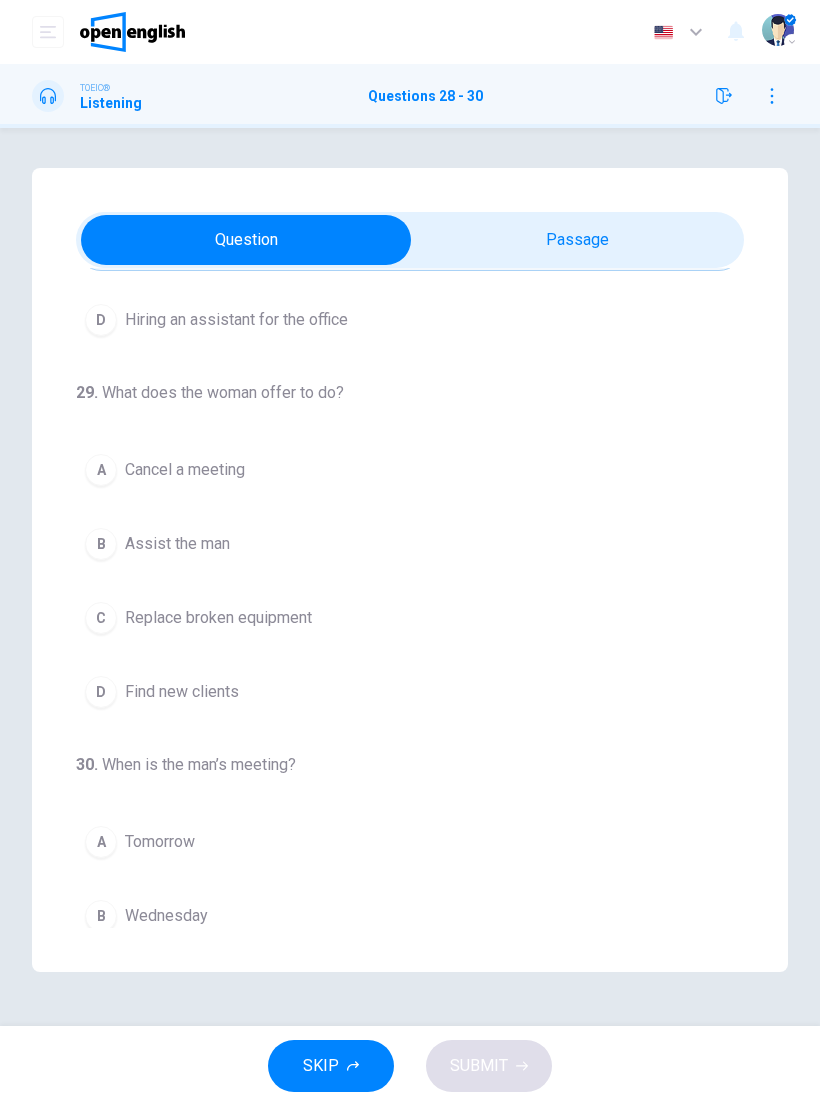 click on "Assist the man" at bounding box center [177, 544] 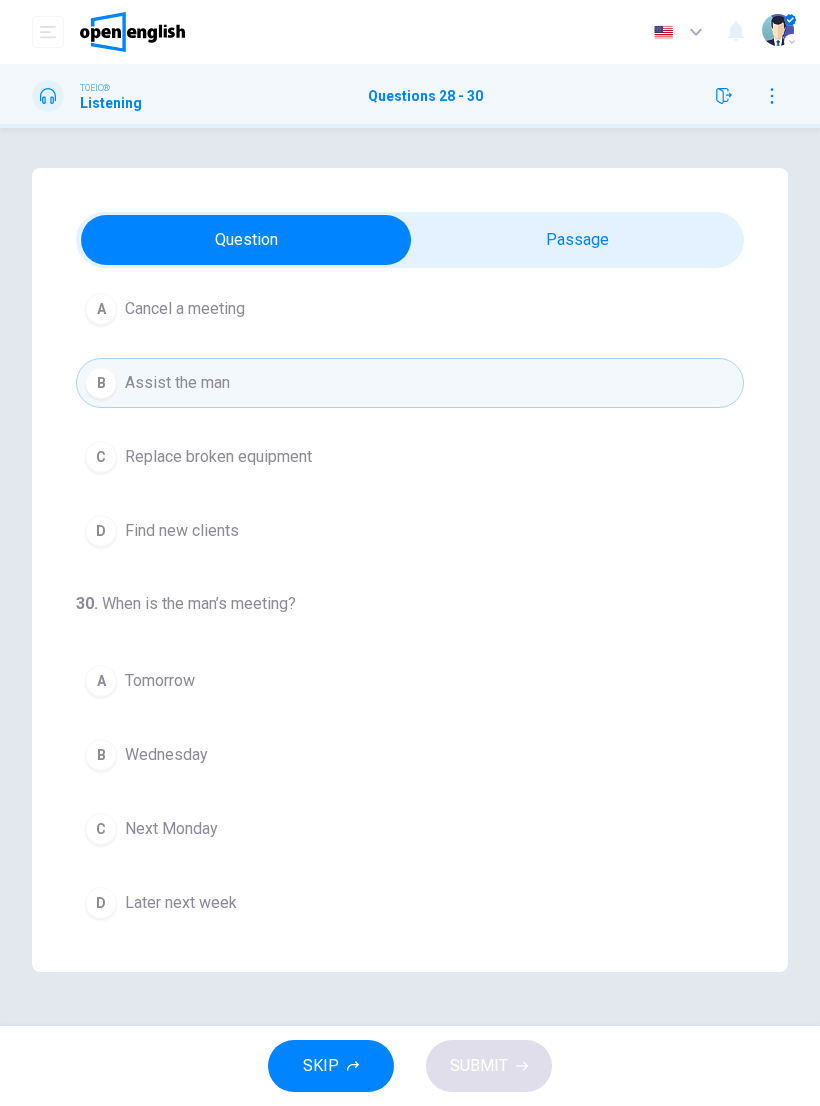scroll, scrollTop: 456, scrollLeft: 0, axis: vertical 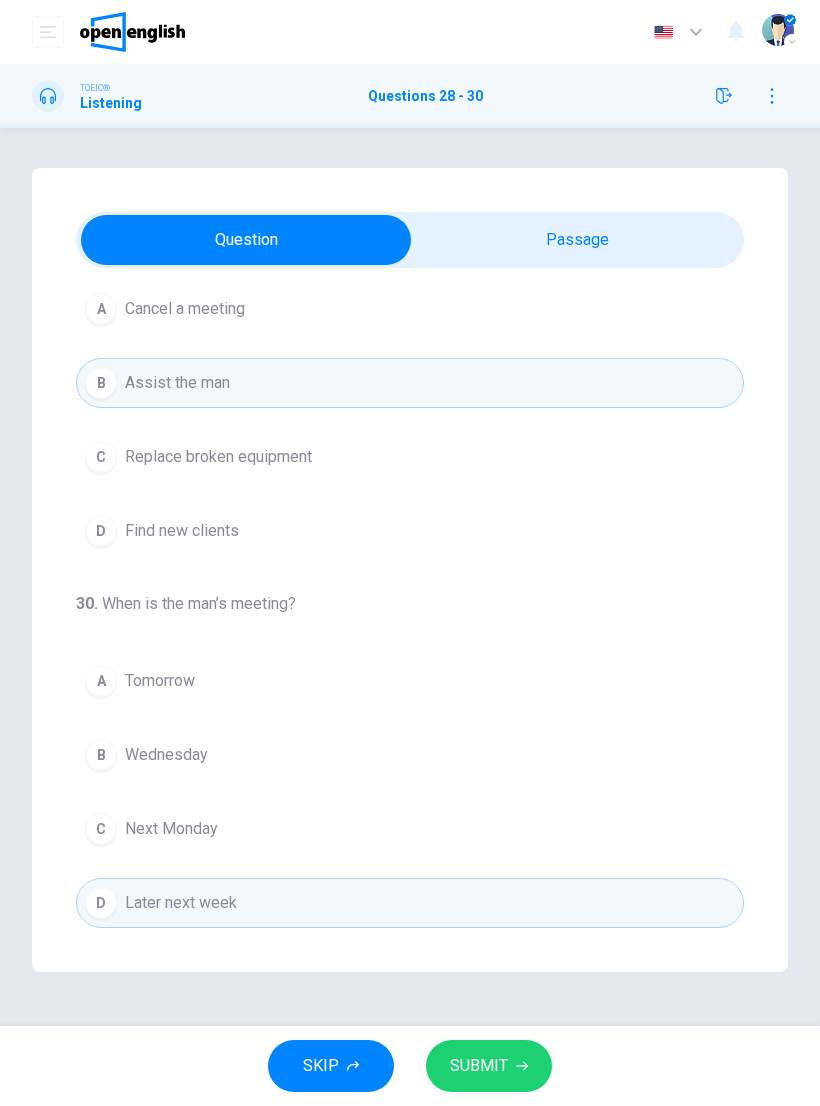 click on "Question Passage 28 .   What are the speakers discussing? A Treating an illness B Taking a vacation C Completing a co-worker’s assignments D Hiring an assistant for the office 29 .   What does the woman offer to do? A Cancel a meeting B Assist the man C Replace broken equipment D Find new clients 30 .   When is the man’s meeting? A Tomorrow B Wednesday C Next Monday D Later next week Conversations 00m 18s" at bounding box center (410, 577) 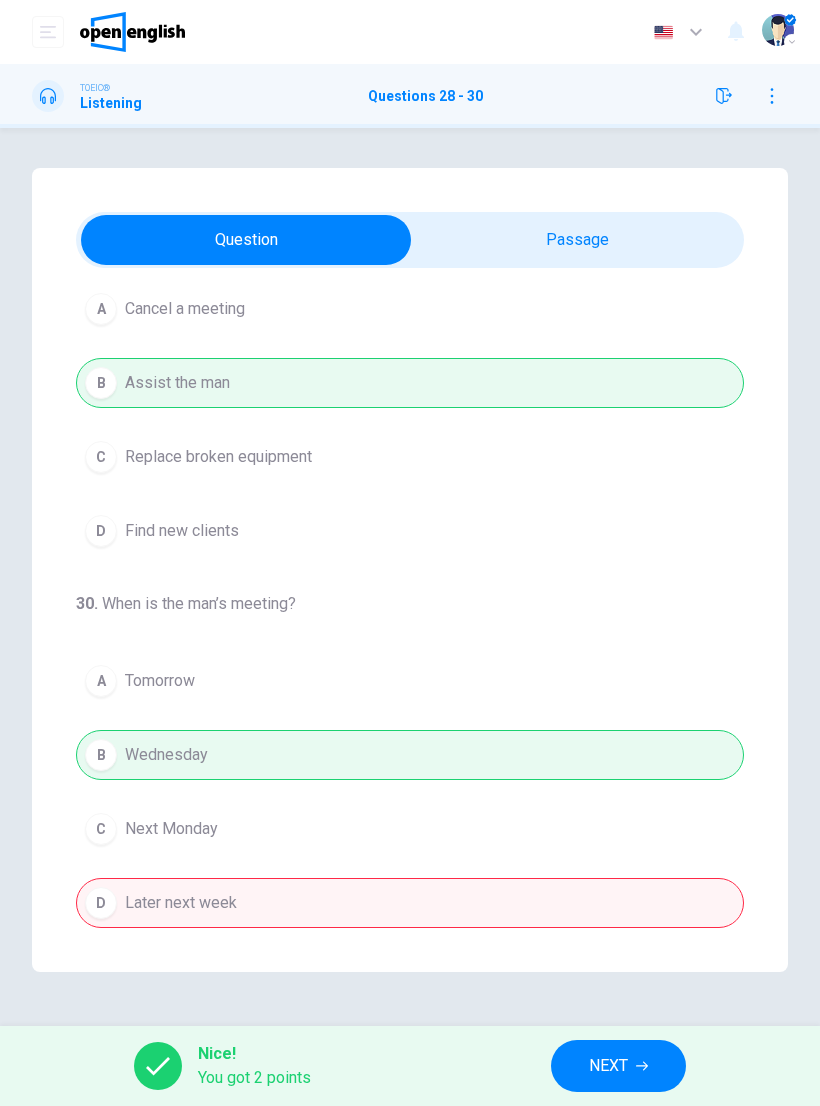 click on "NEXT" at bounding box center [618, 1066] 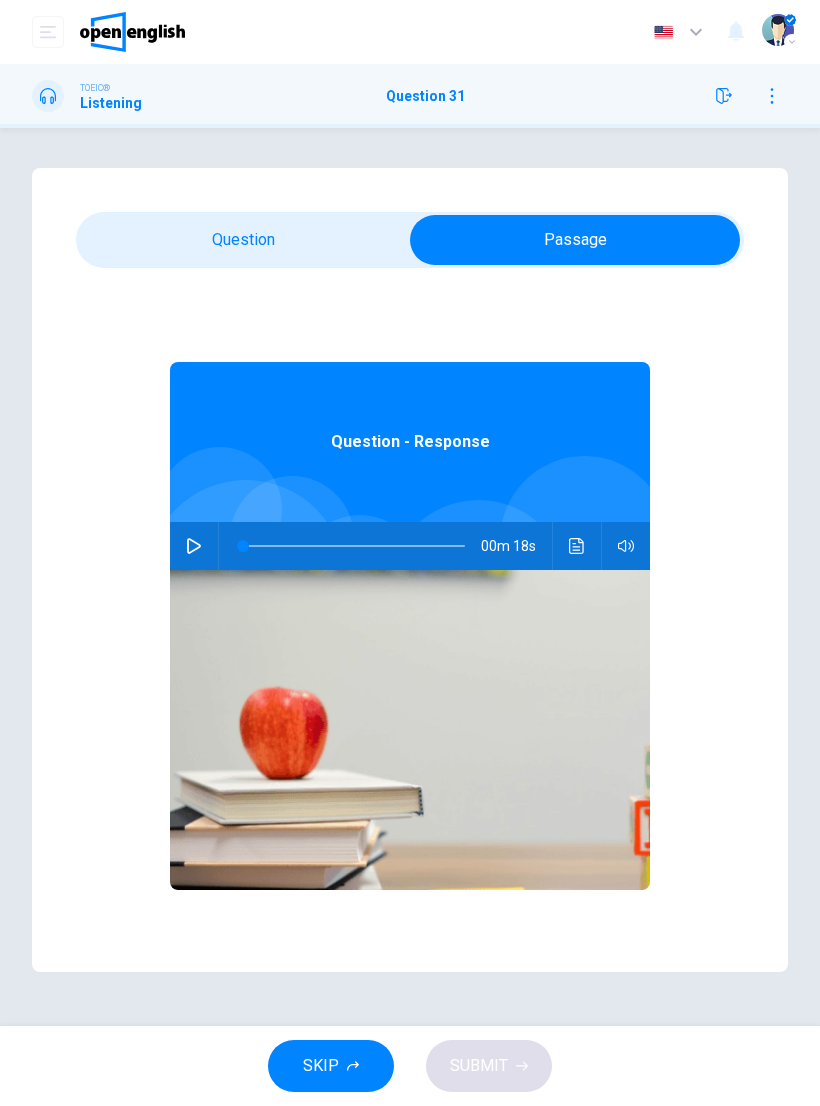 click at bounding box center (194, 546) 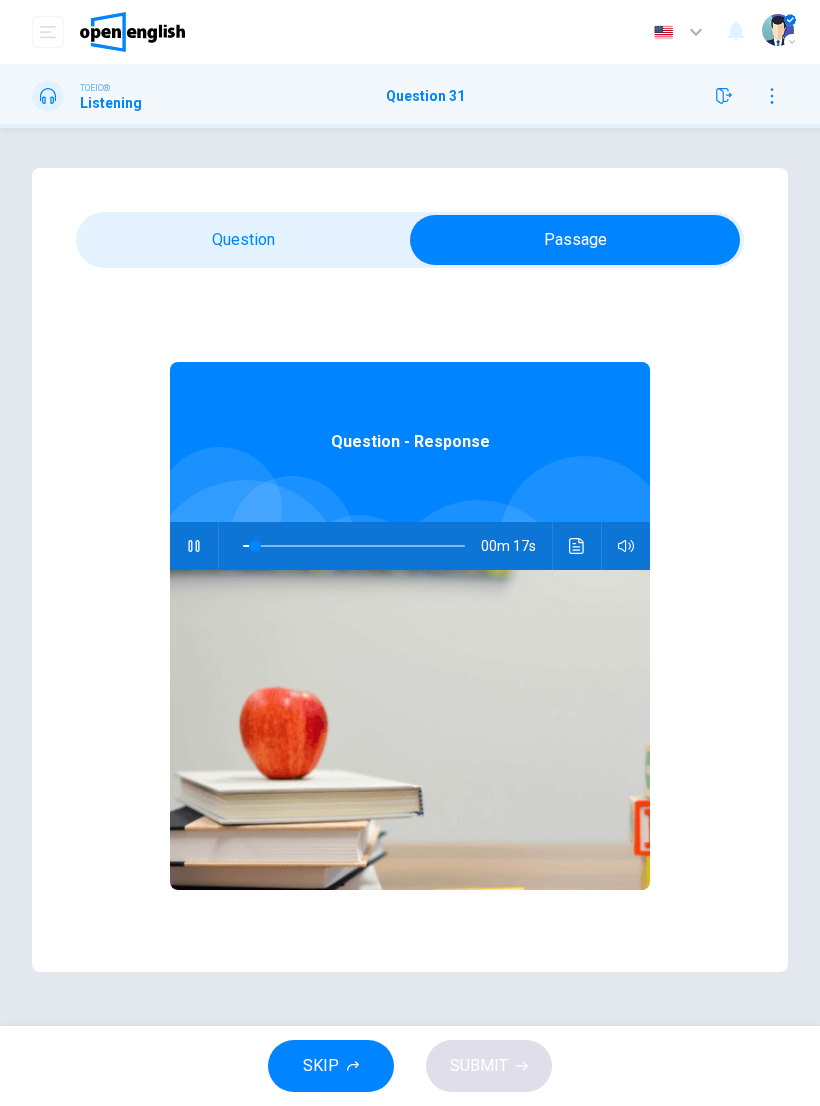 type on "**" 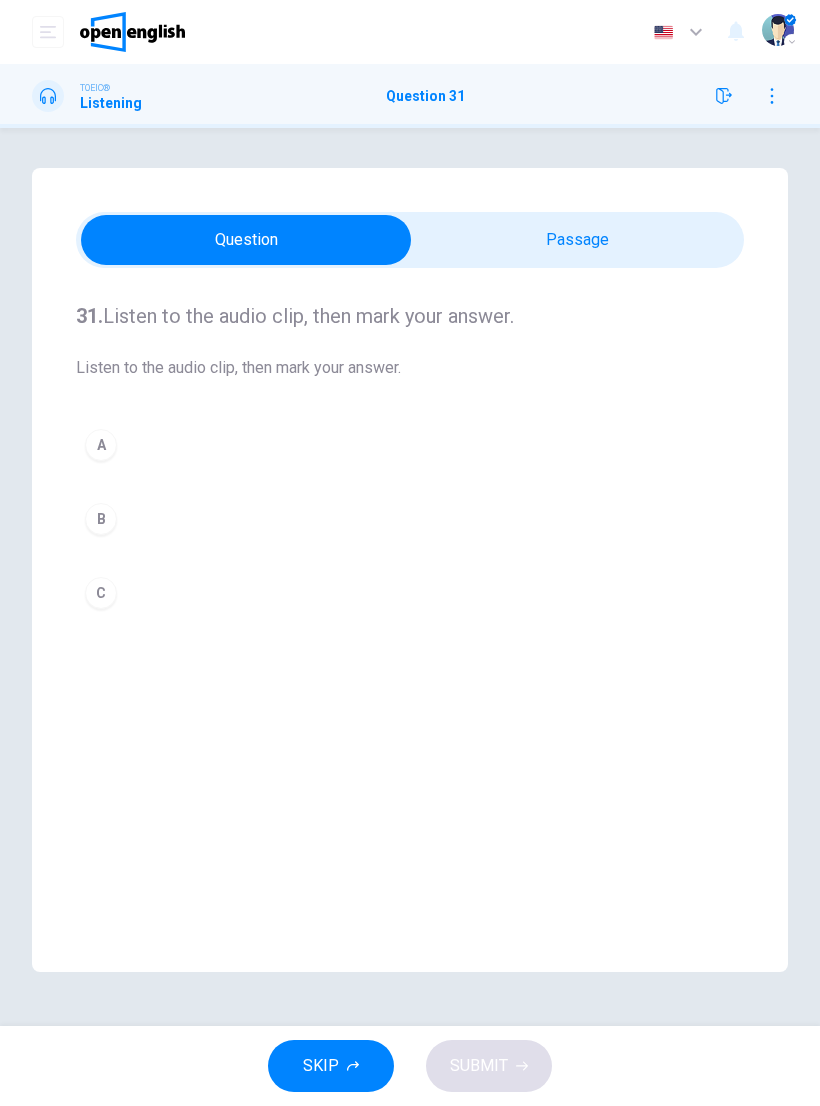 click on "B" at bounding box center (410, 519) 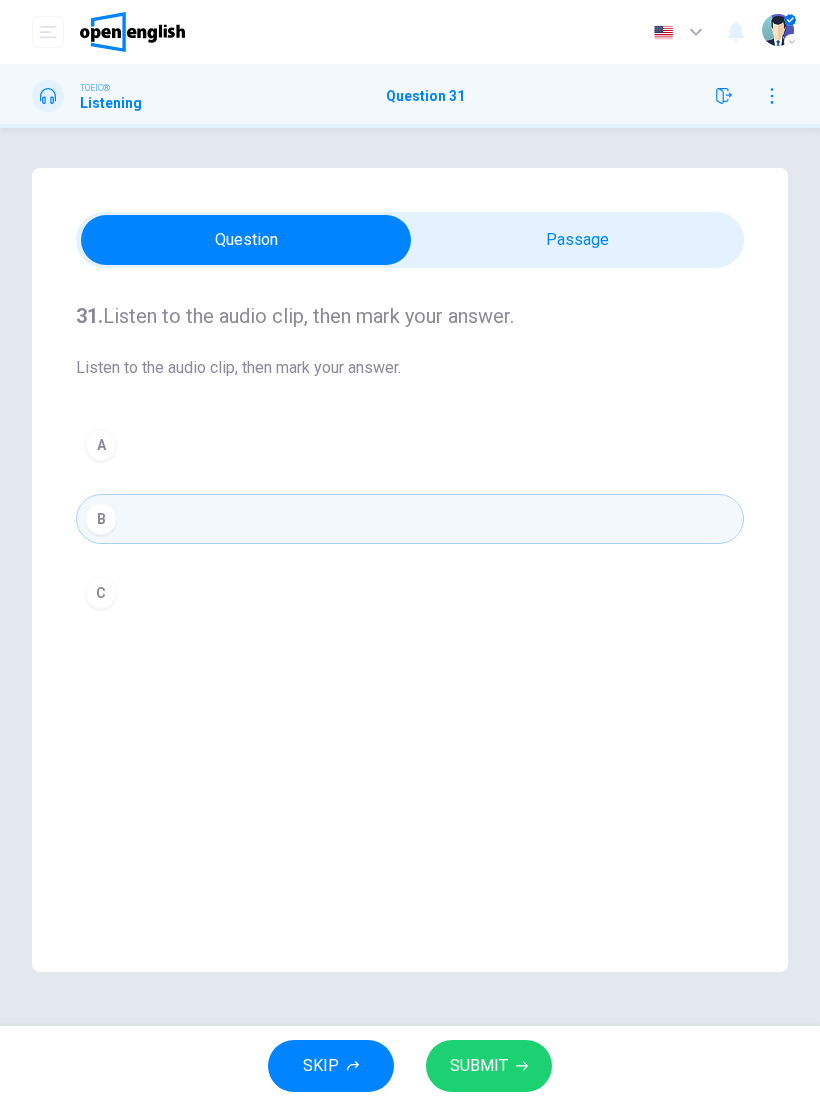 click on "SUBMIT" at bounding box center (479, 1066) 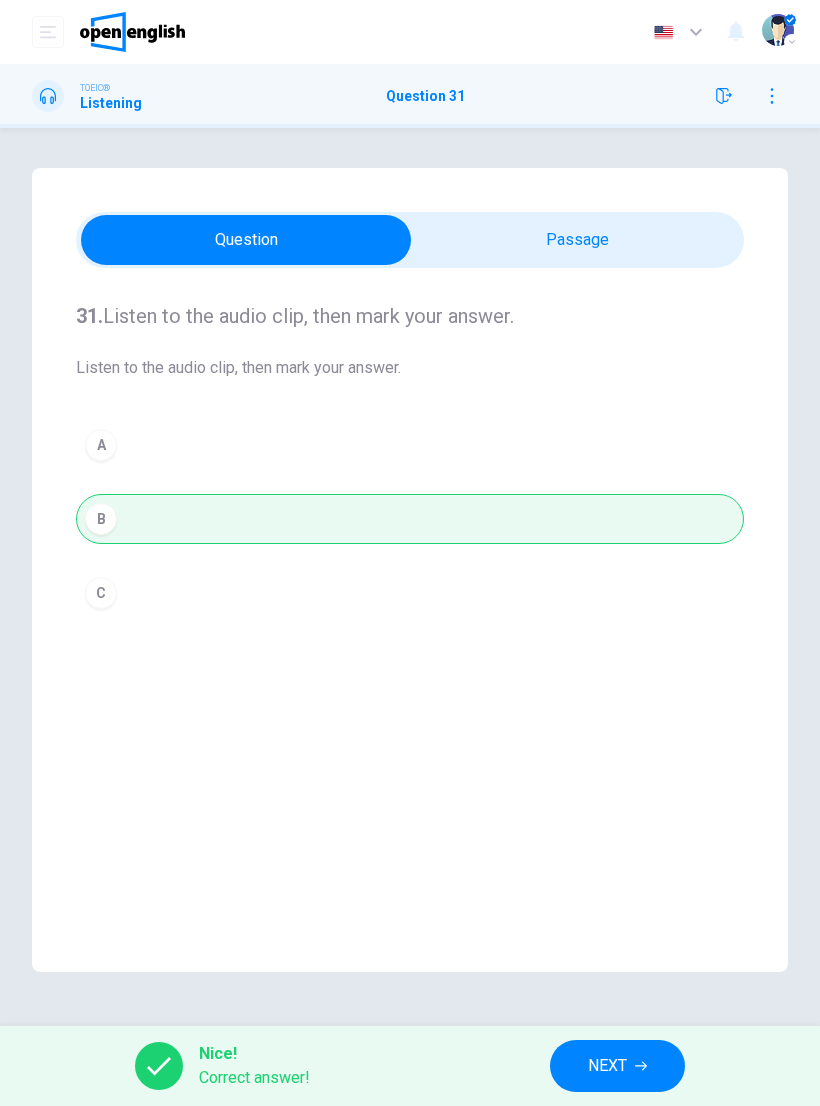 click on "NEXT" at bounding box center (617, 1066) 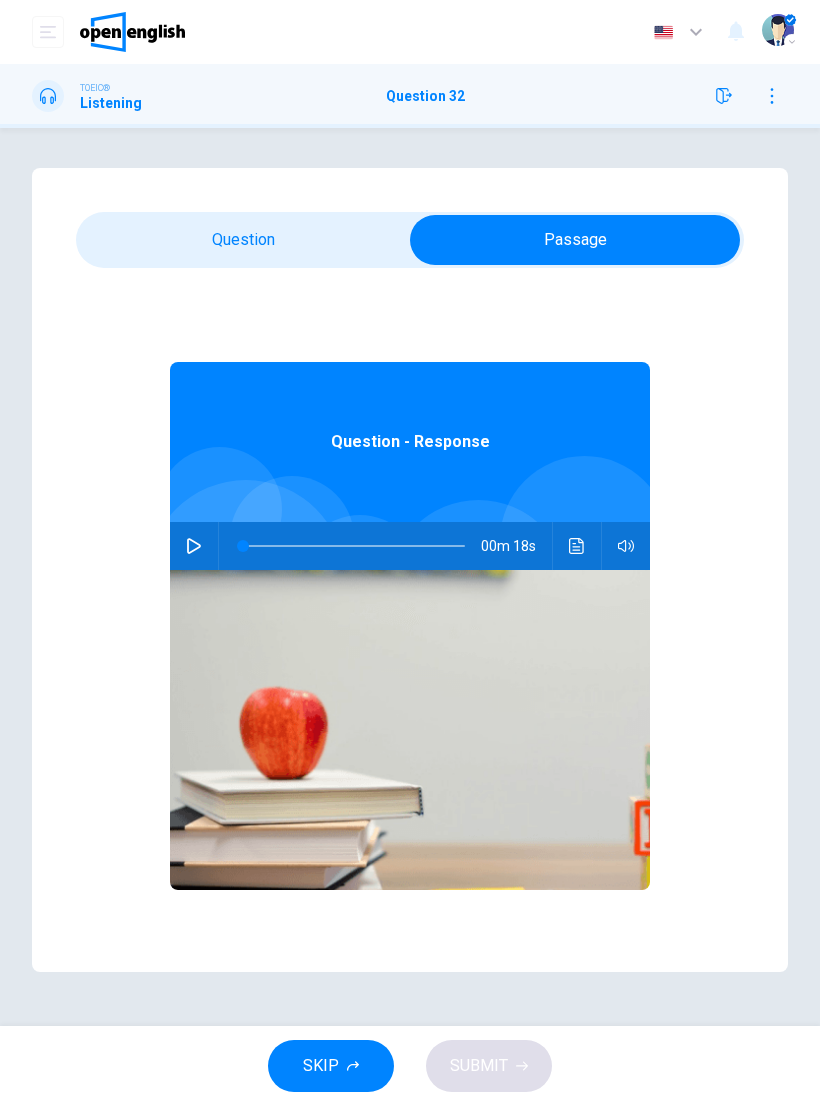 click at bounding box center [194, 546] 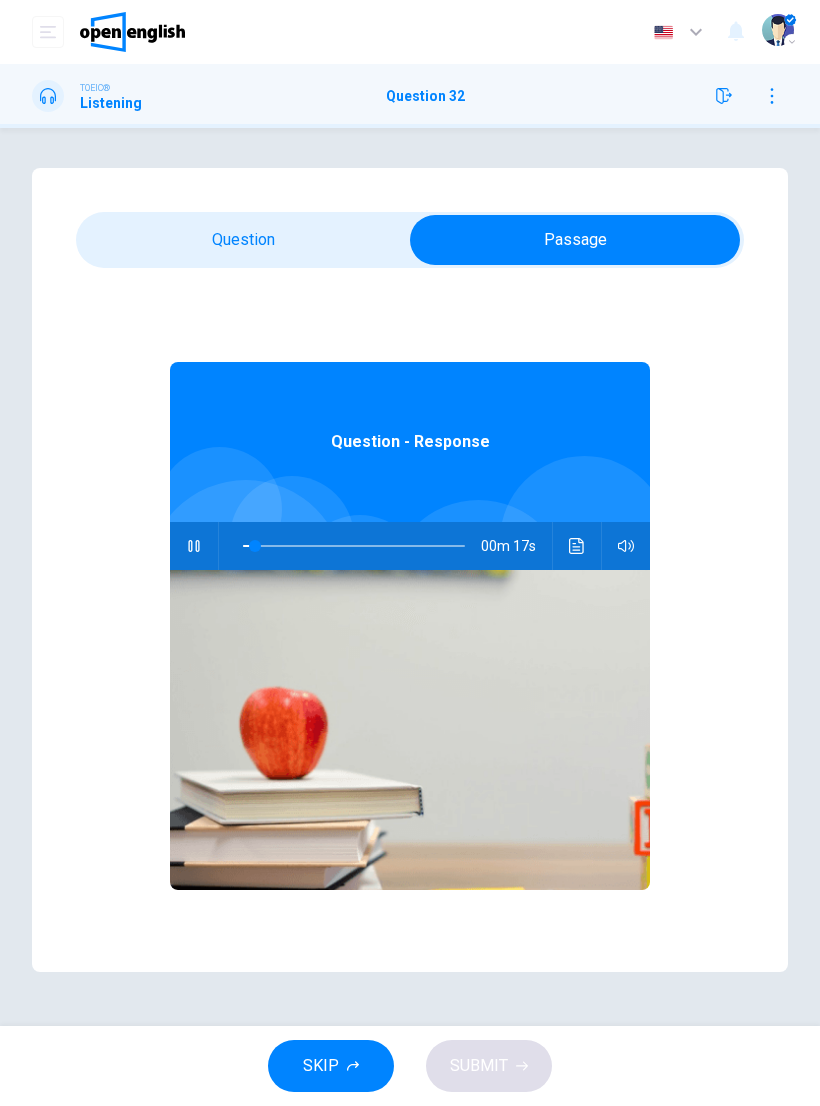 type on "**" 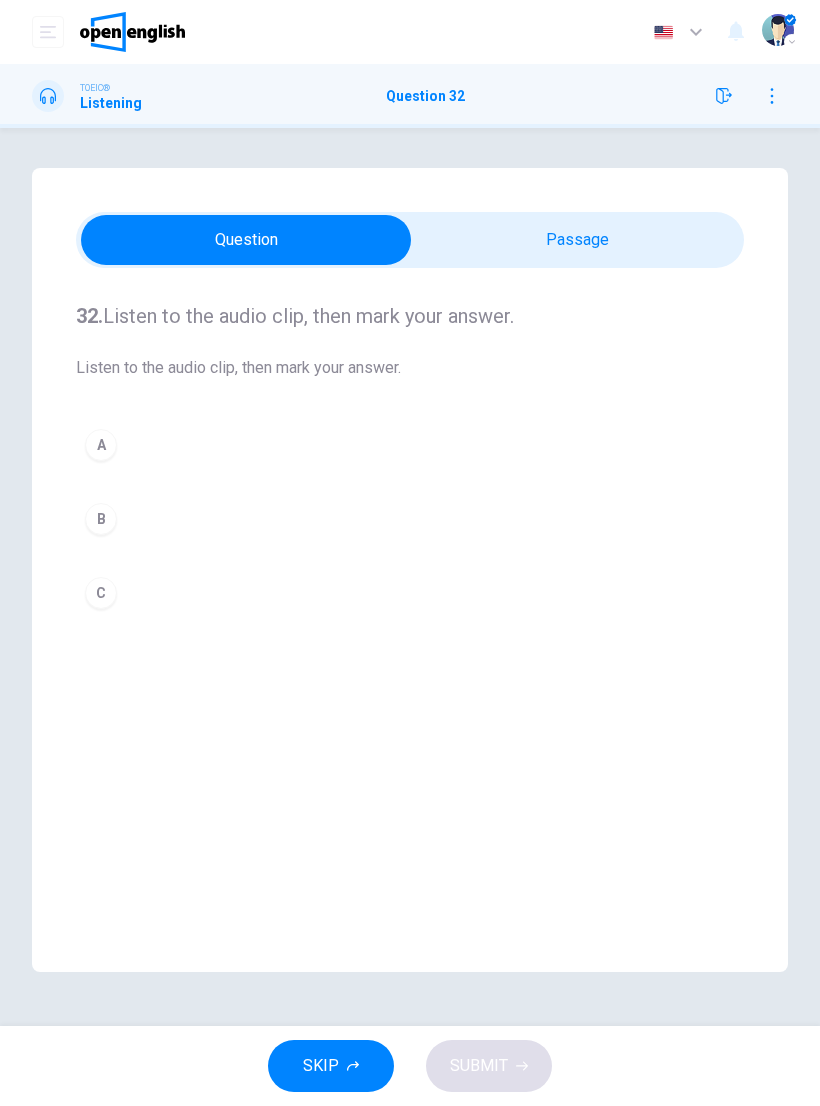 click on "Question Passage 32.  Listen to the audio clip, then mark your answer. Listen to the audio clip, then mark your answer. A B C Question - Response  00m 08s" at bounding box center (410, 570) 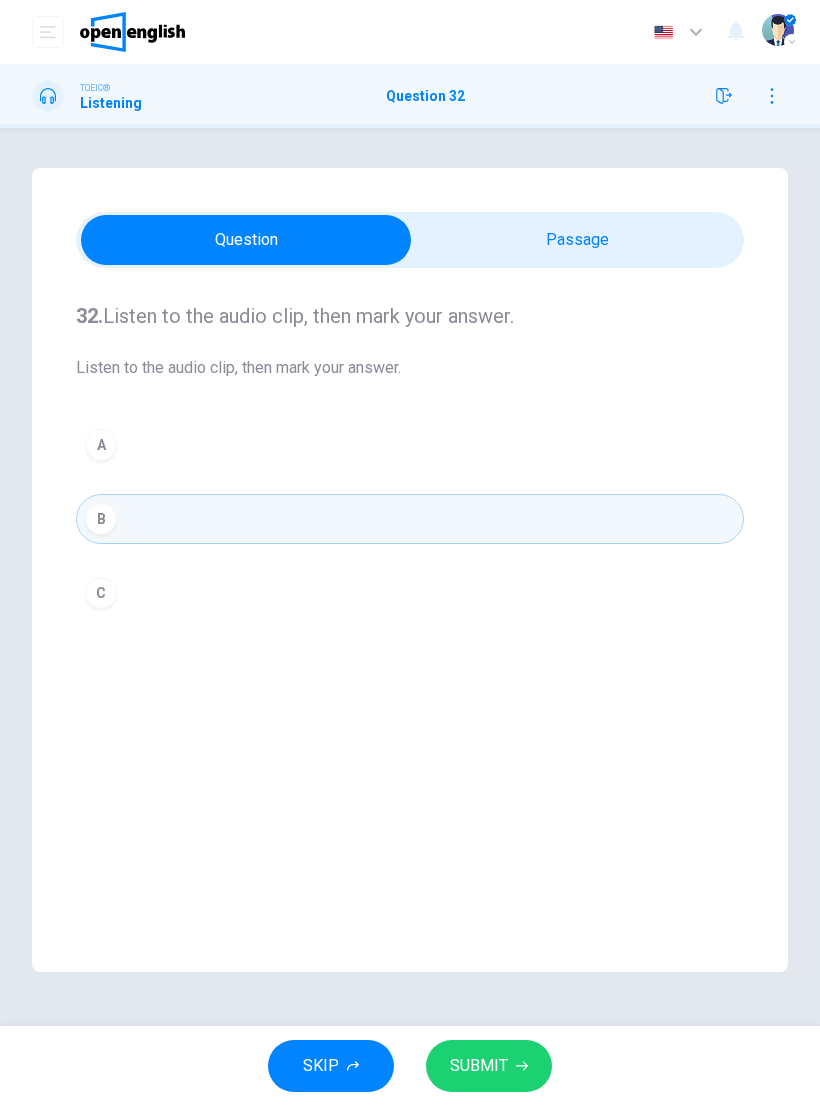 click on "C" at bounding box center [410, 593] 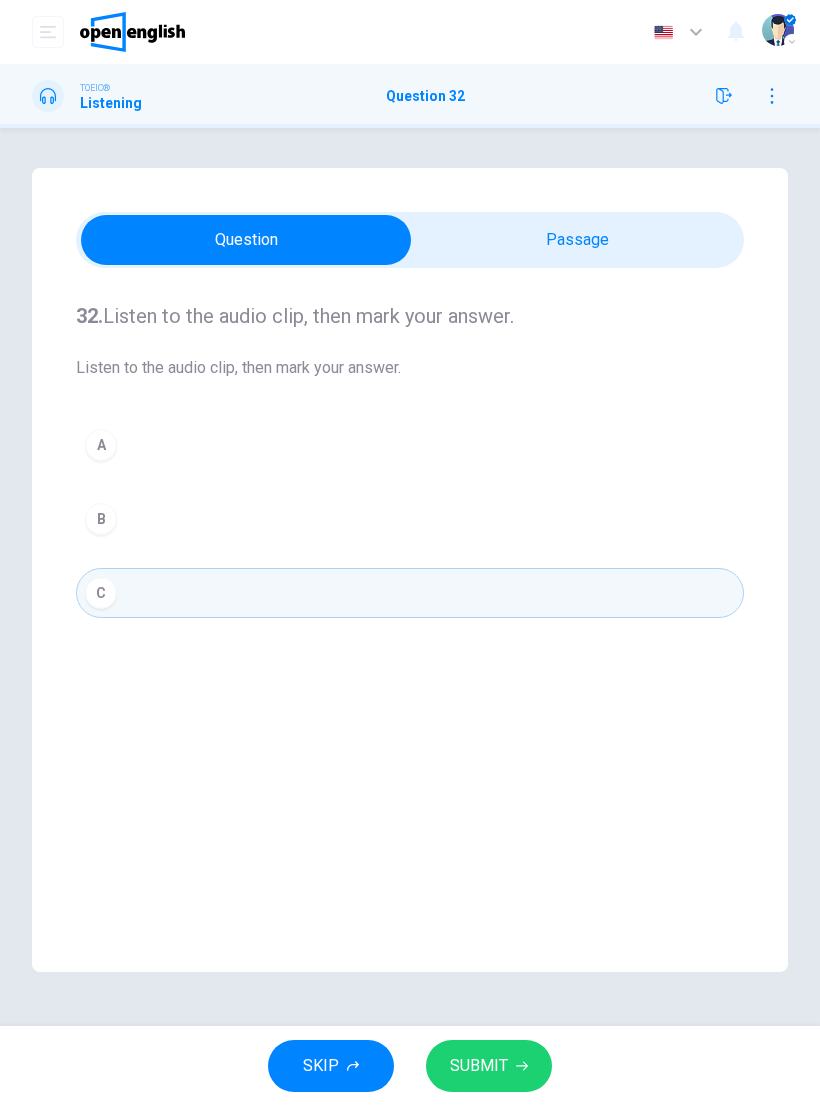 click on "SUBMIT" at bounding box center (489, 1066) 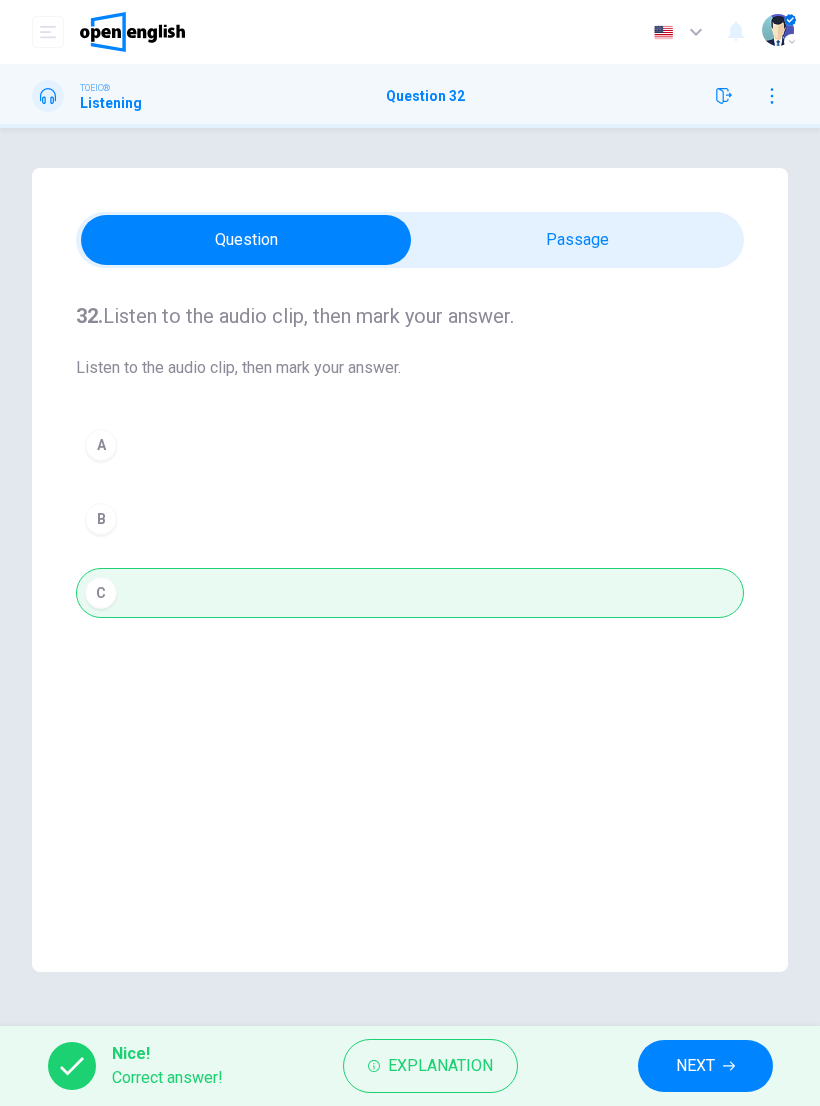 click on "NEXT" at bounding box center (705, 1066) 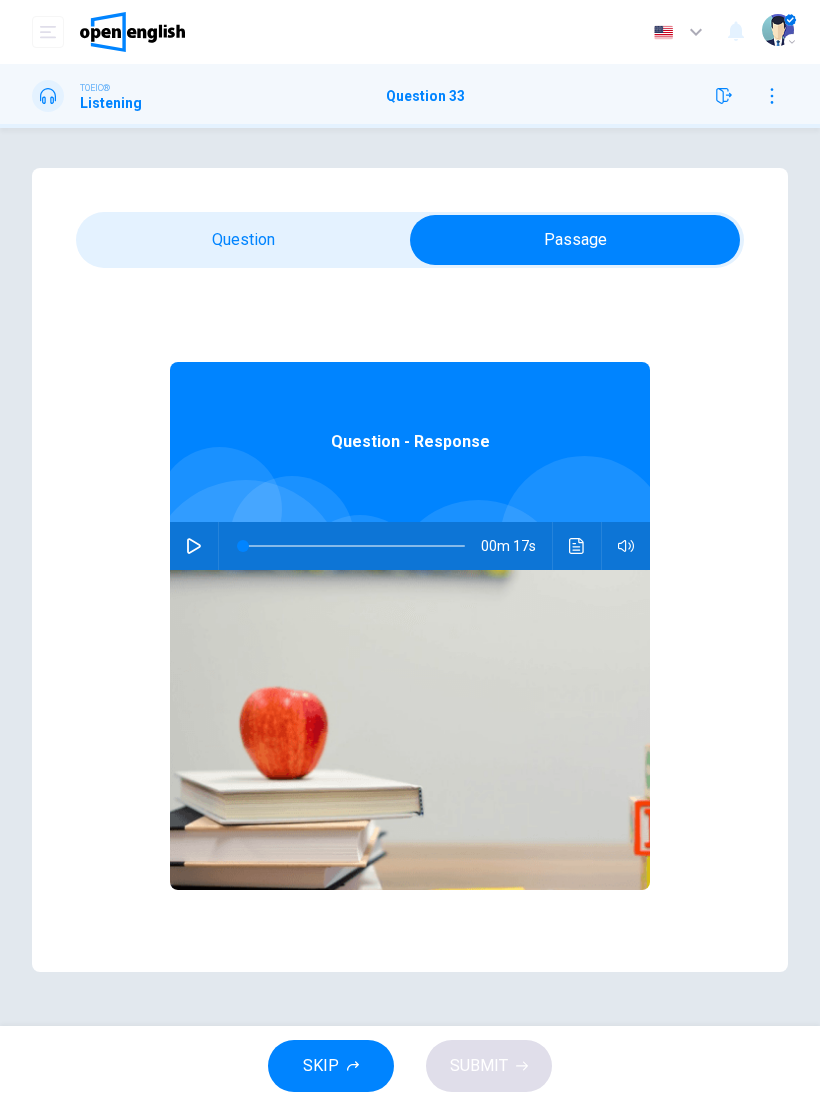 click 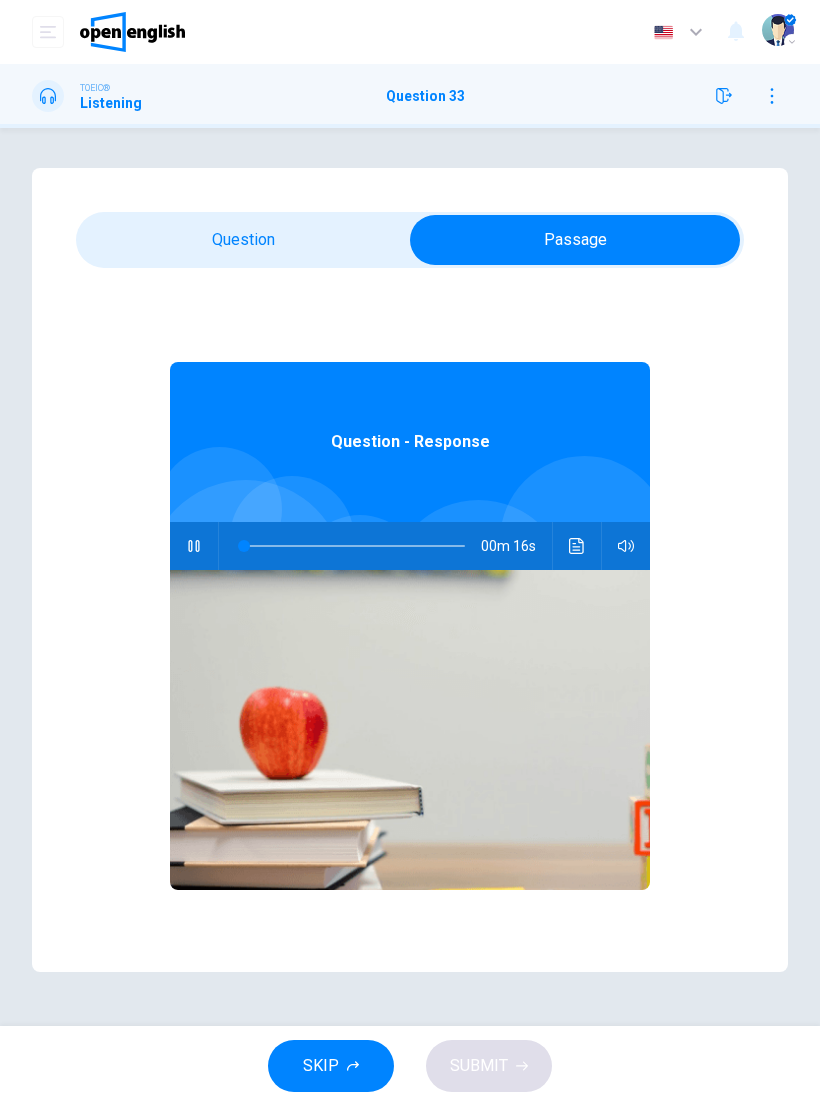 type on "*" 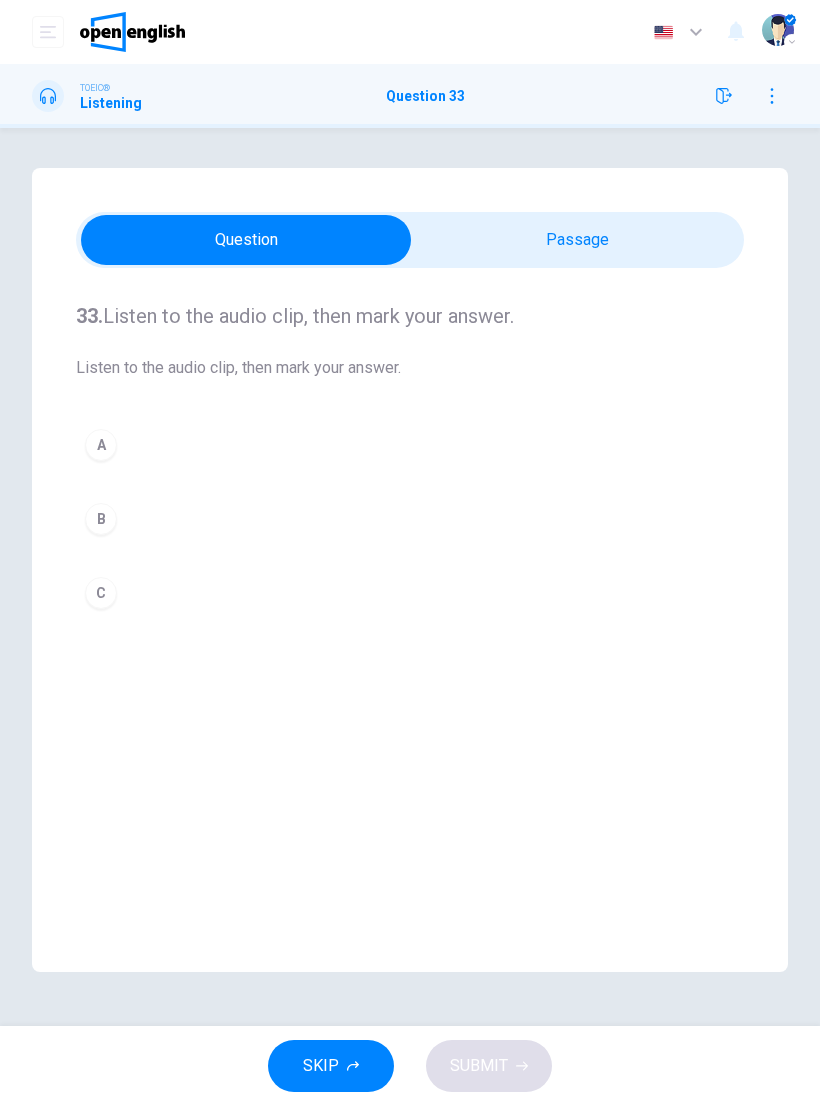 click on "A" at bounding box center (410, 445) 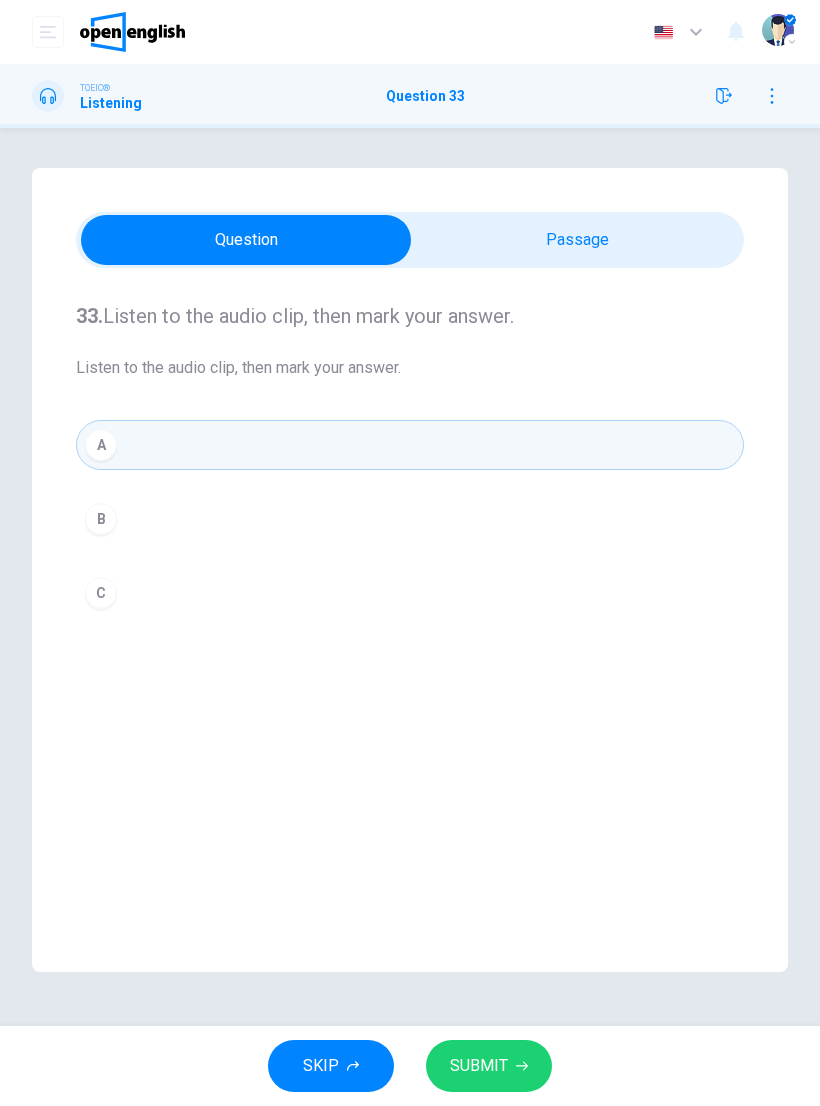 click on "SUBMIT" at bounding box center [489, 1066] 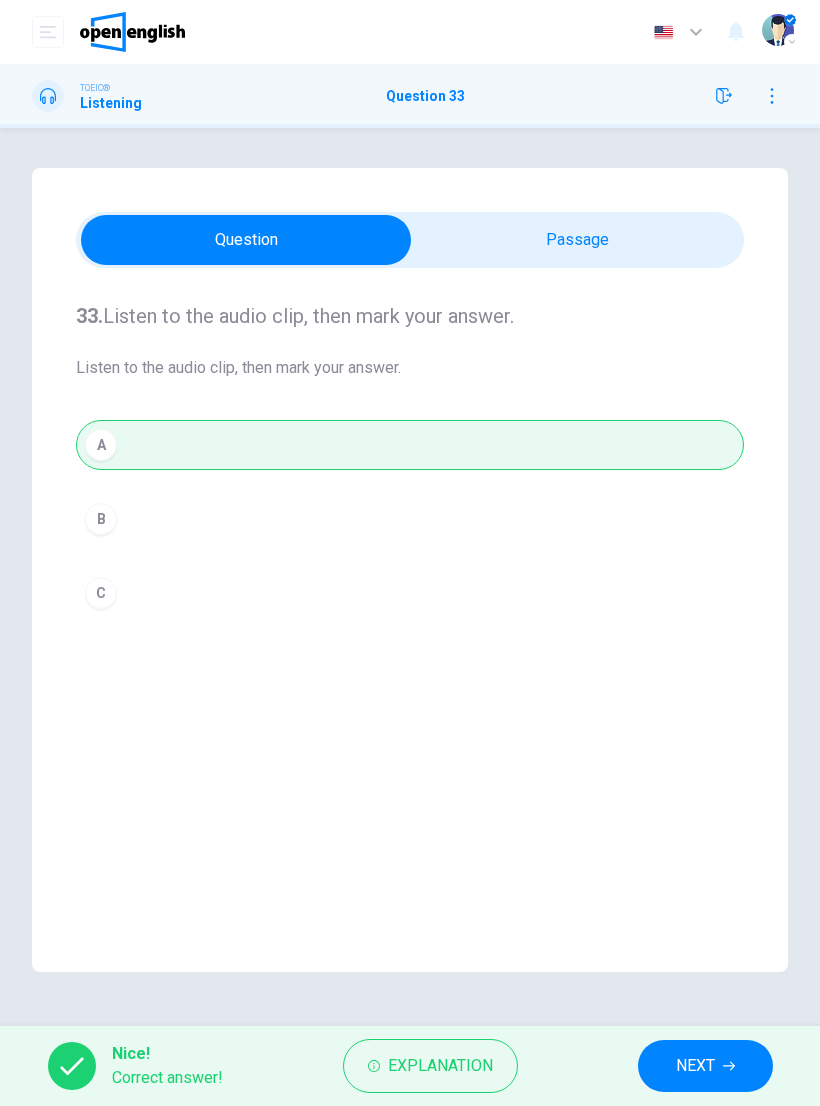 click on "NEXT" at bounding box center (695, 1066) 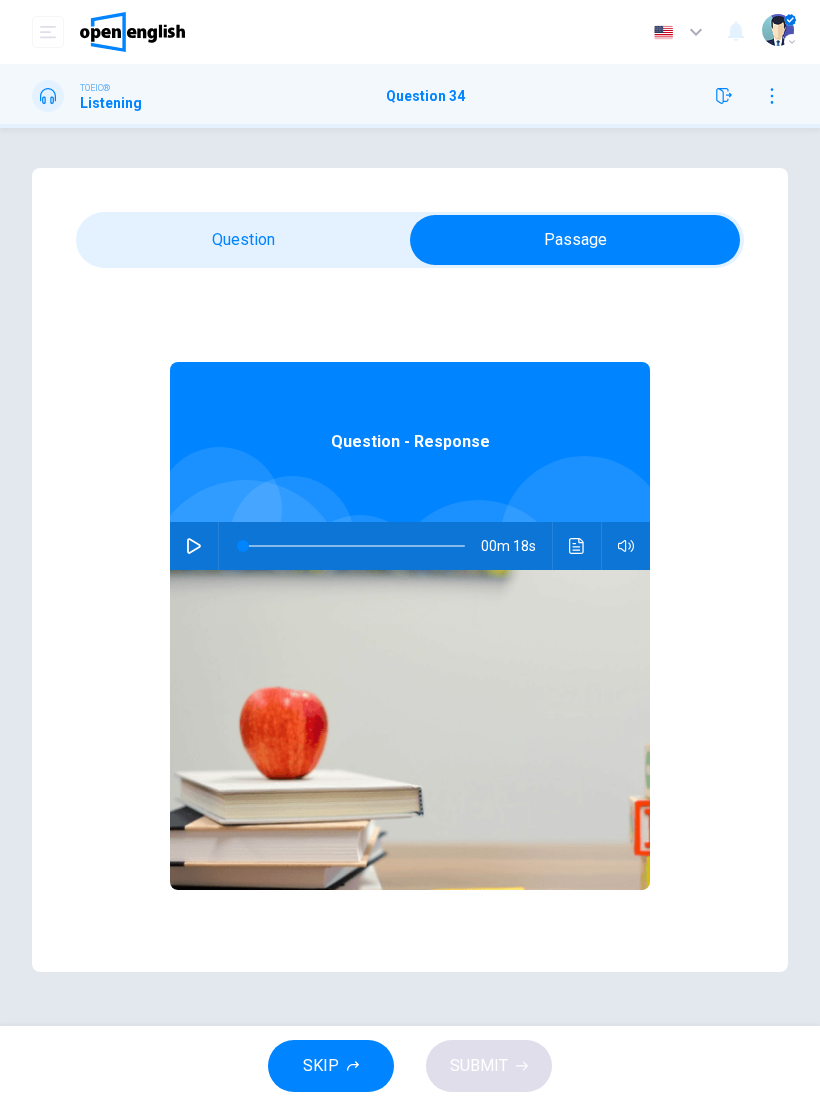 click at bounding box center (194, 546) 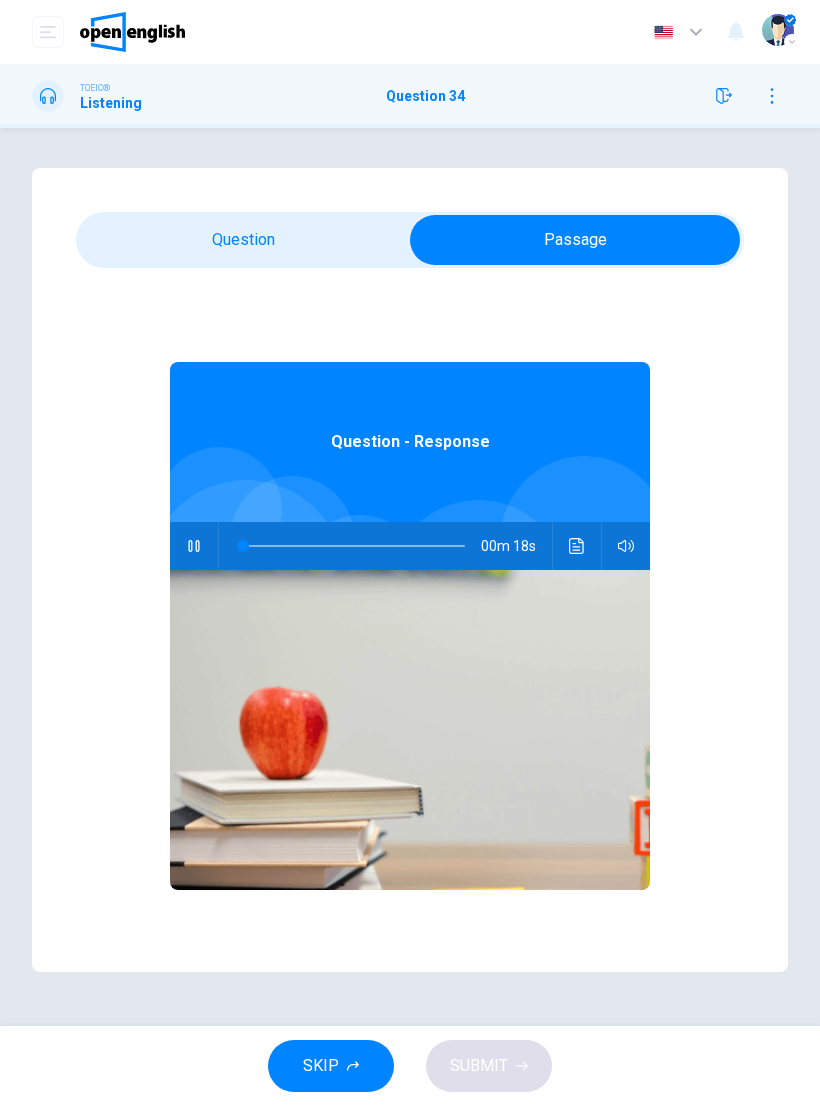 click 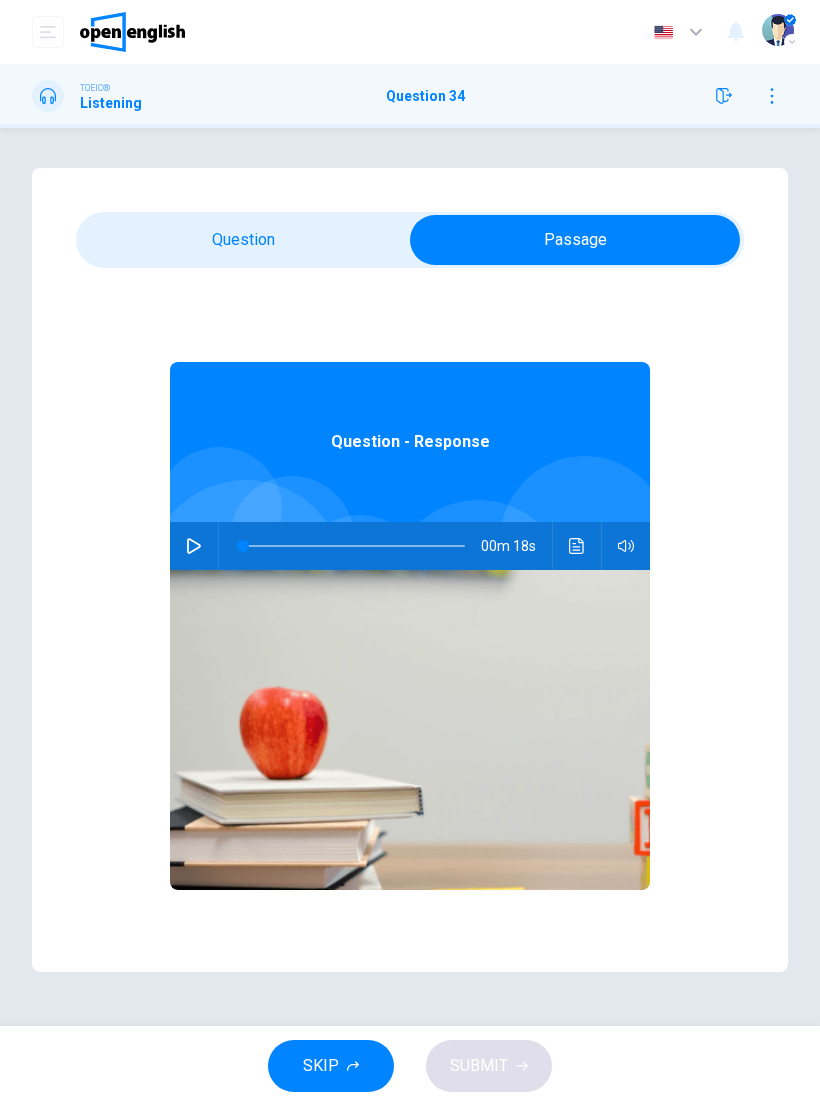 click at bounding box center (194, 546) 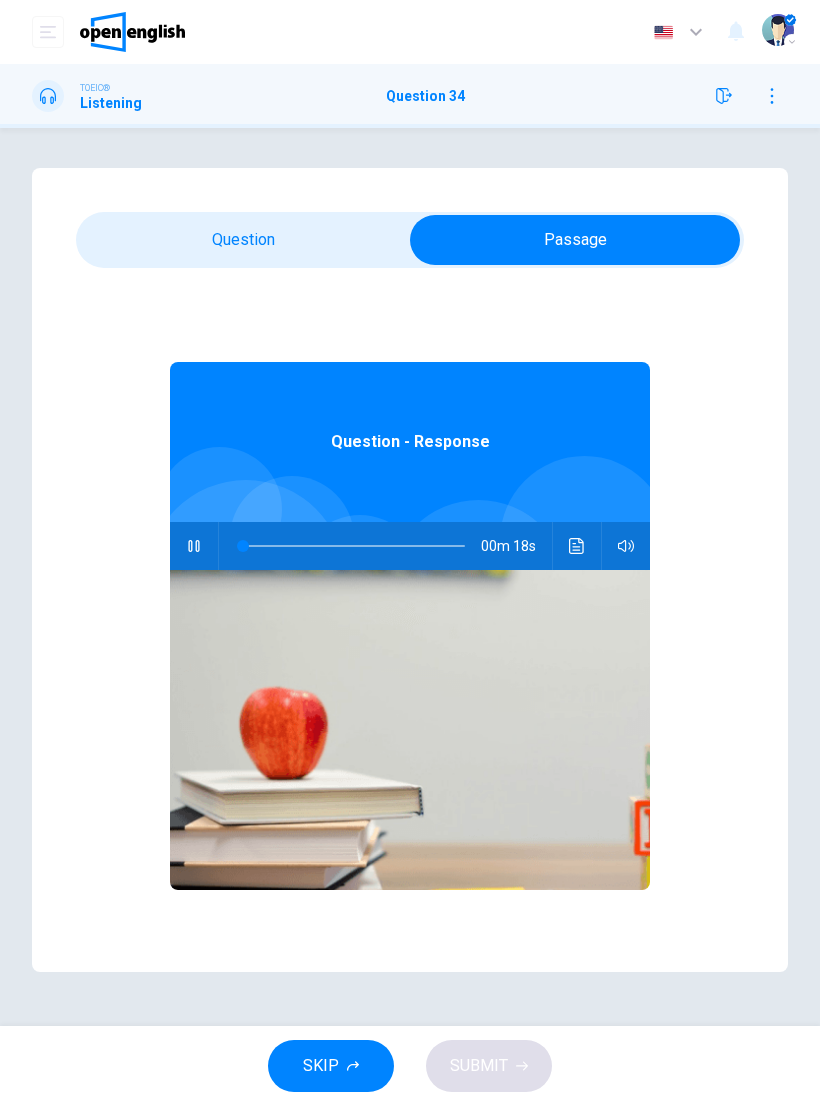 type on "*" 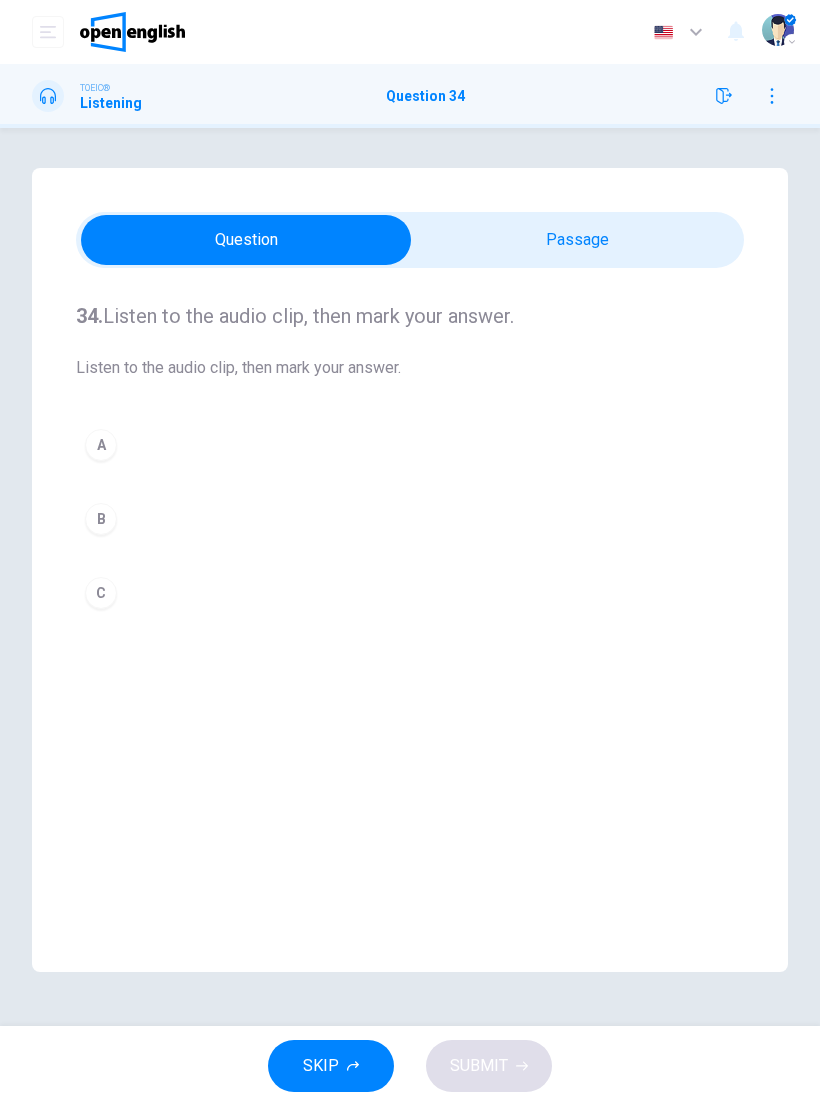 click on "B" at bounding box center [410, 519] 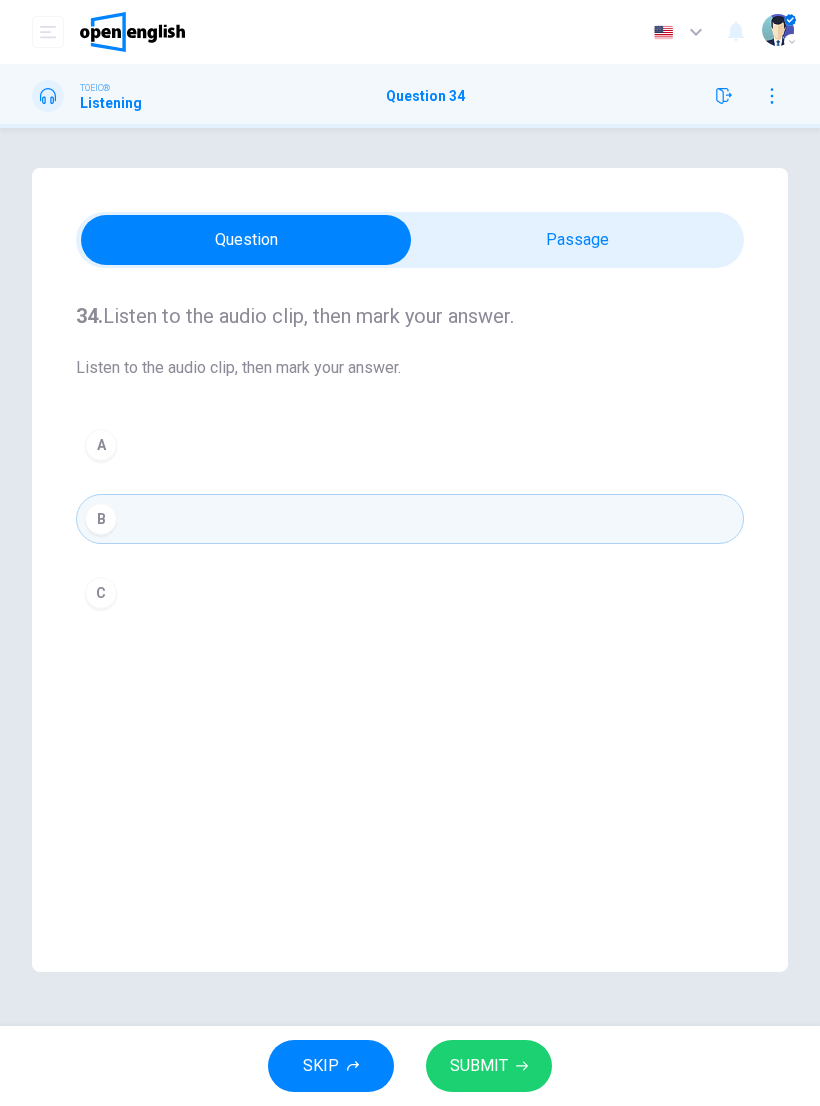 click on "SUBMIT" at bounding box center (489, 1066) 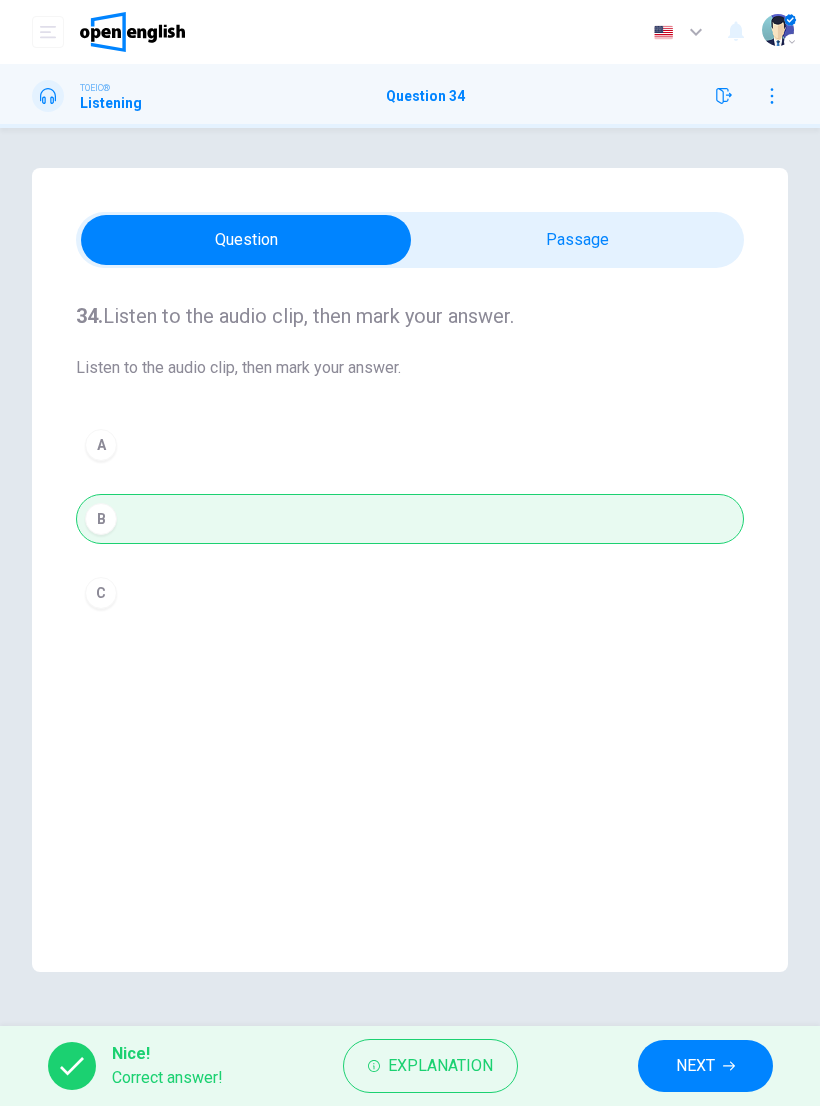 click on "NEXT" at bounding box center (705, 1066) 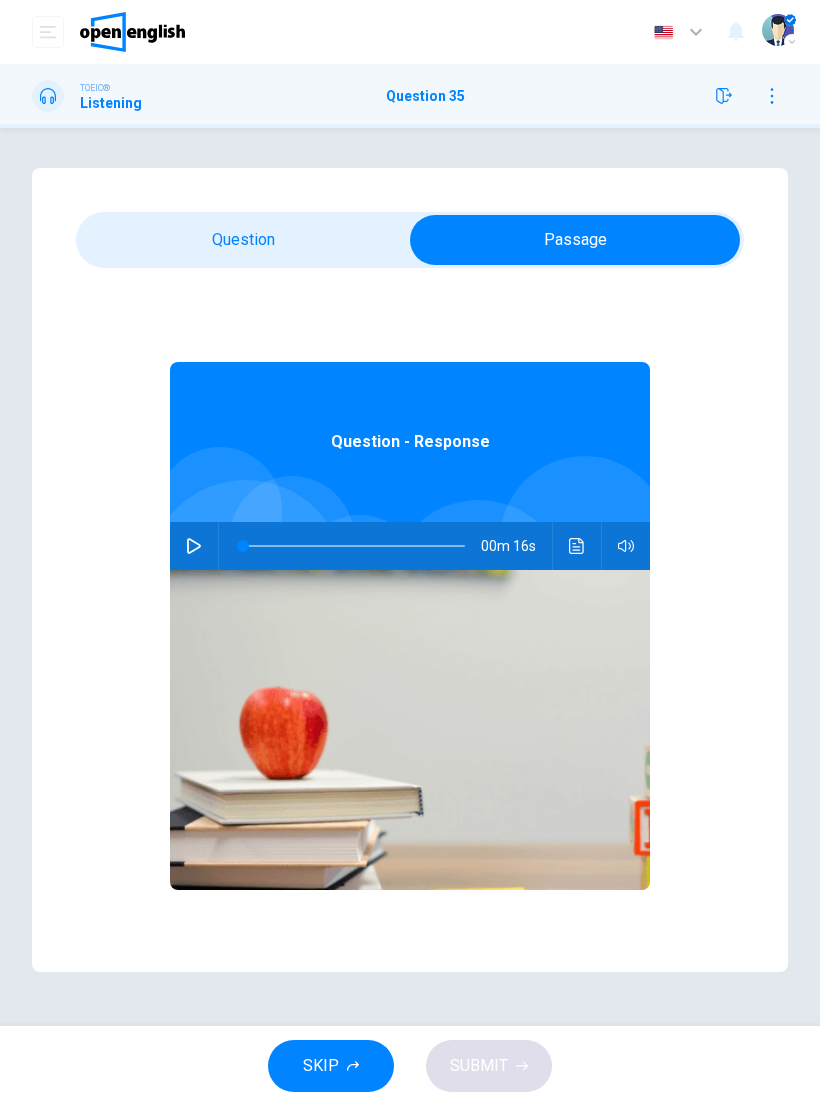 click 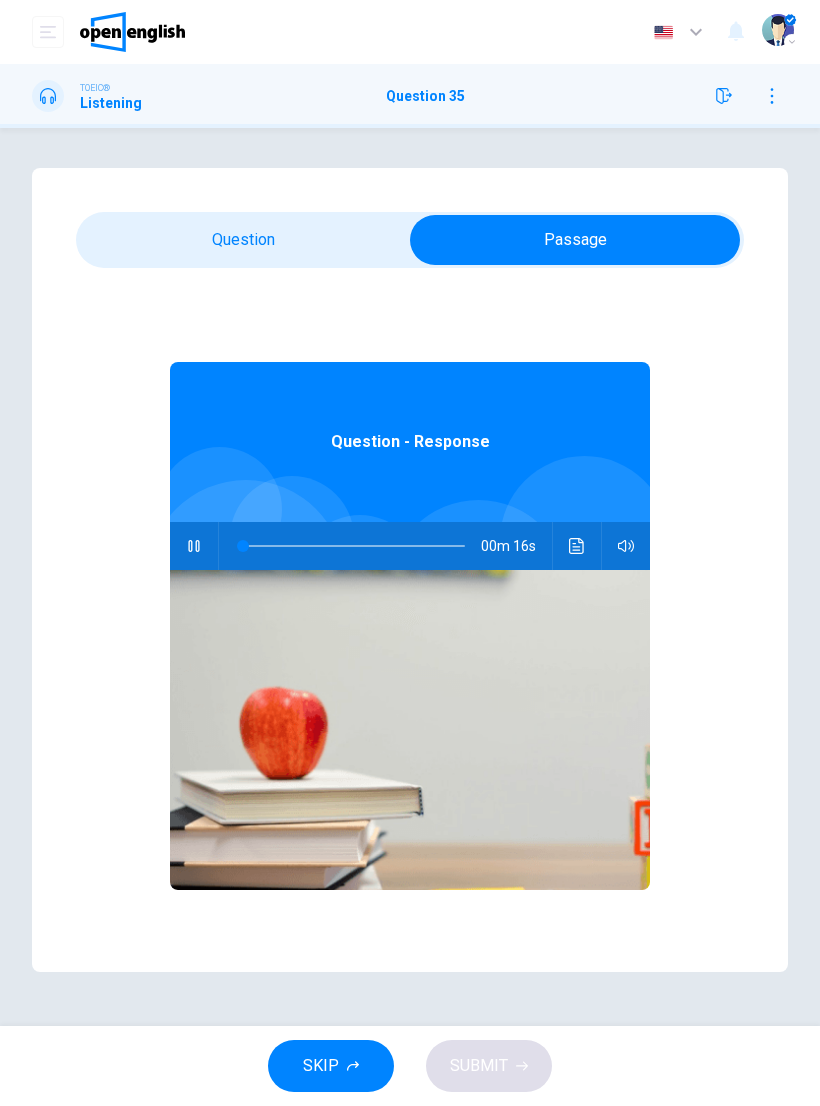 type on "*" 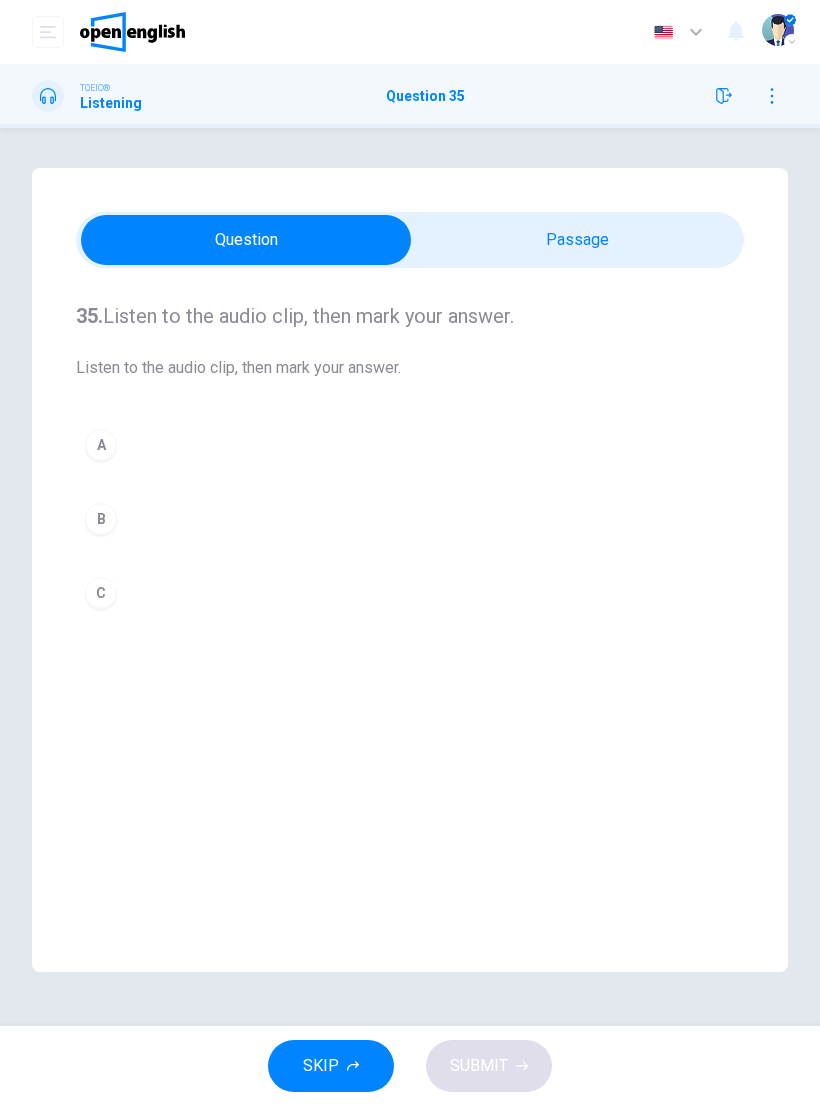 click on "C" at bounding box center [410, 593] 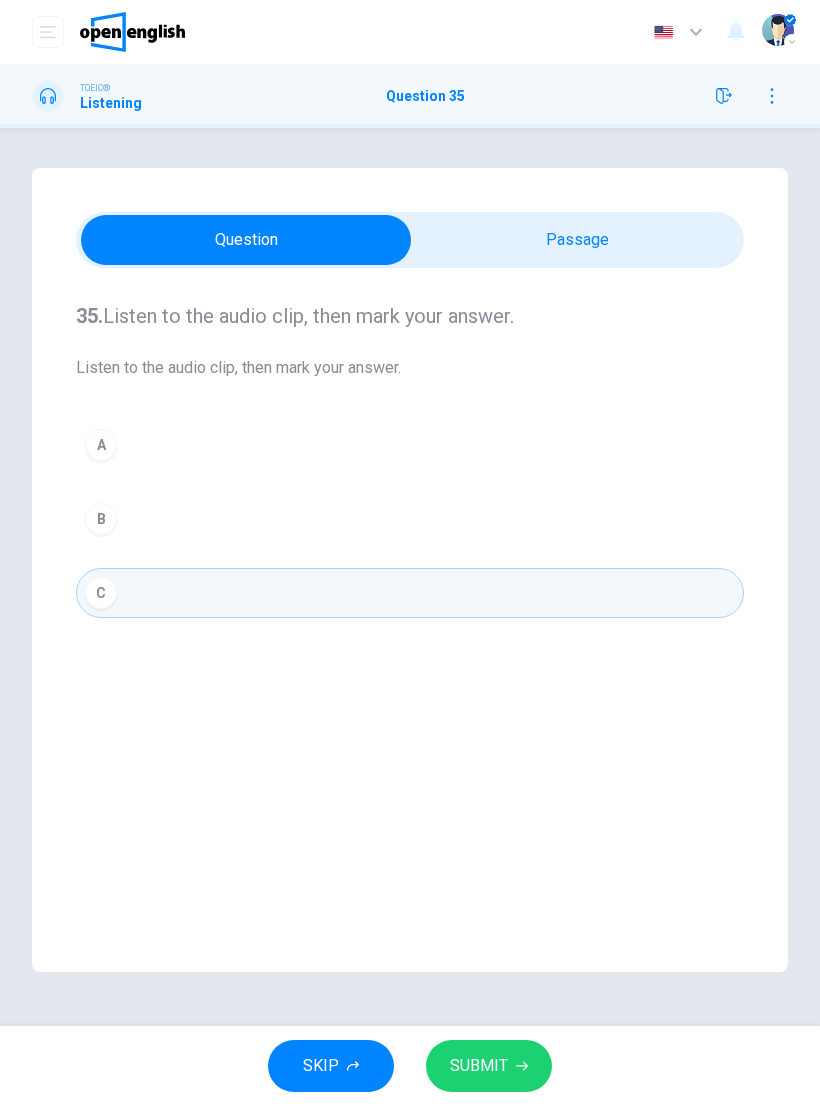 click 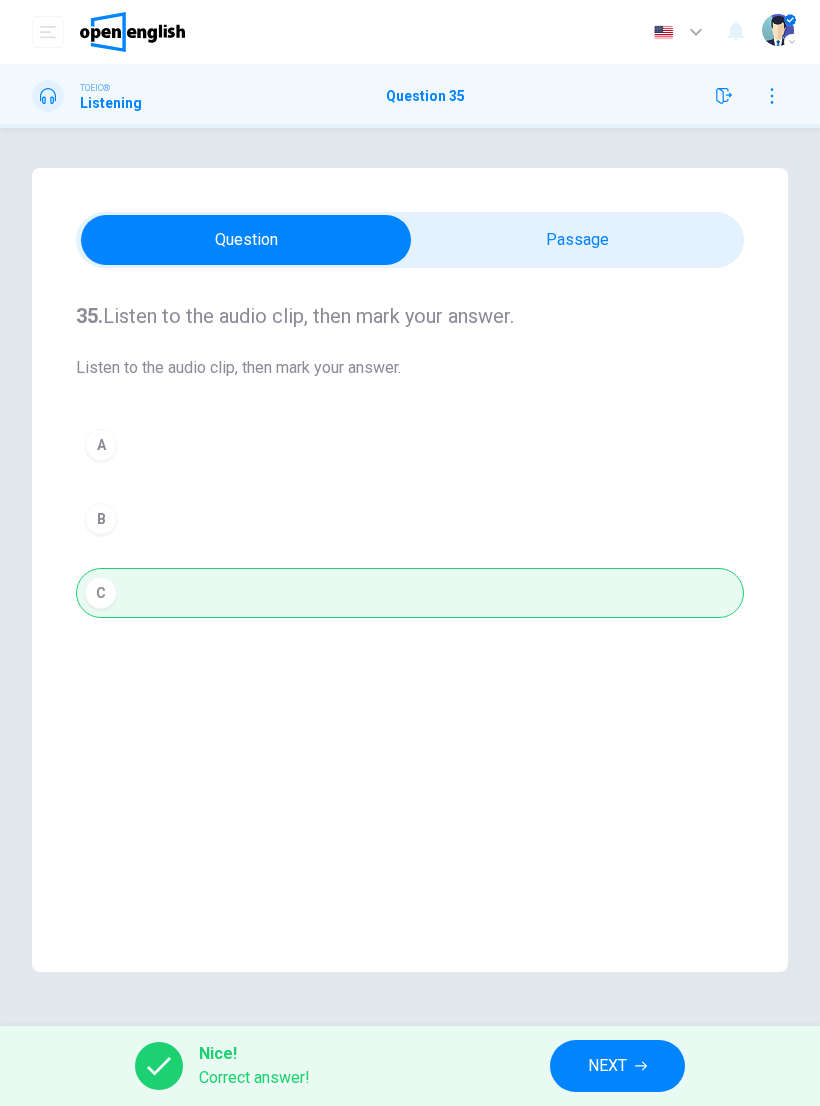 click on "NEXT" at bounding box center (607, 1066) 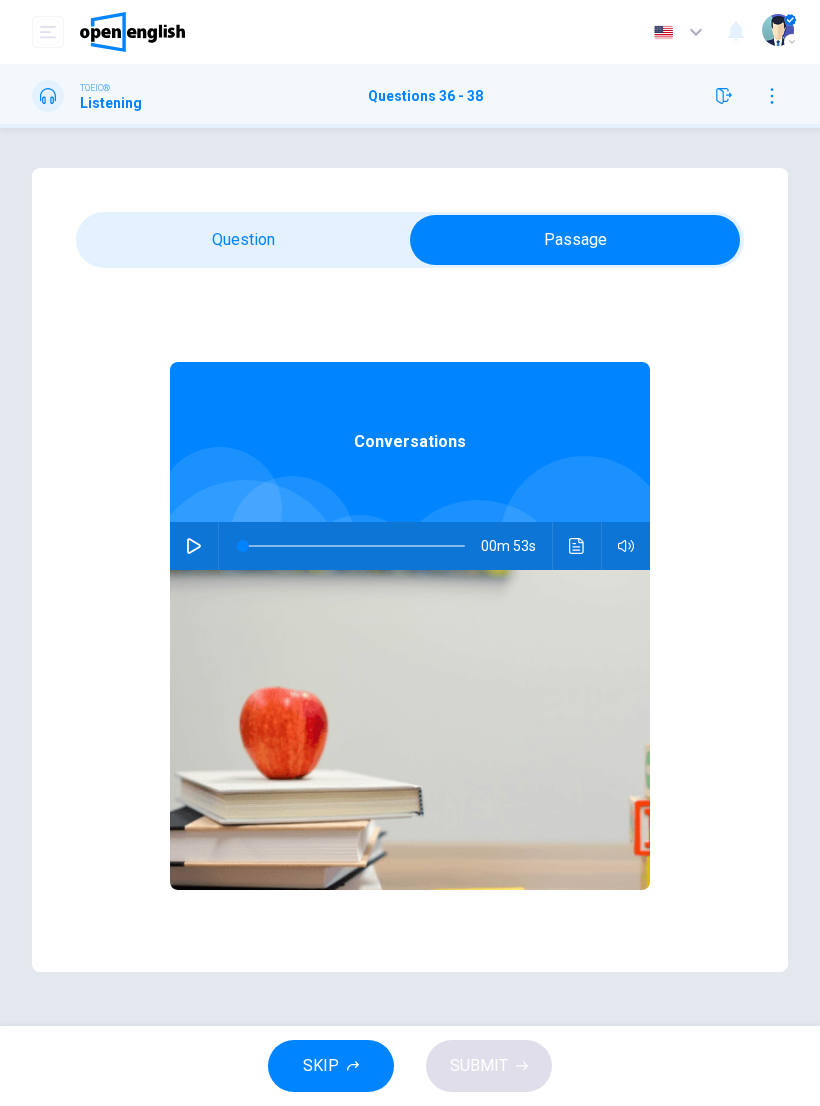 click at bounding box center [194, 546] 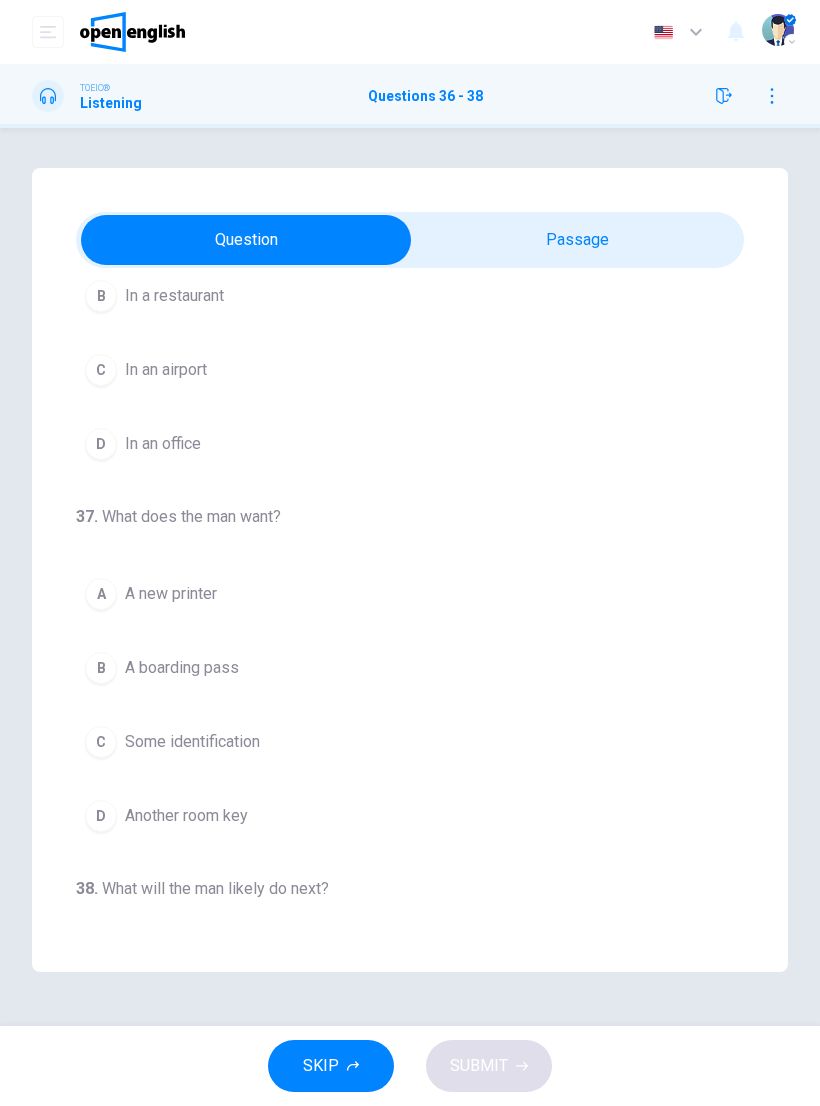 scroll, scrollTop: 156, scrollLeft: 0, axis: vertical 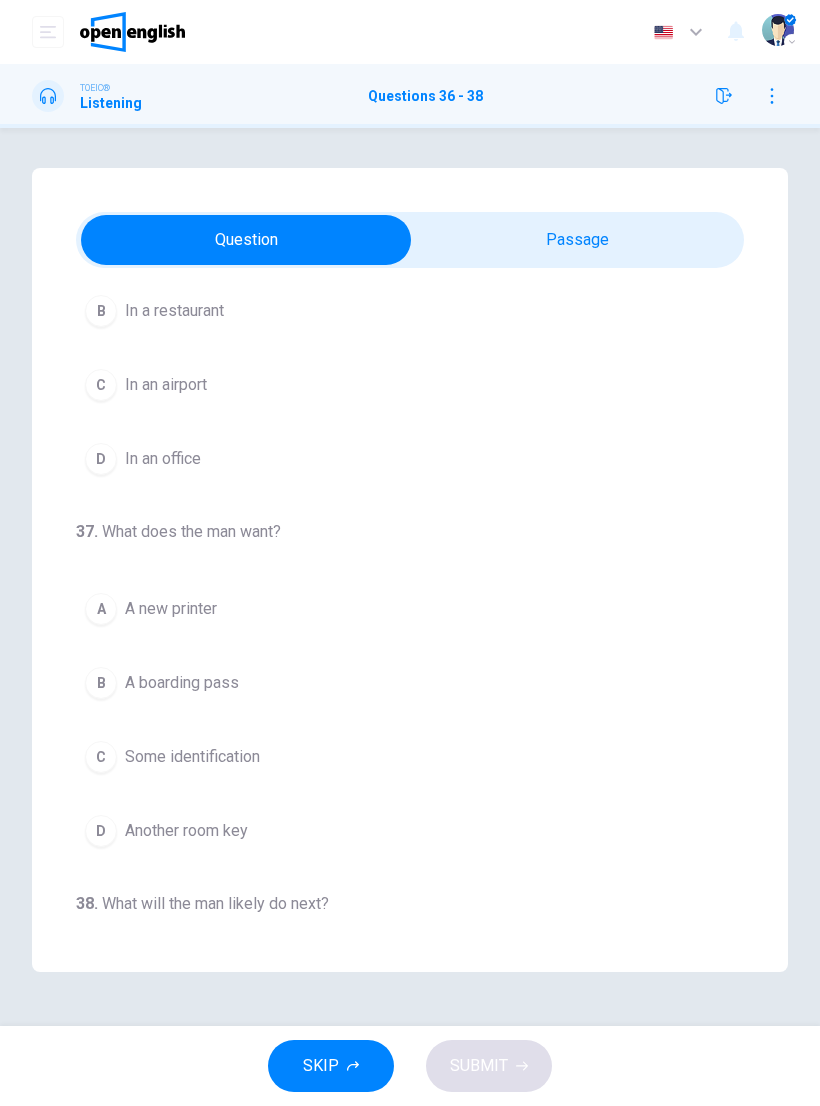 click on "In an airport" at bounding box center [166, 385] 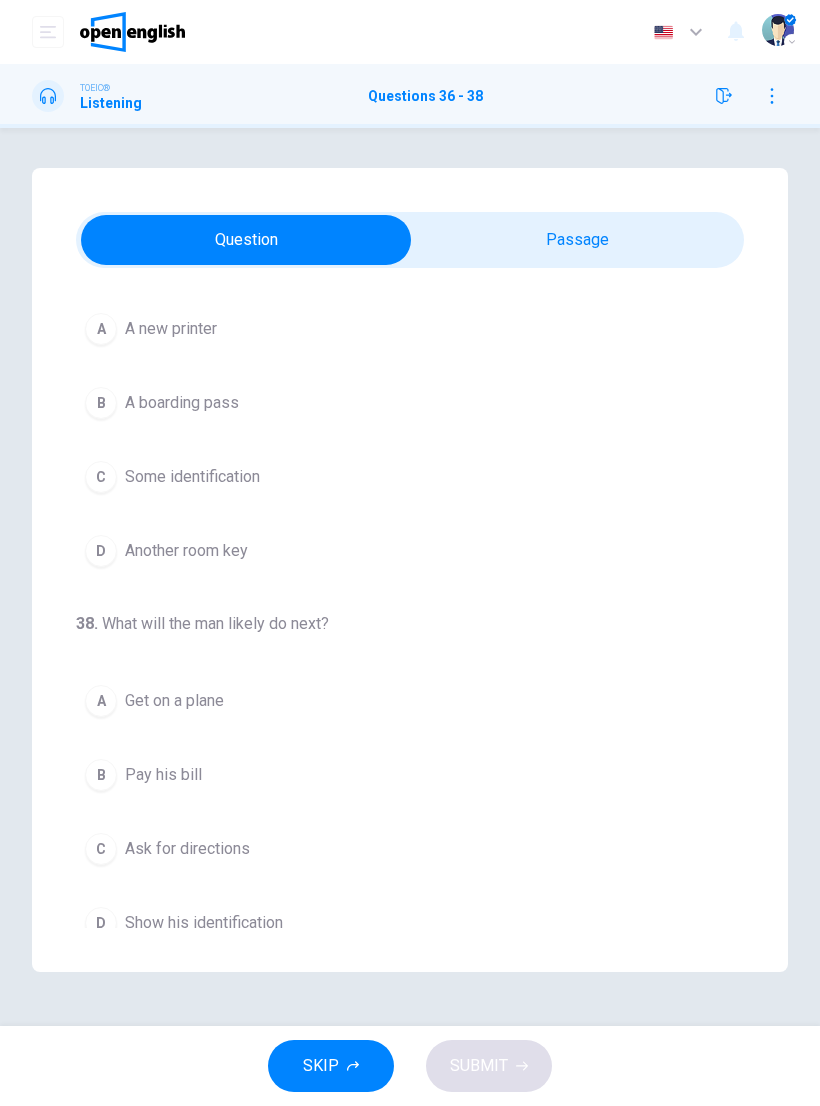 scroll, scrollTop: 449, scrollLeft: 0, axis: vertical 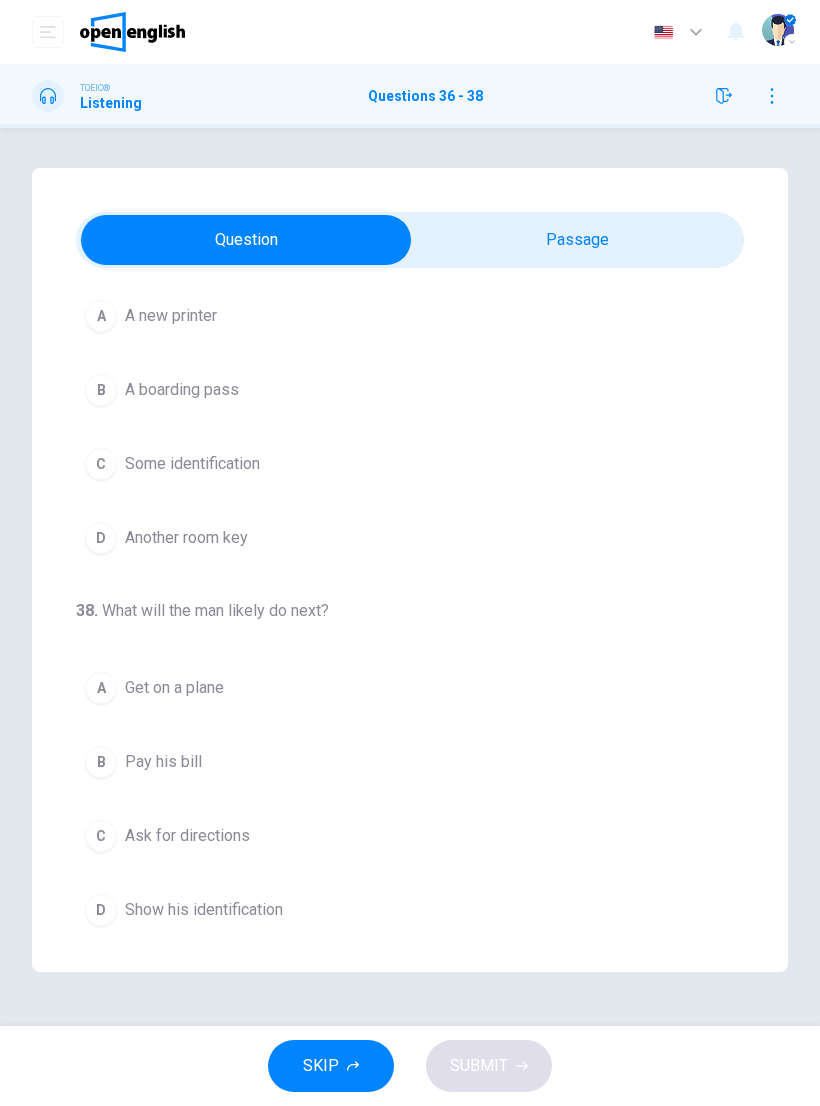 click on "A boarding pass" at bounding box center [182, 390] 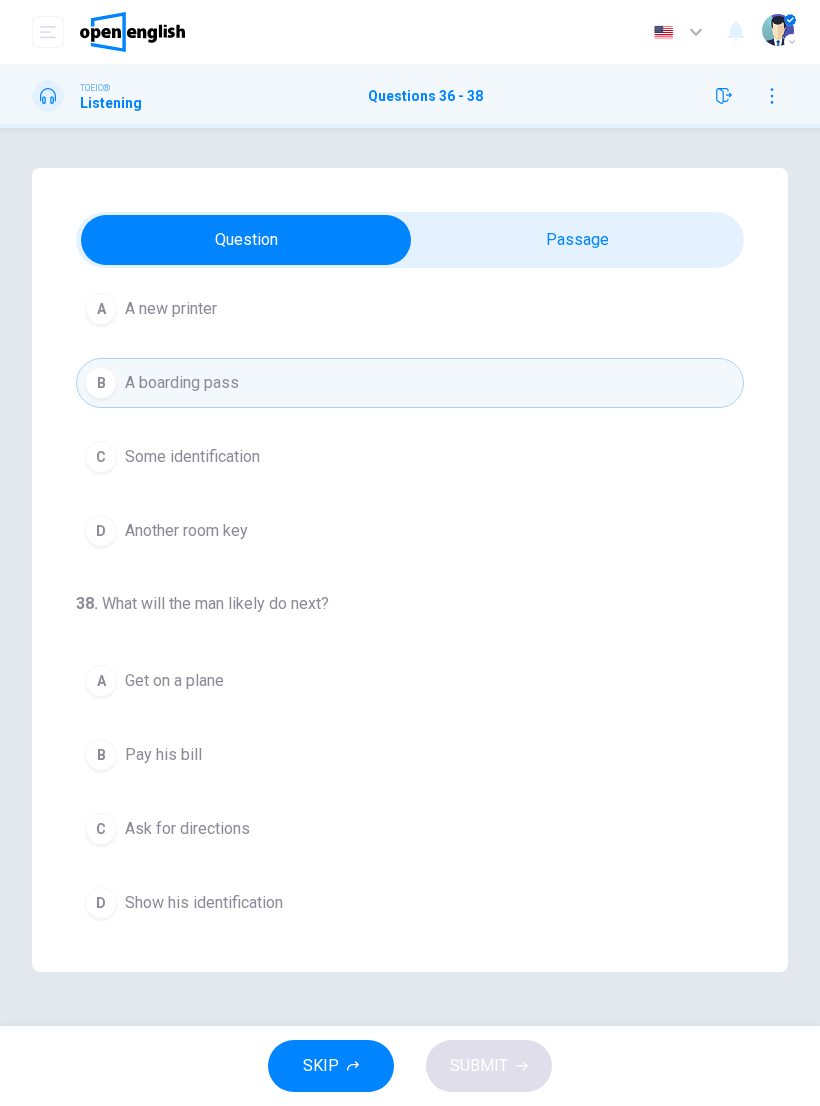 scroll, scrollTop: 456, scrollLeft: 0, axis: vertical 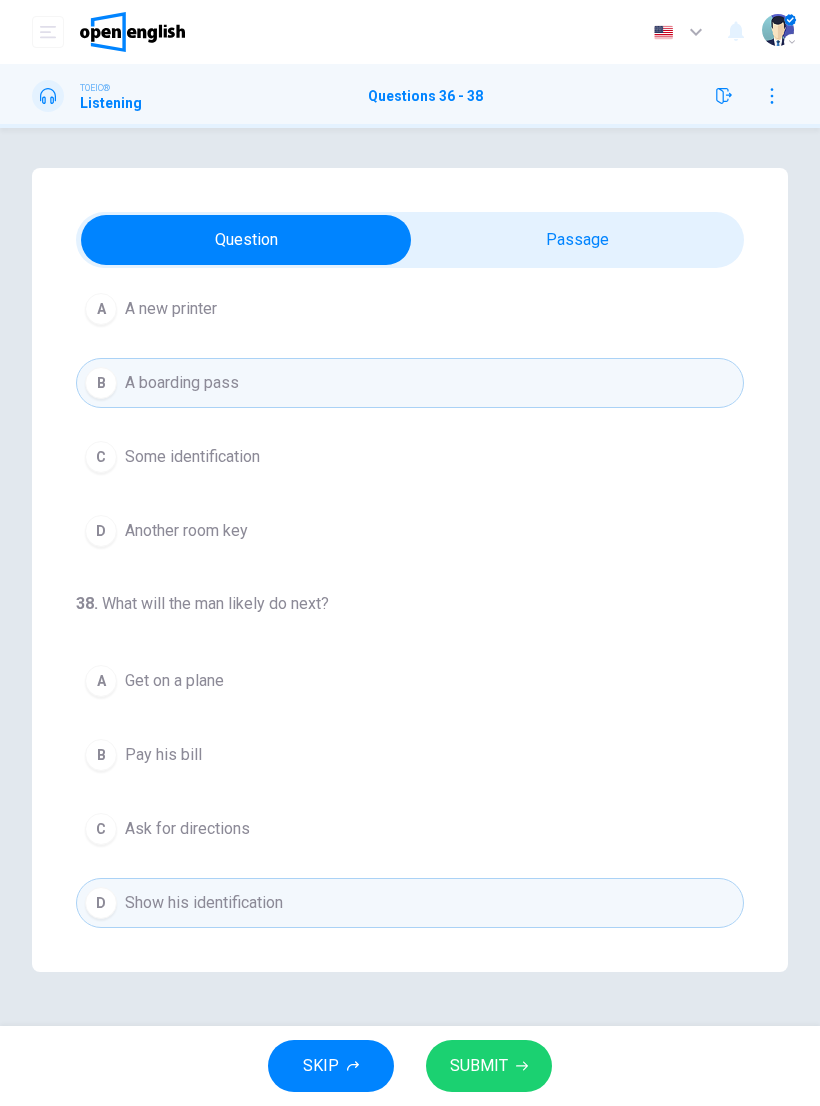 click on "SUBMIT" at bounding box center [479, 1066] 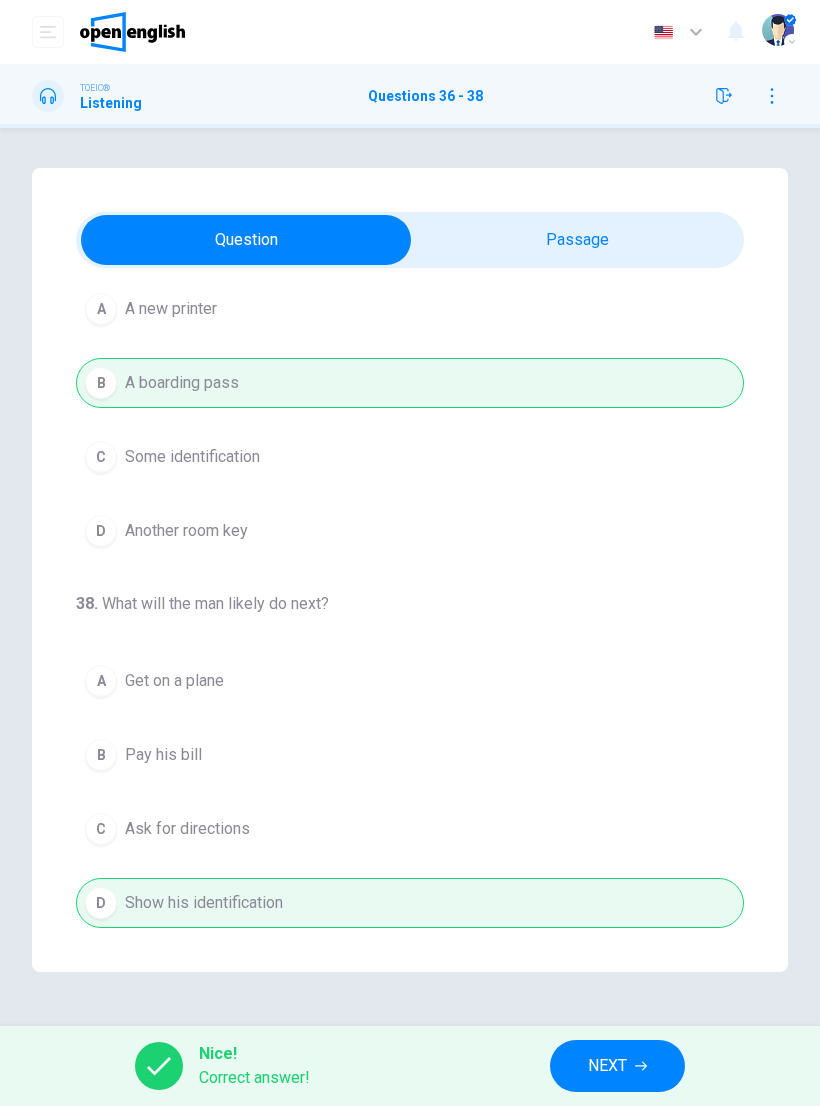 click on "NEXT" at bounding box center (617, 1066) 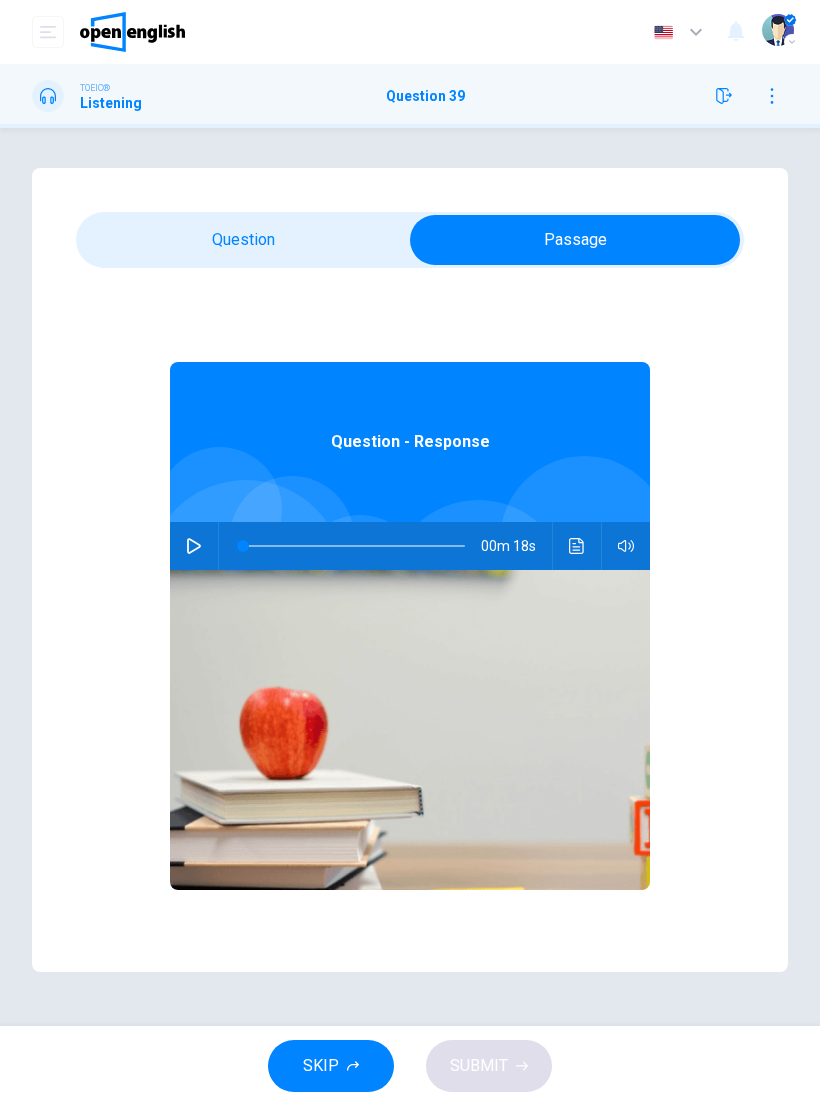 click at bounding box center [194, 546] 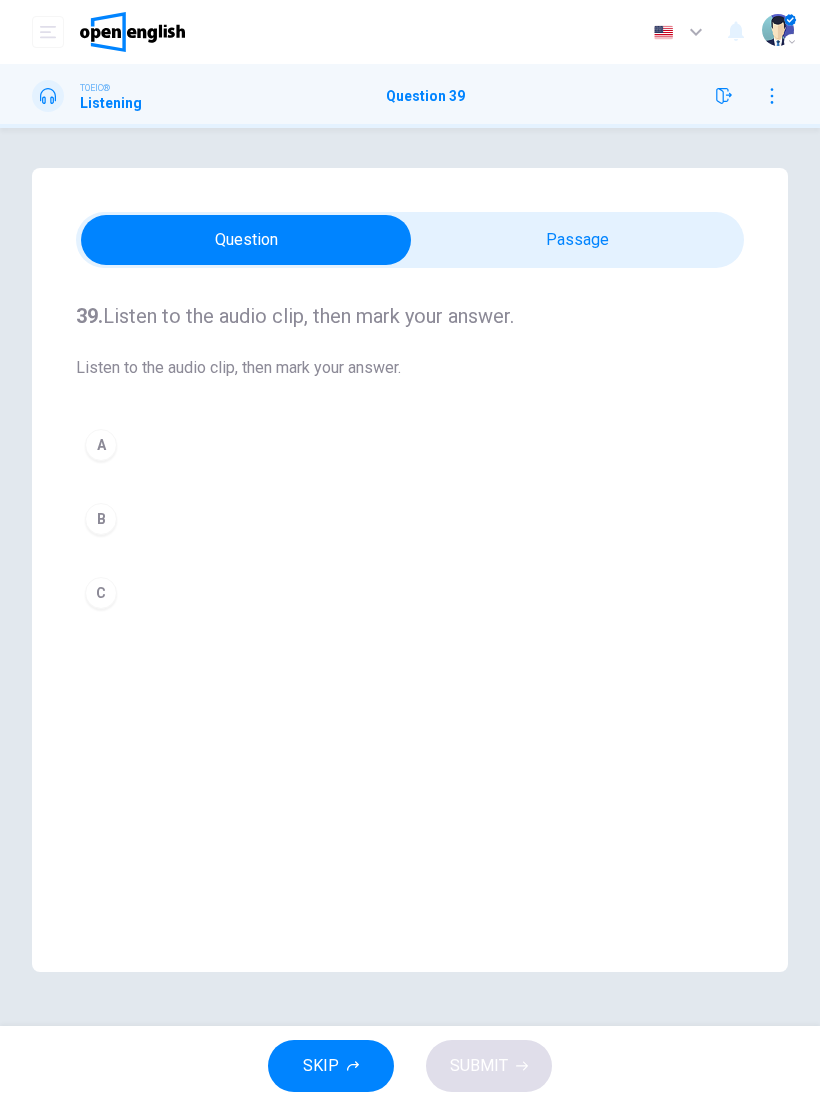 click on "B" at bounding box center [410, 519] 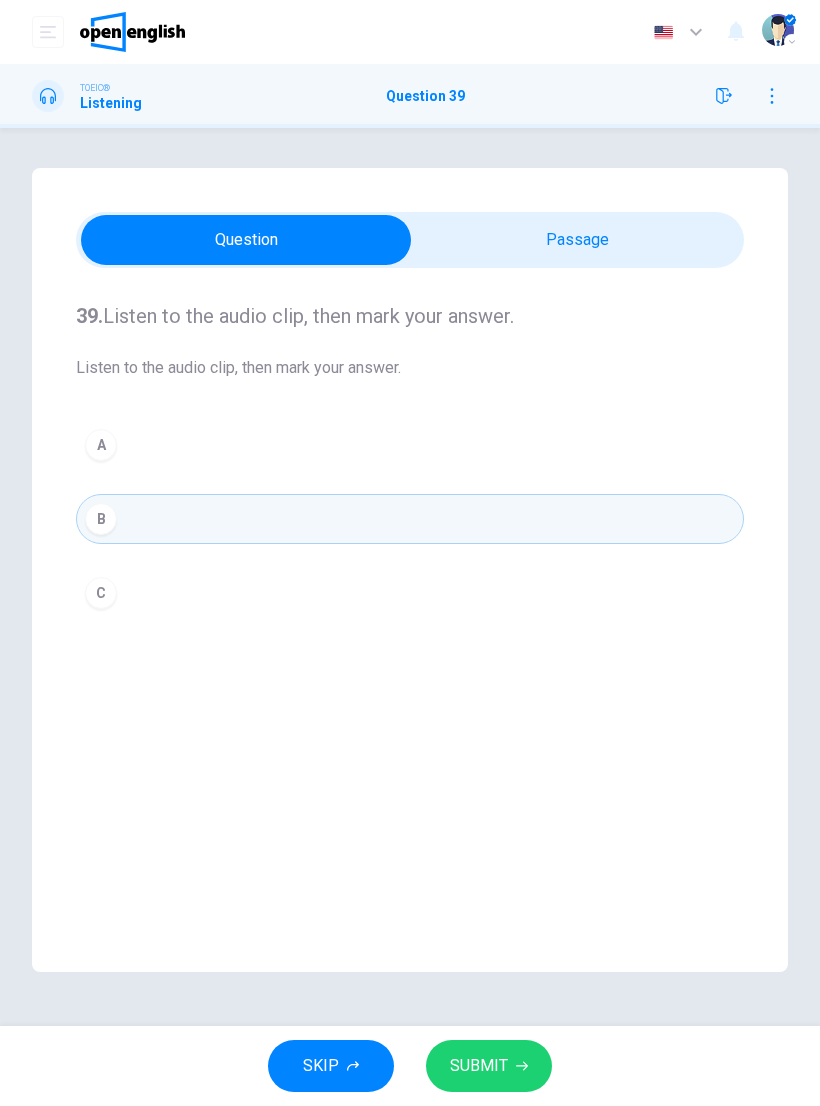 click on "SUBMIT" at bounding box center [479, 1066] 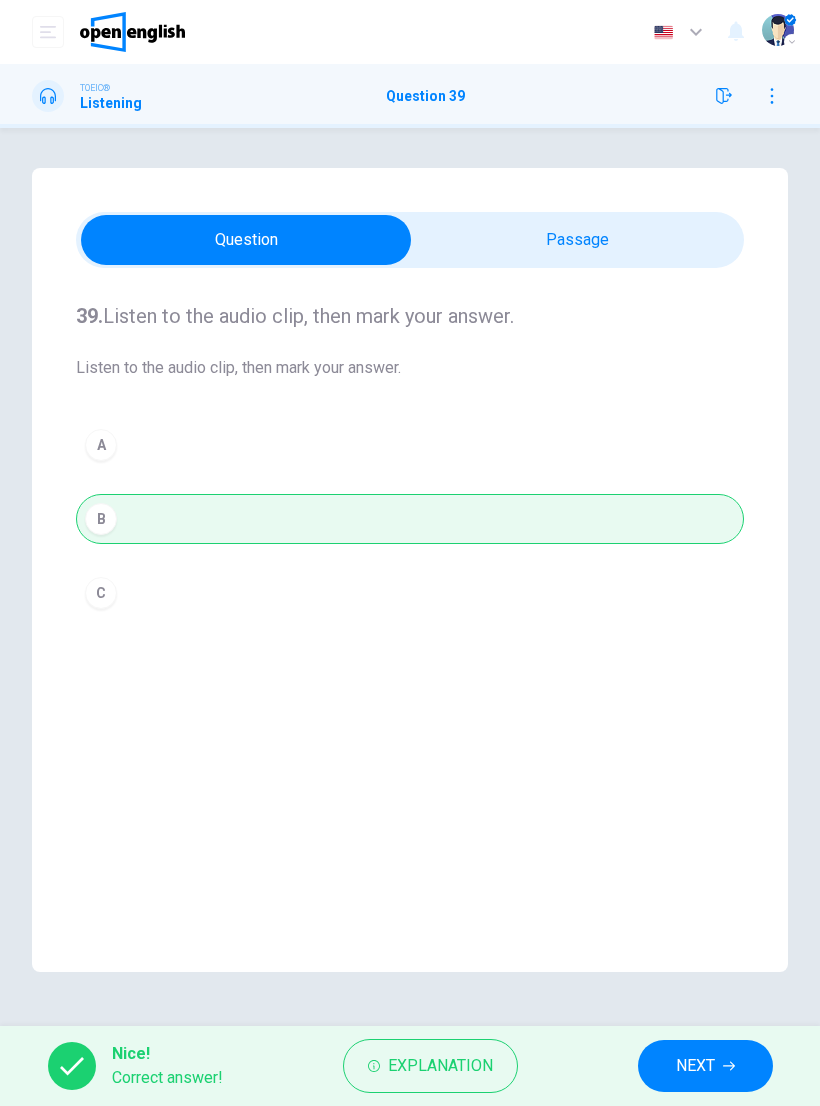 click on "NEXT" at bounding box center [705, 1066] 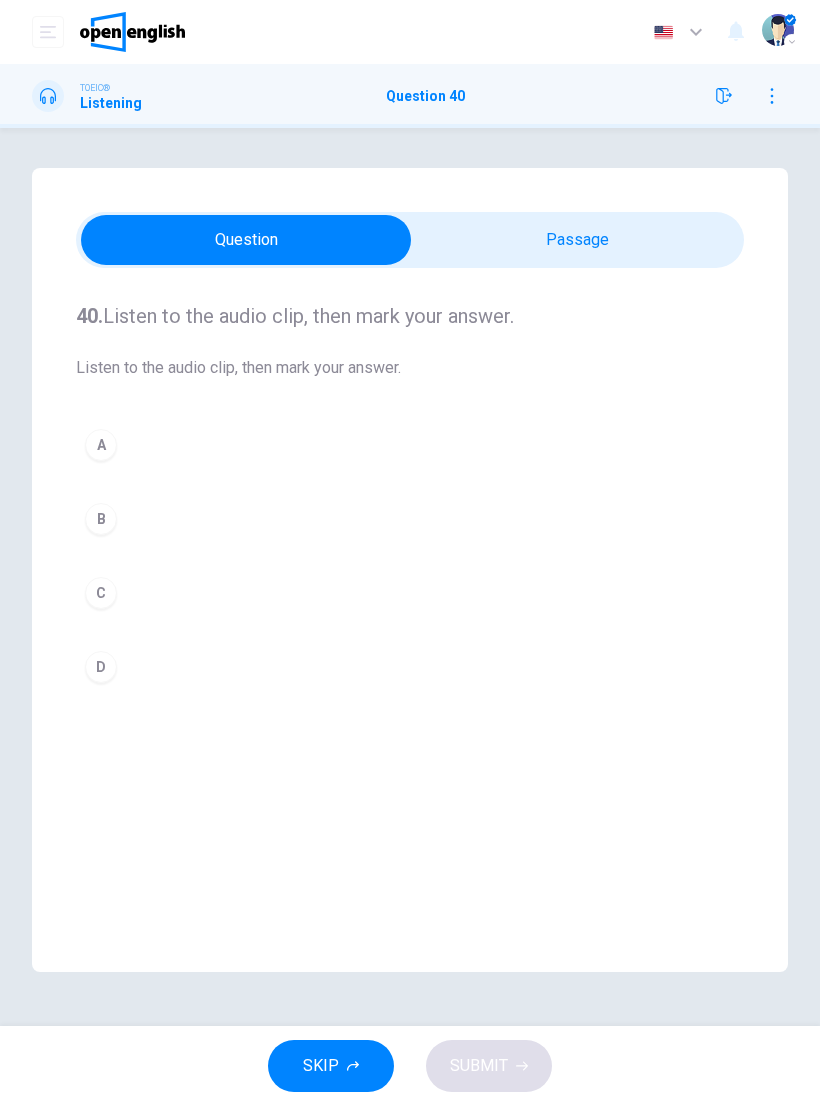 click on "Listening" at bounding box center (111, 103) 